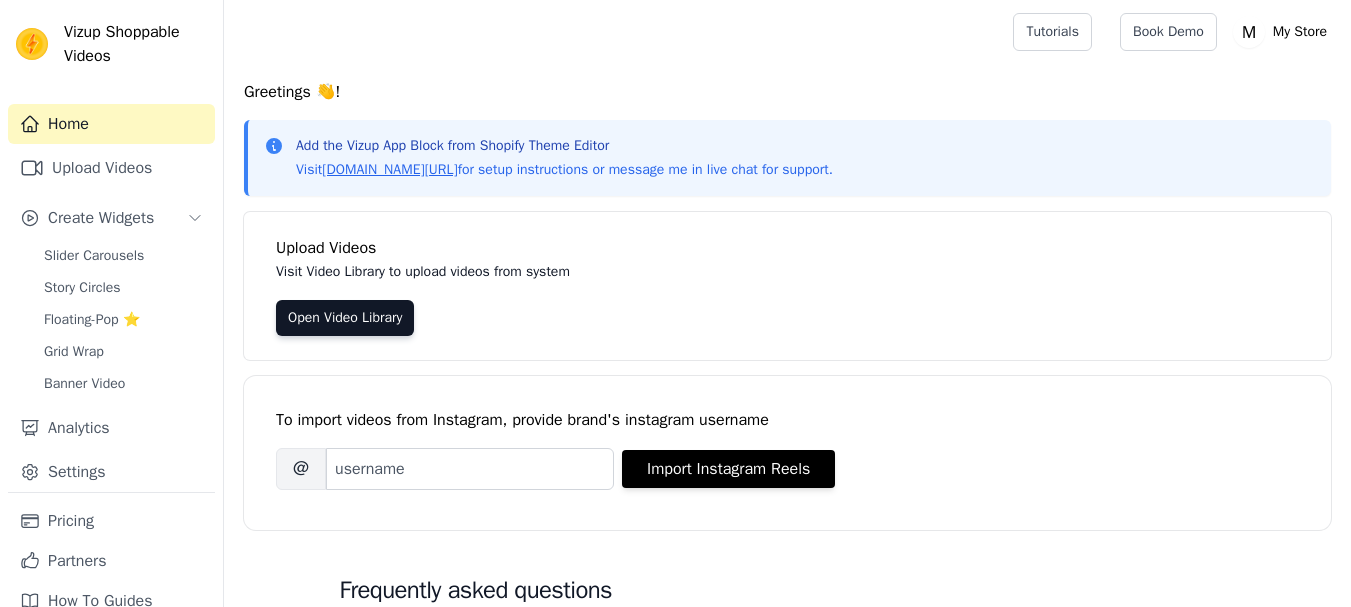 scroll, scrollTop: 0, scrollLeft: 0, axis: both 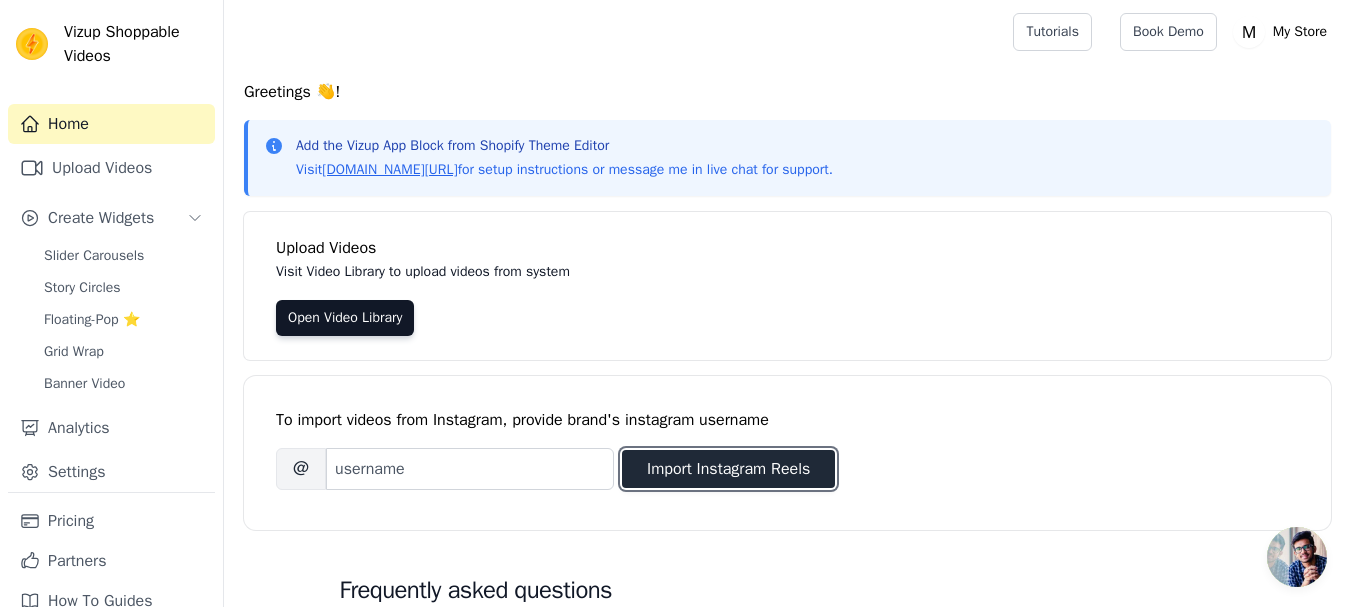 click on "Import Instagram Reels" at bounding box center [728, 469] 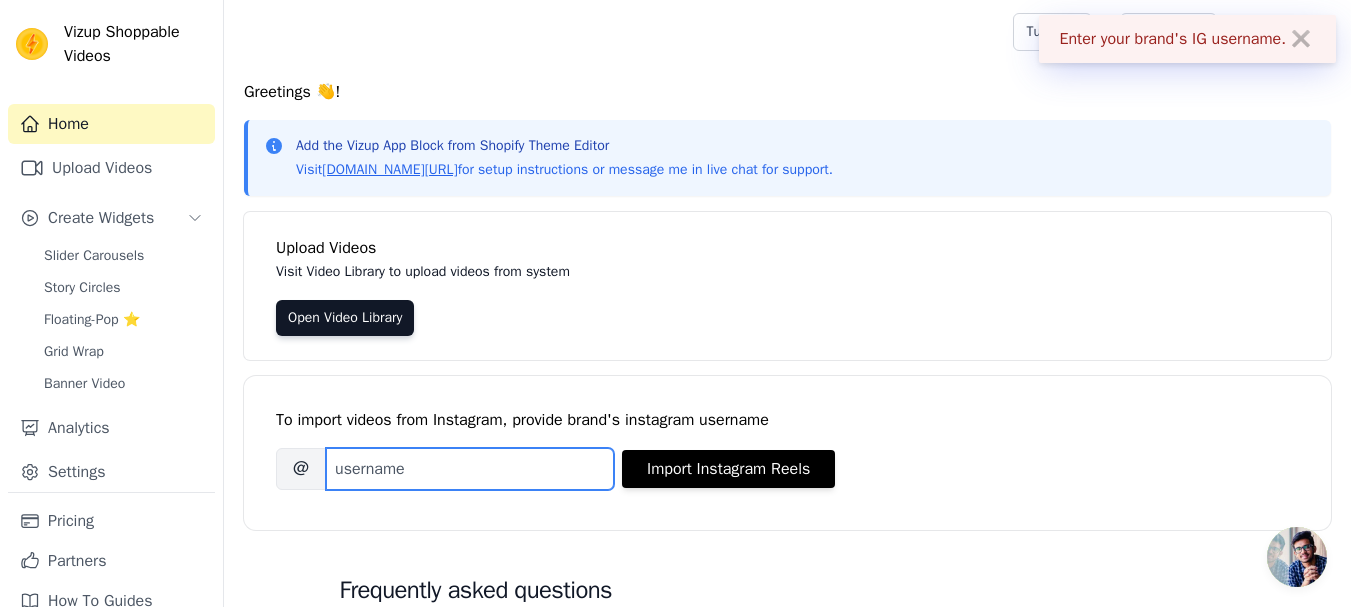 click on "Brand's Instagram Username" at bounding box center [470, 469] 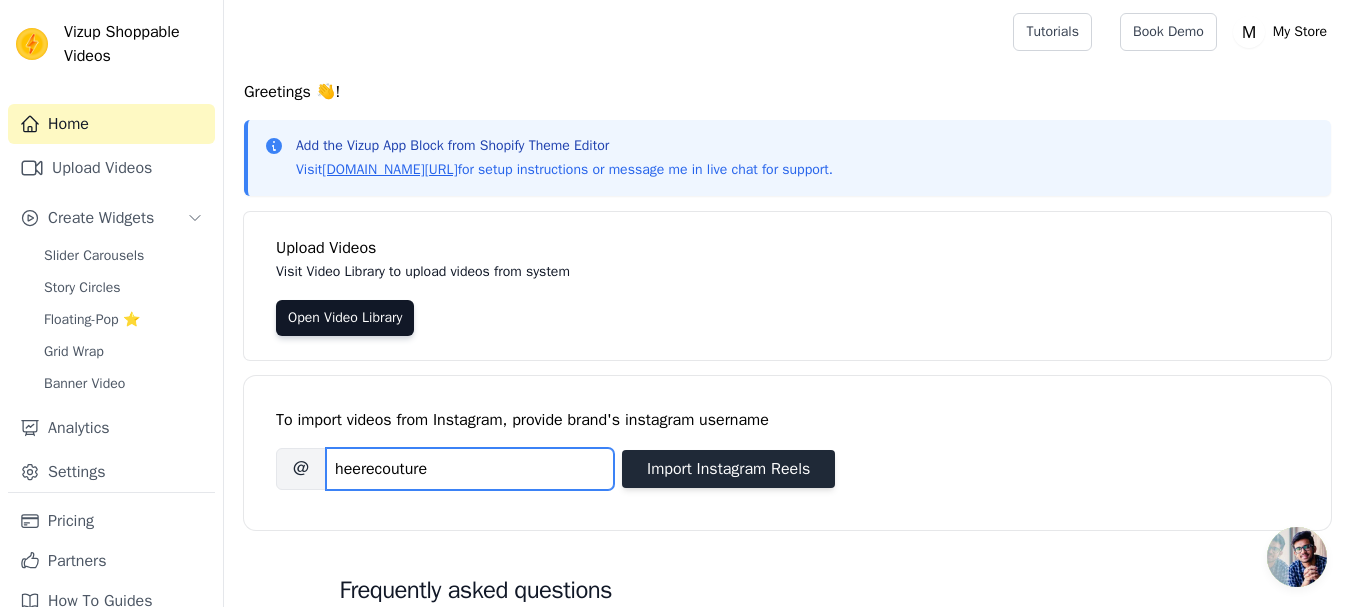 type on "heerecouture" 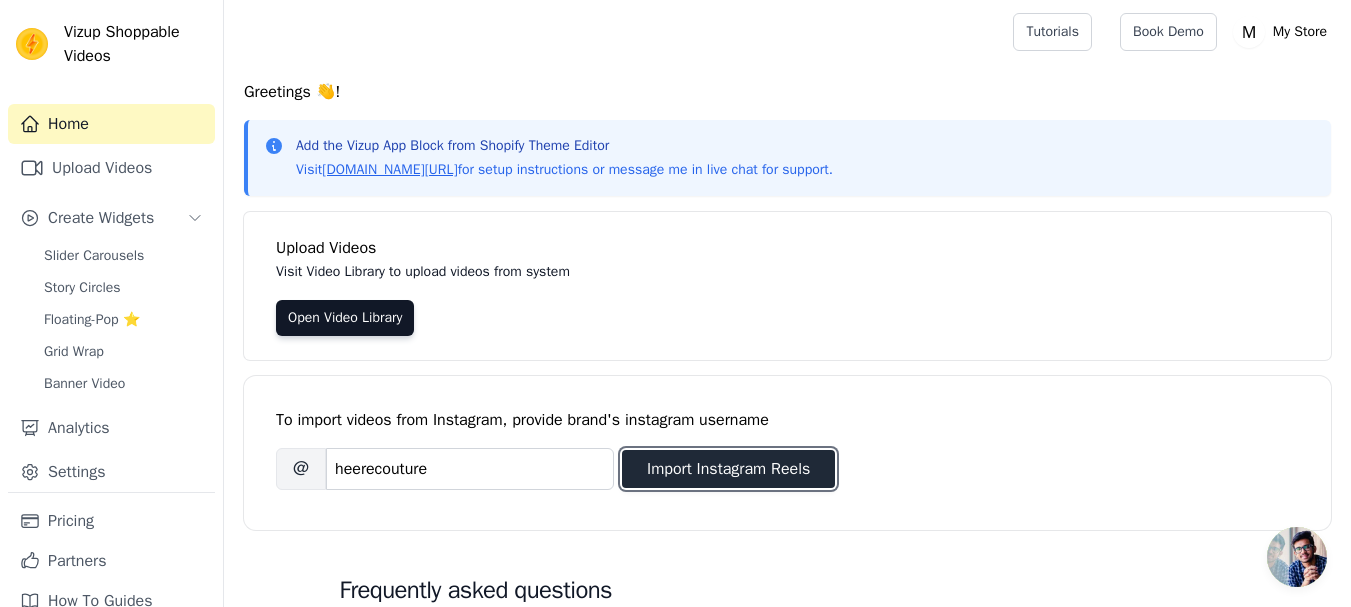 click on "Import Instagram Reels" at bounding box center [728, 469] 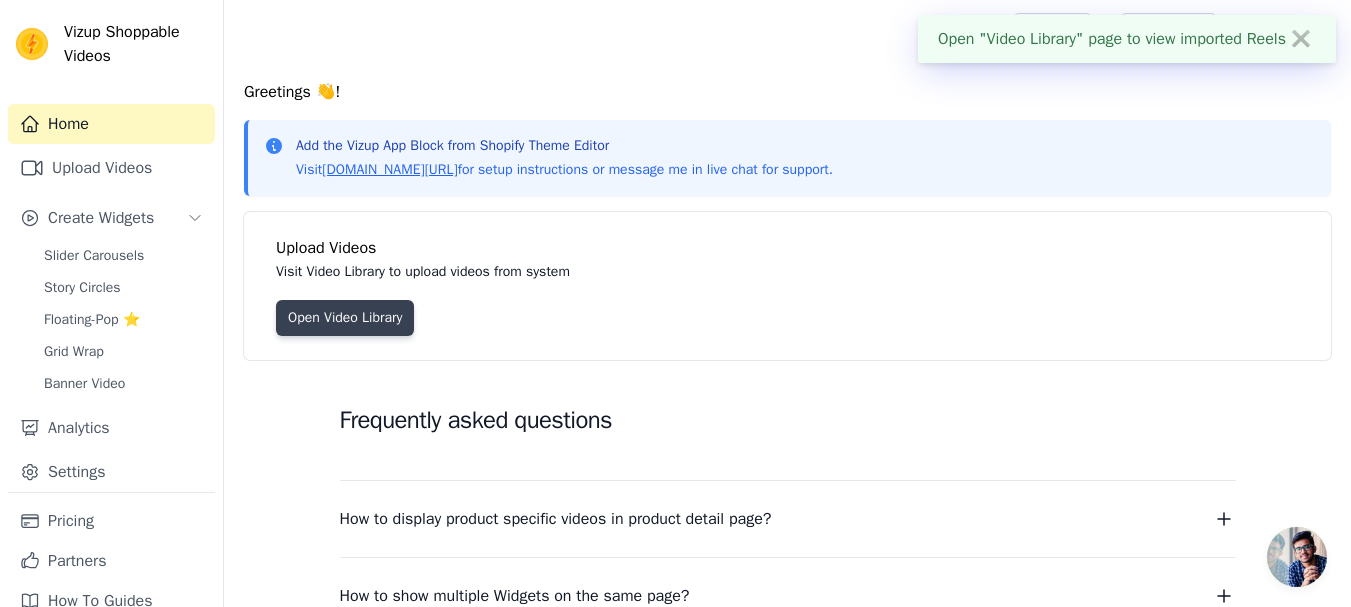 click on "Open Video Library" at bounding box center (345, 318) 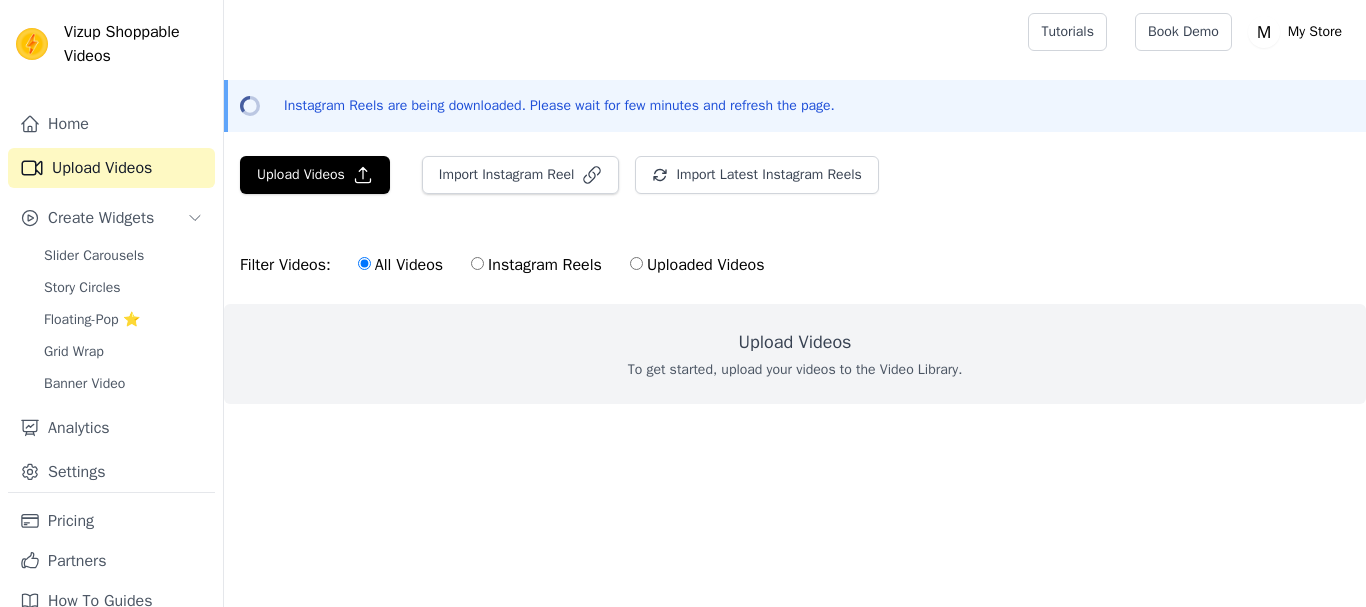 scroll, scrollTop: 0, scrollLeft: 0, axis: both 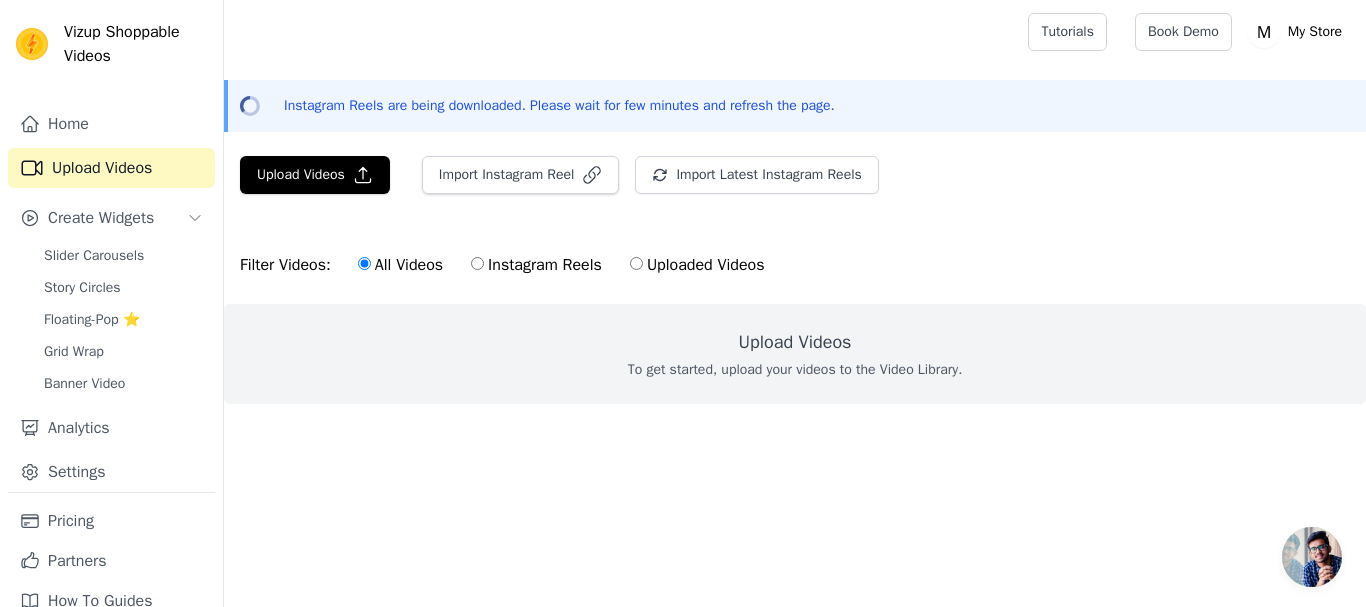click on "Instagram Reels" at bounding box center (477, 263) 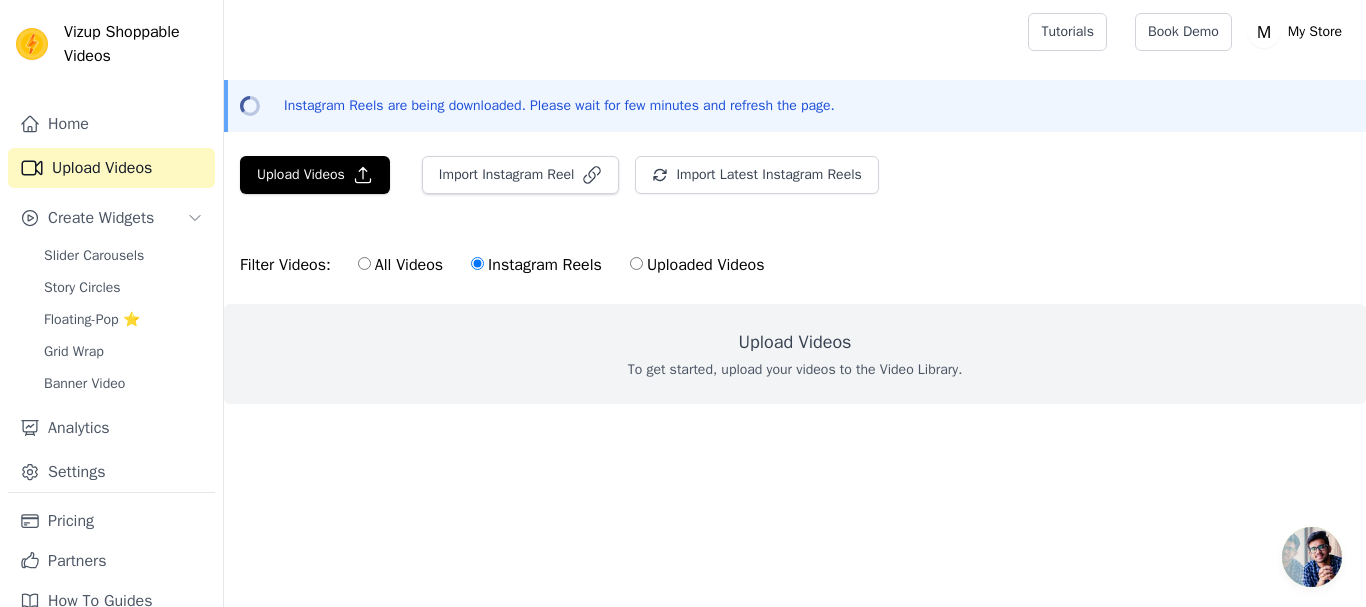 click on "To get started, upload your videos to the Video Library." at bounding box center (795, 370) 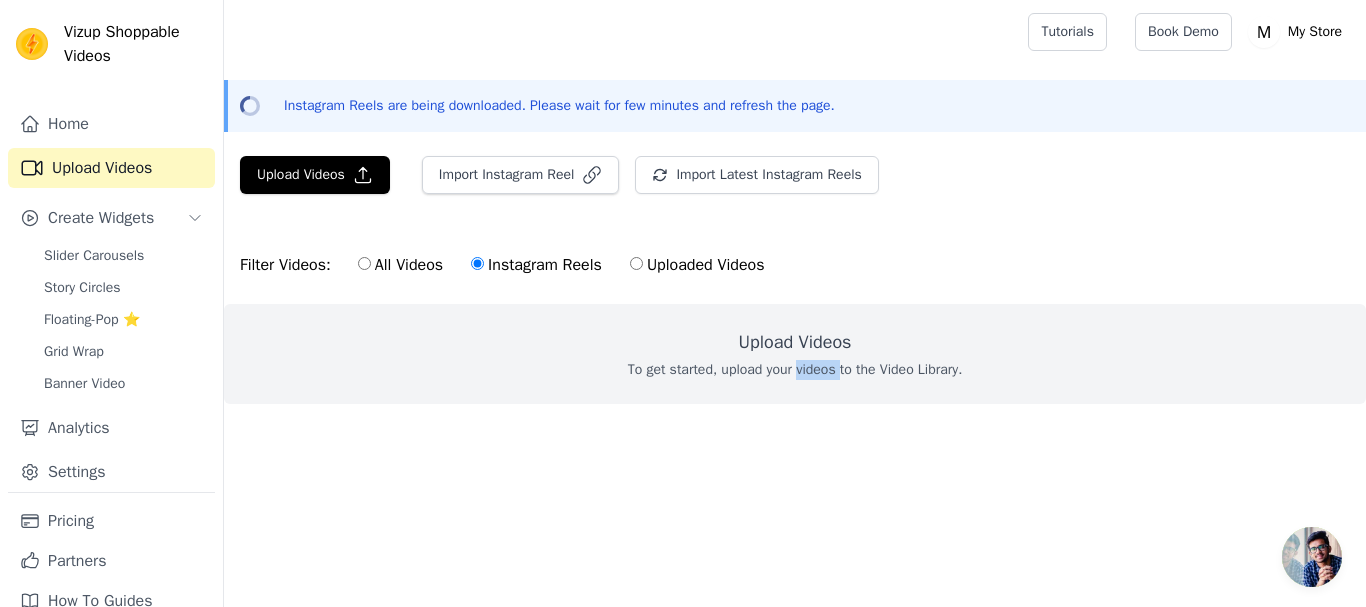click on "To get started, upload your videos to the Video Library." at bounding box center [795, 370] 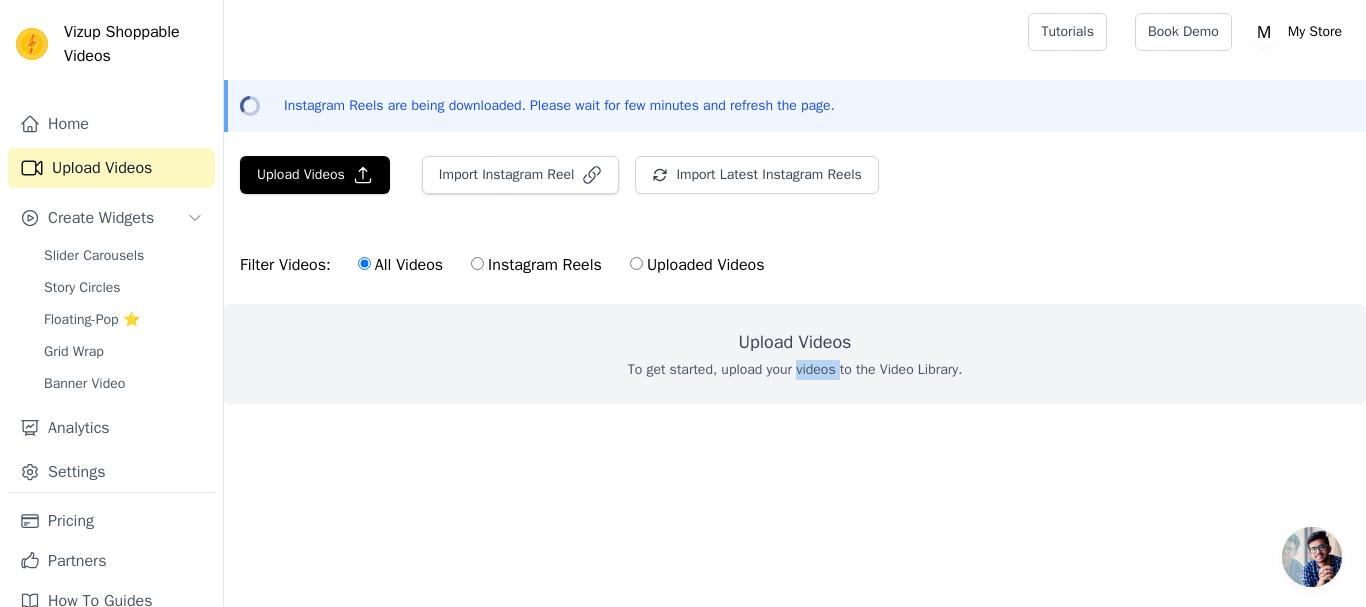 click on "Instagram Reels" at bounding box center (477, 263) 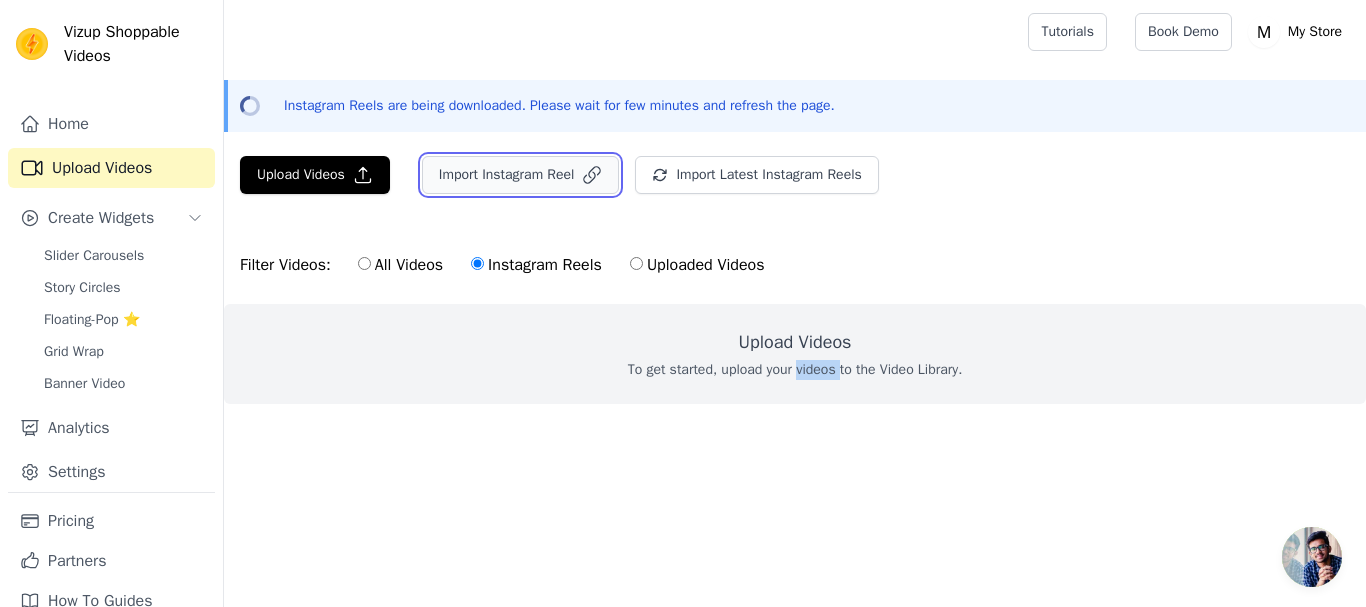 click on "Import Instagram Reel" at bounding box center (521, 175) 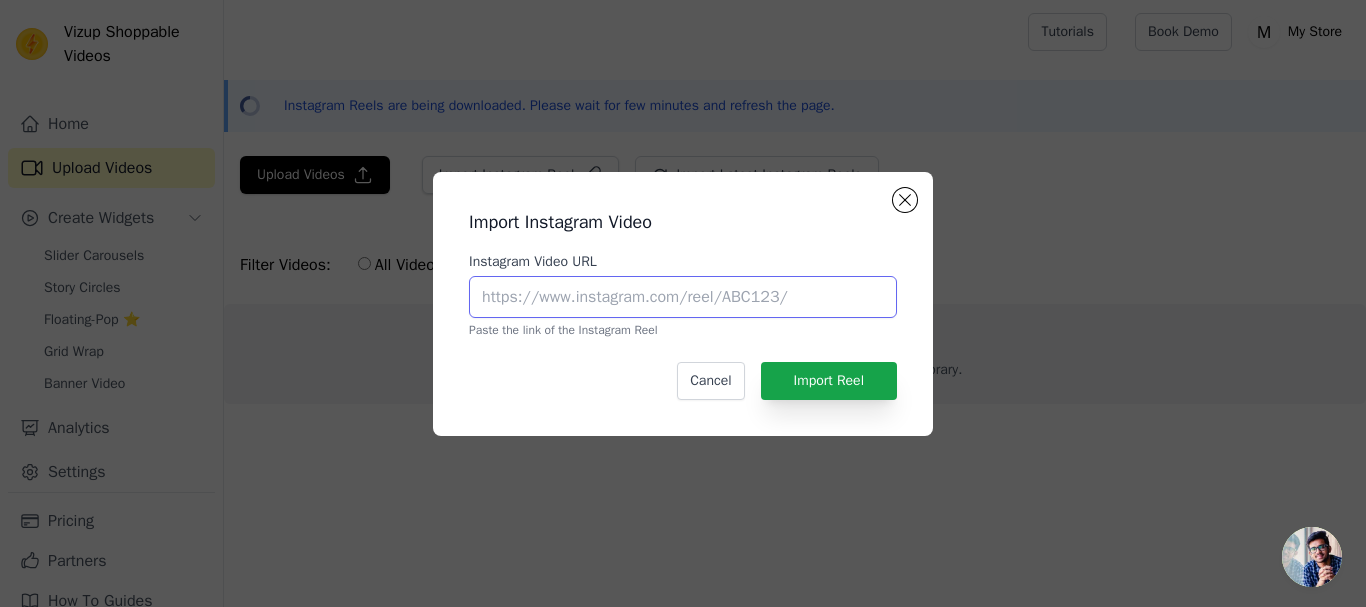 click on "Instagram Video URL" at bounding box center [683, 297] 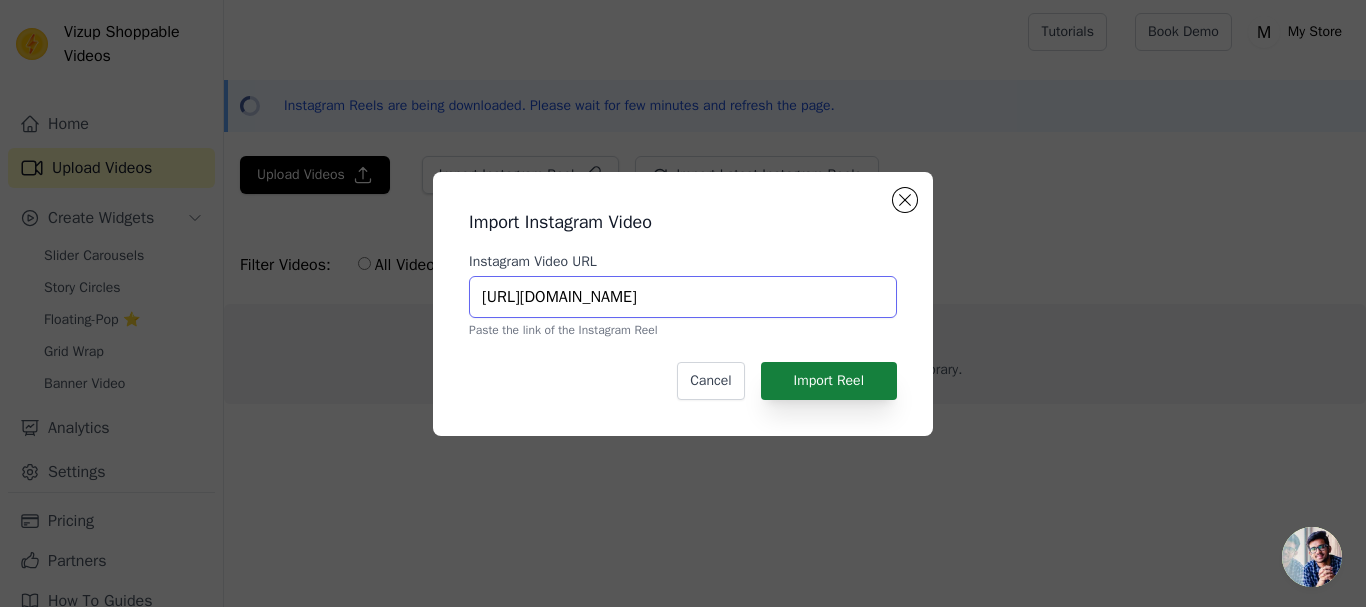 scroll, scrollTop: 0, scrollLeft: 183, axis: horizontal 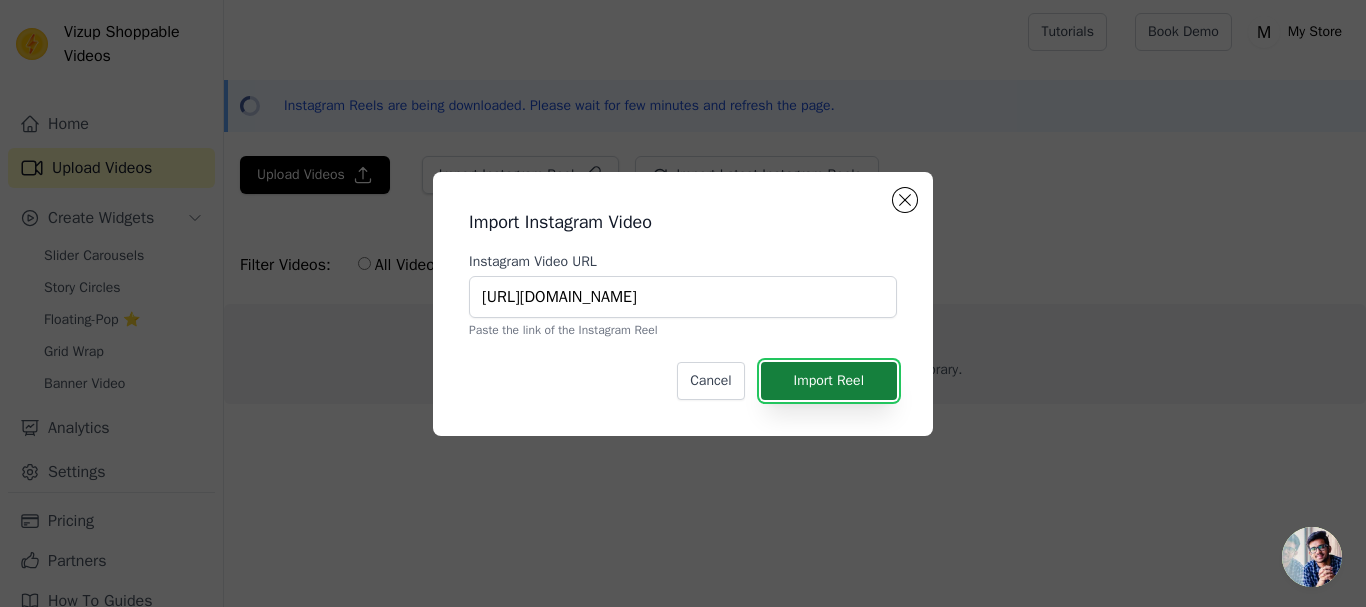 click on "Import Reel" at bounding box center [829, 381] 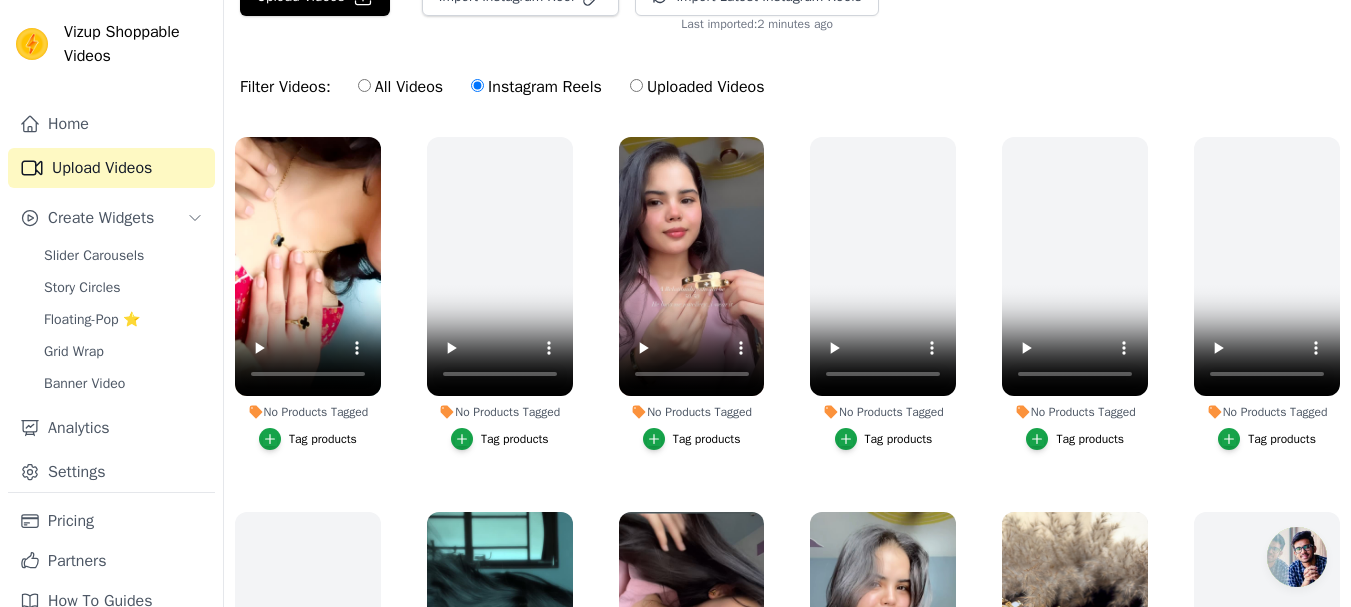 scroll, scrollTop: 200, scrollLeft: 0, axis: vertical 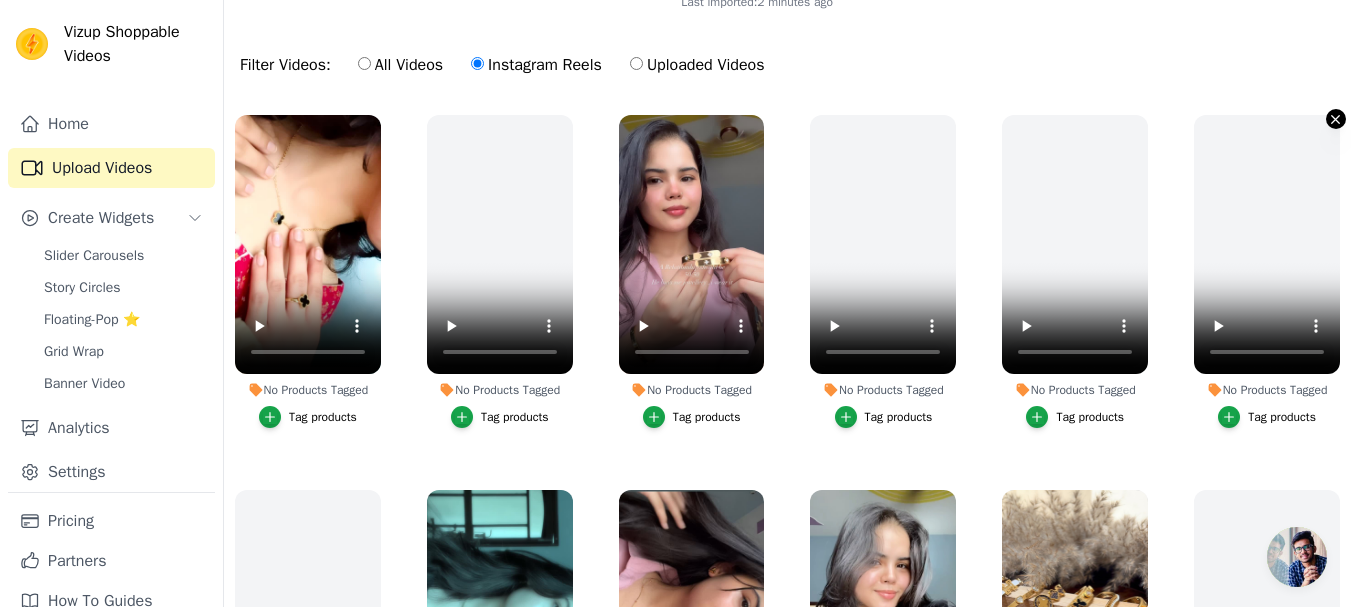 click 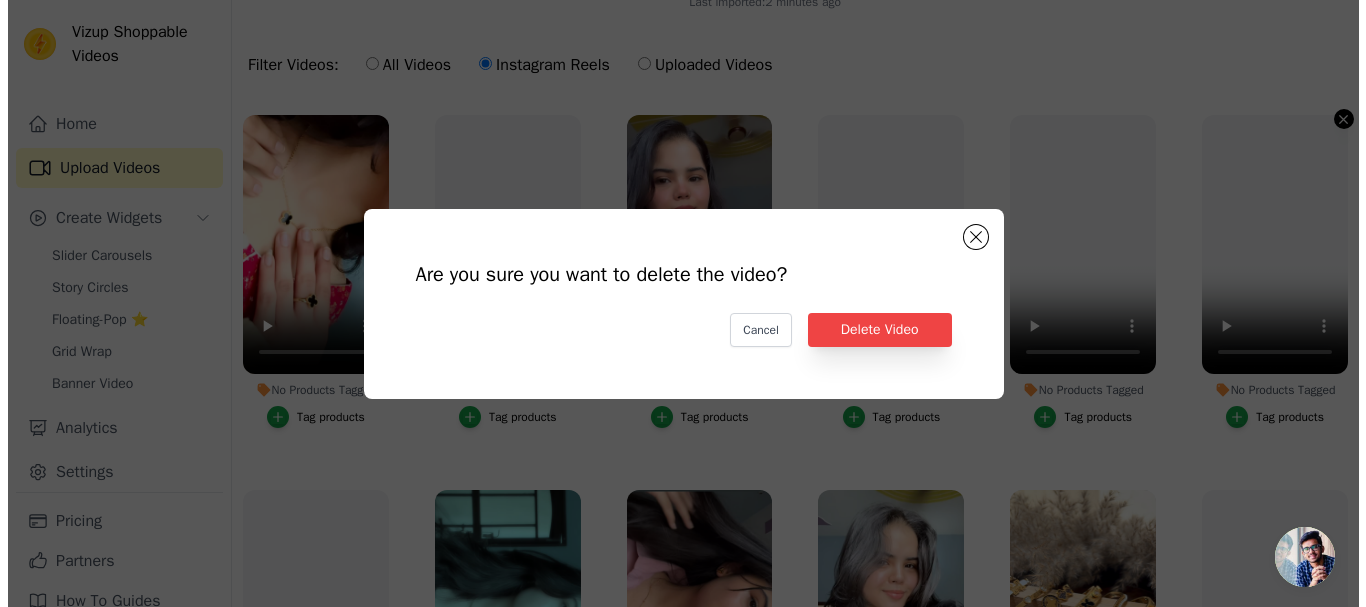 scroll, scrollTop: 0, scrollLeft: 0, axis: both 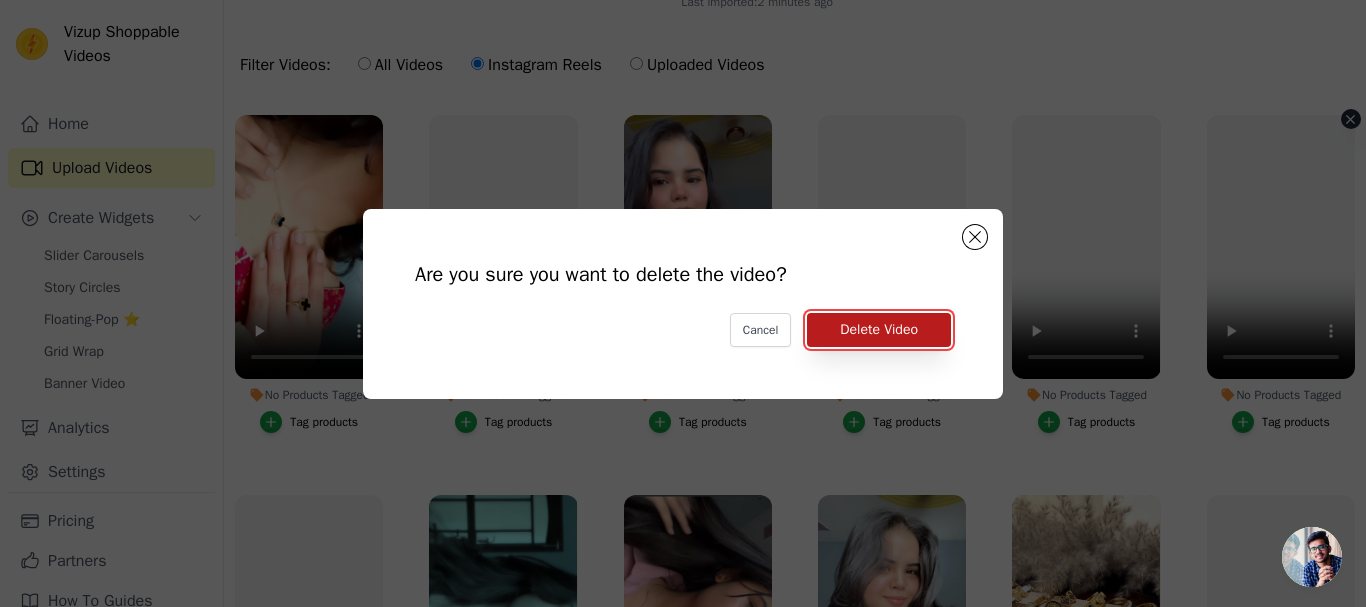 click on "Delete Video" at bounding box center (879, 330) 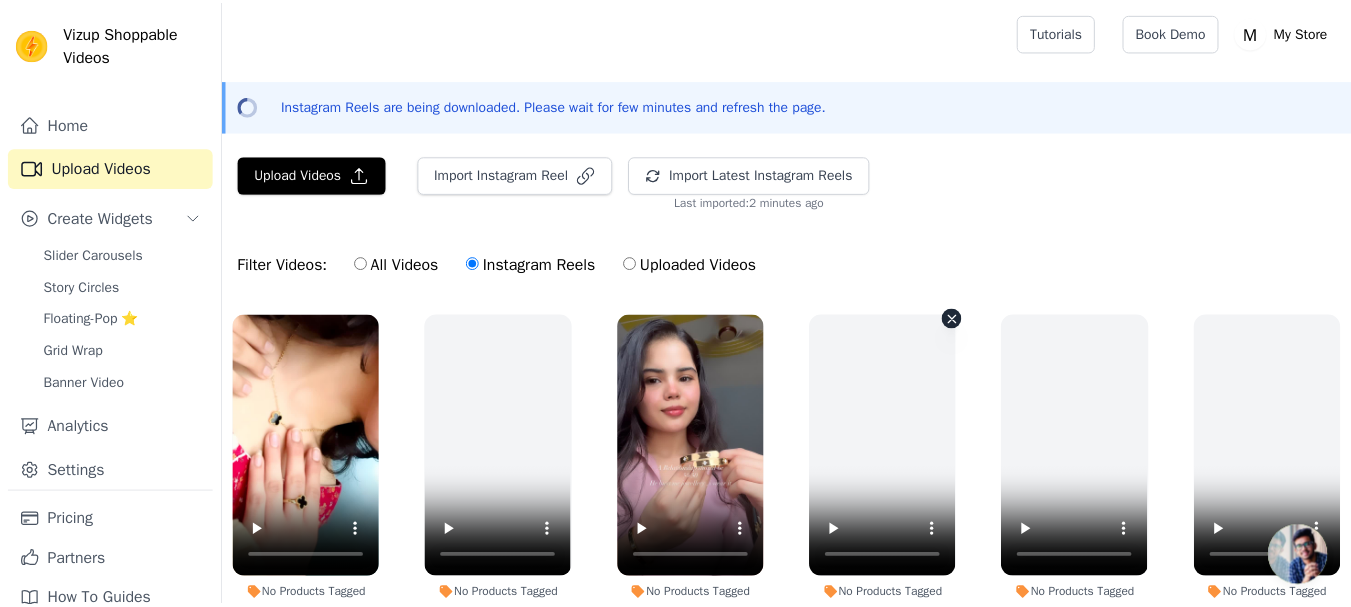 scroll, scrollTop: 200, scrollLeft: 0, axis: vertical 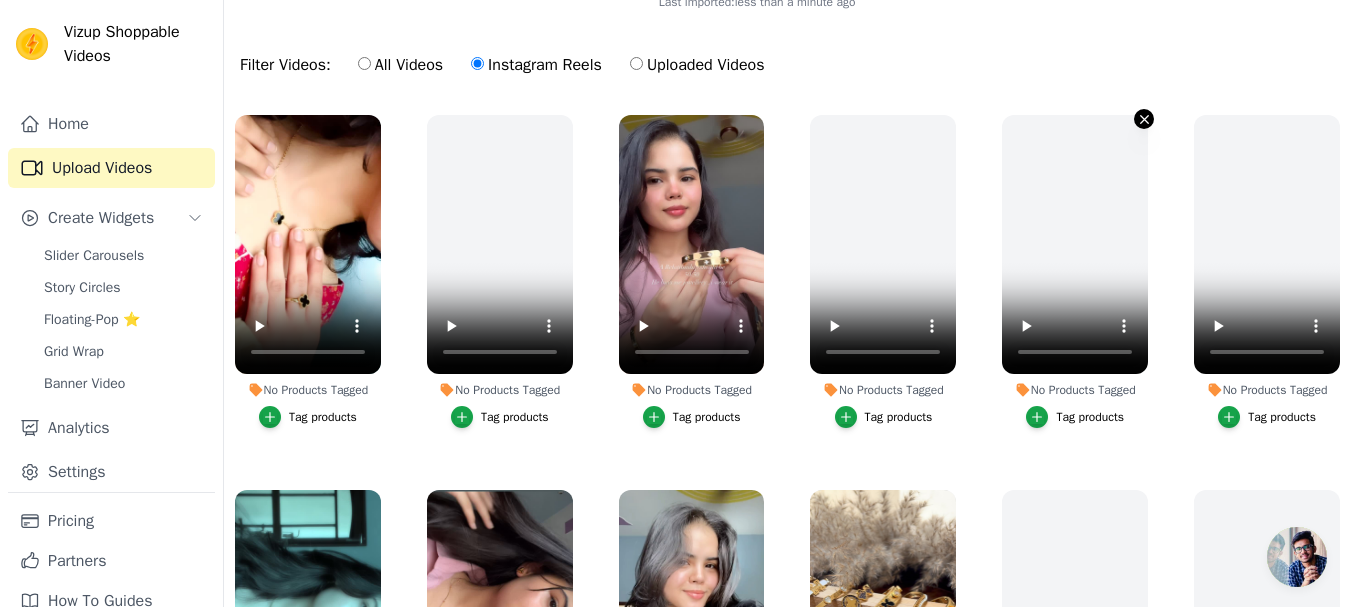 click 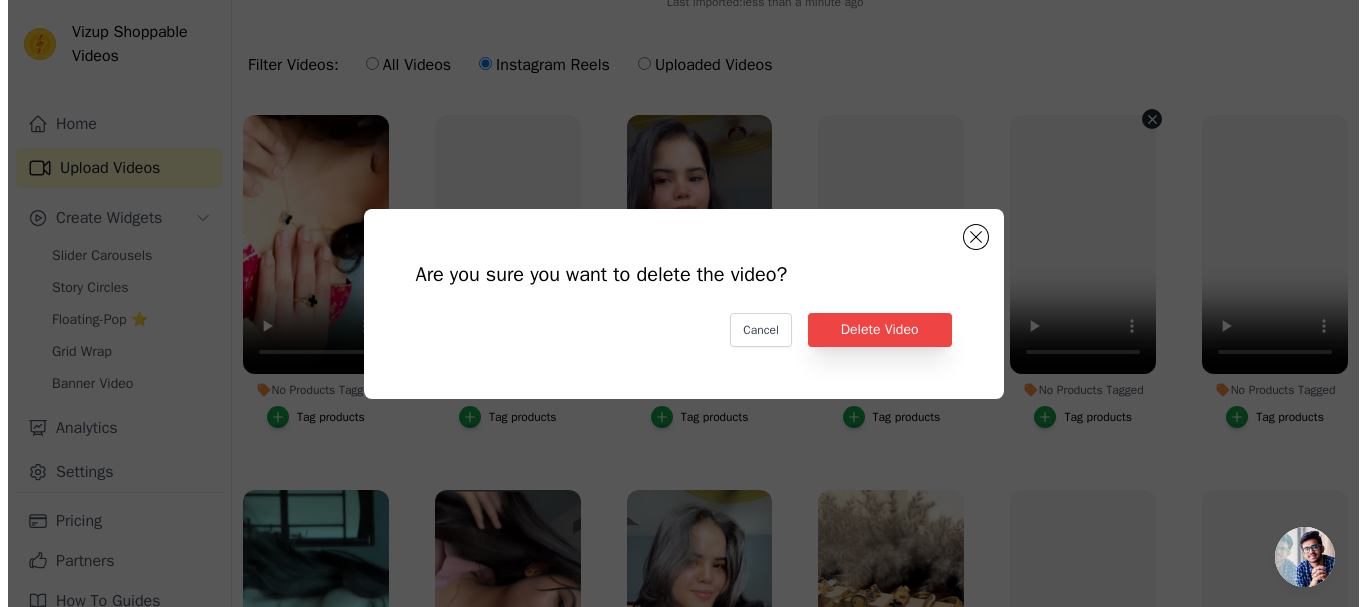 scroll, scrollTop: 0, scrollLeft: 0, axis: both 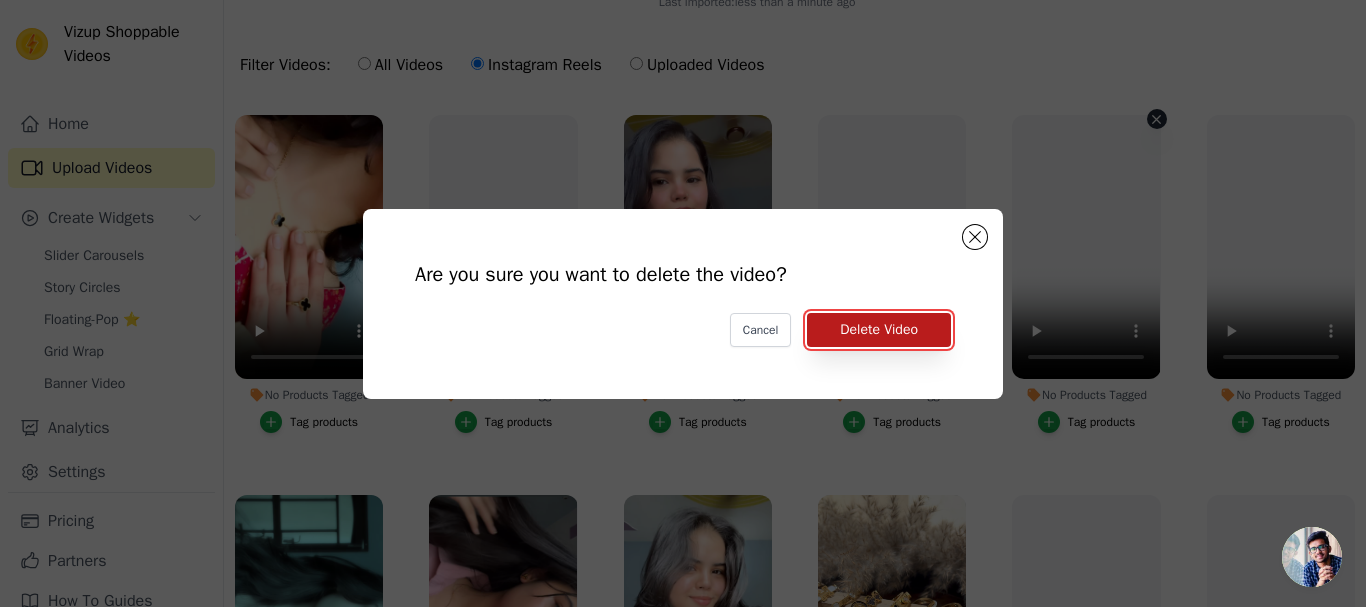 click on "Delete Video" at bounding box center (879, 330) 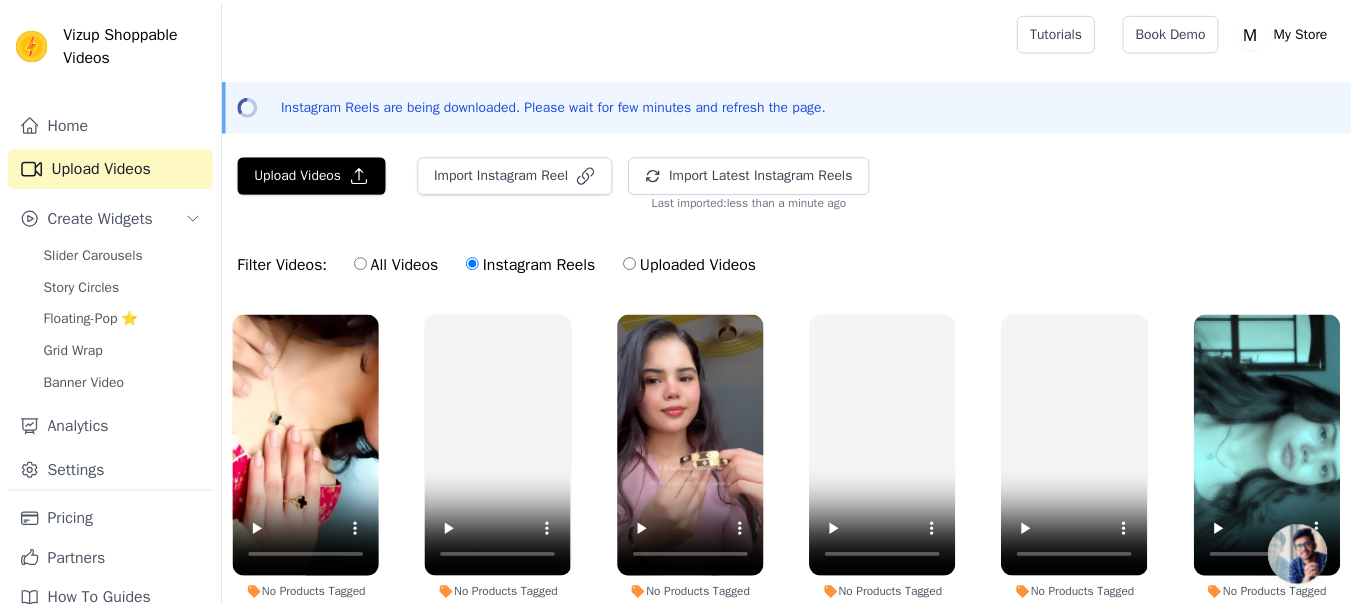 scroll, scrollTop: 200, scrollLeft: 0, axis: vertical 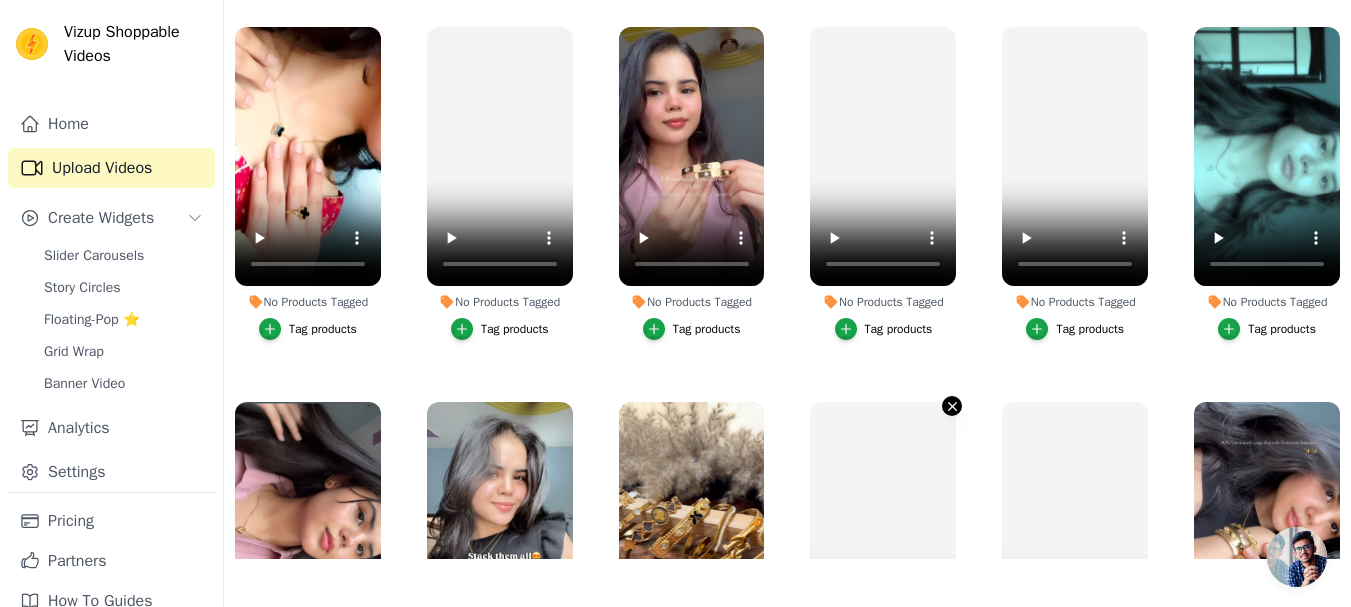 click 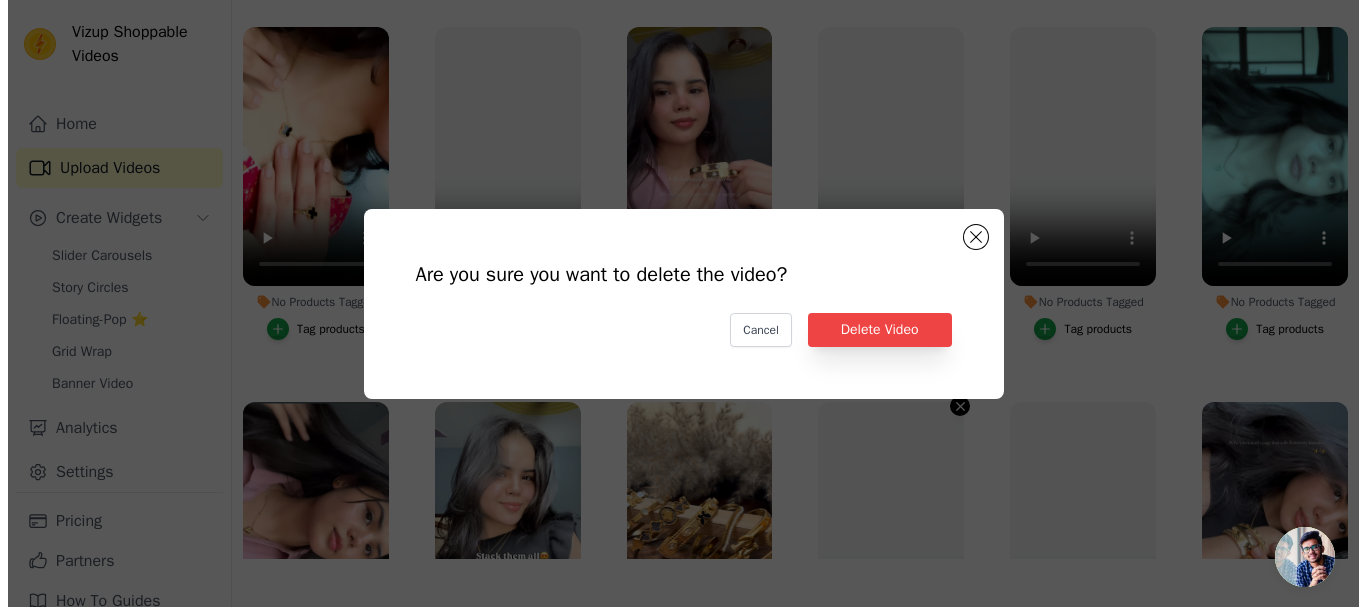 scroll, scrollTop: 0, scrollLeft: 0, axis: both 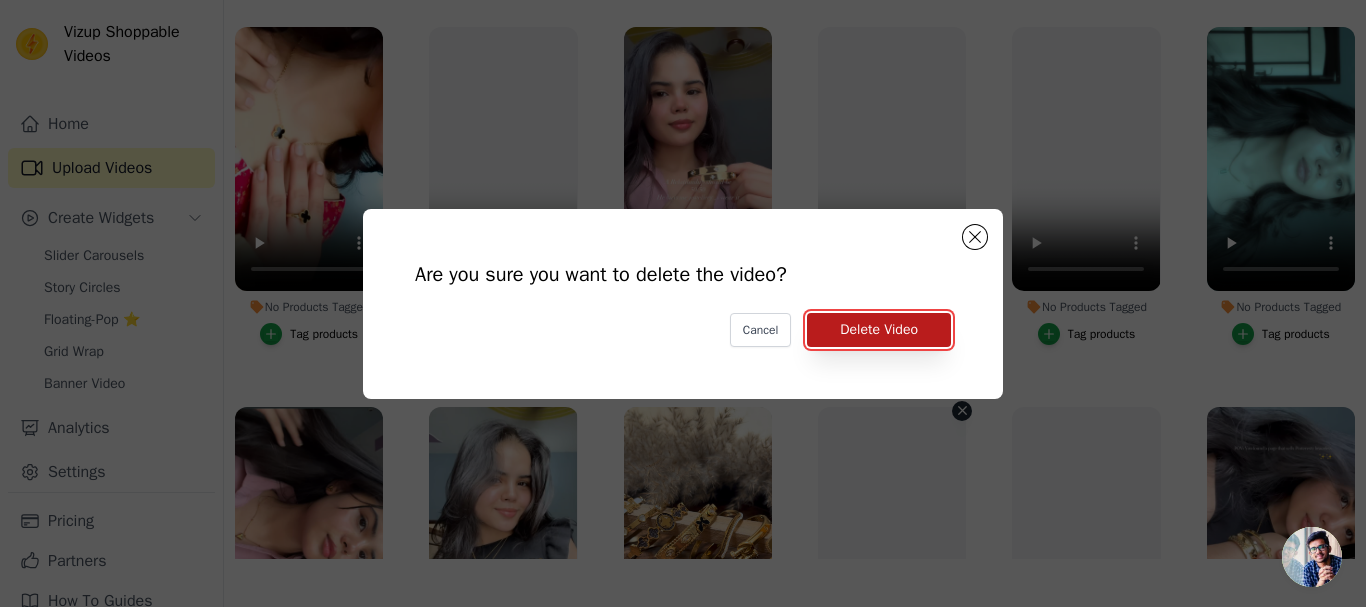click on "Delete Video" at bounding box center [879, 330] 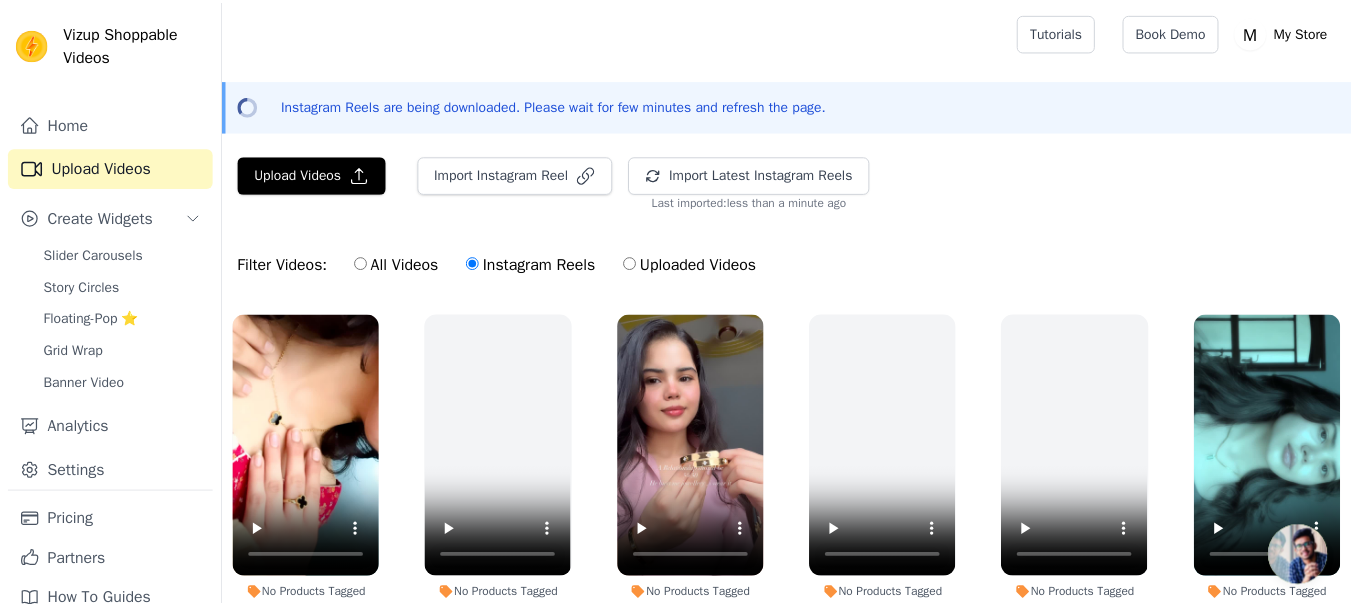 scroll, scrollTop: 288, scrollLeft: 0, axis: vertical 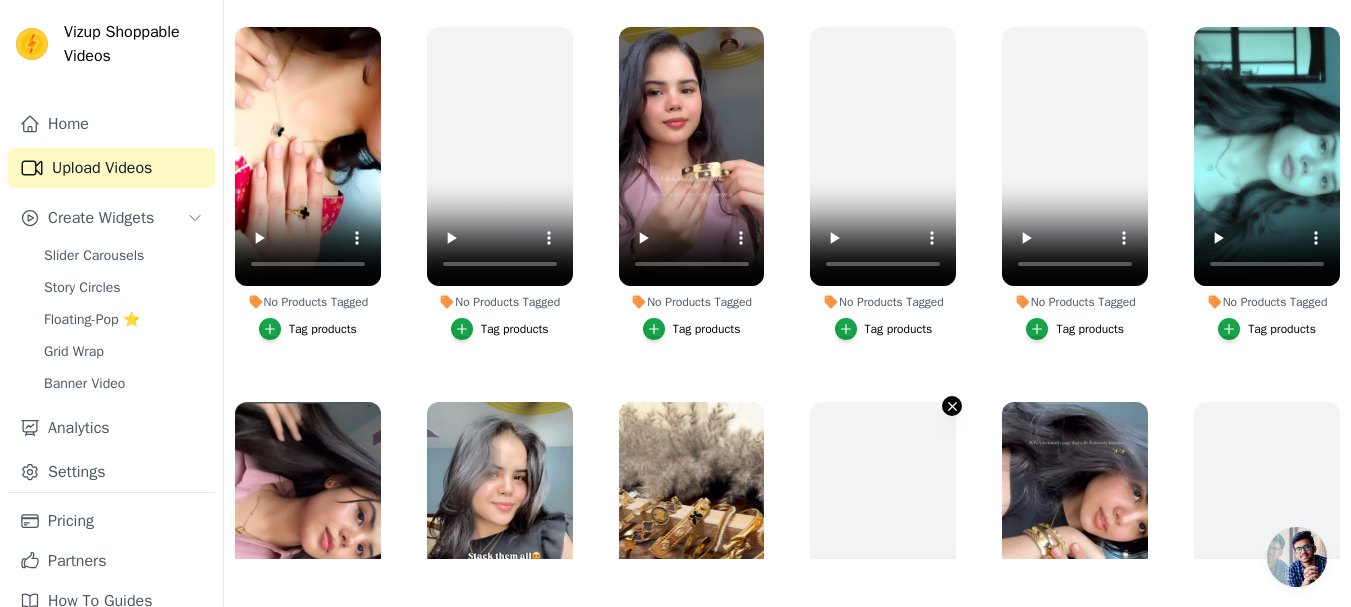 click 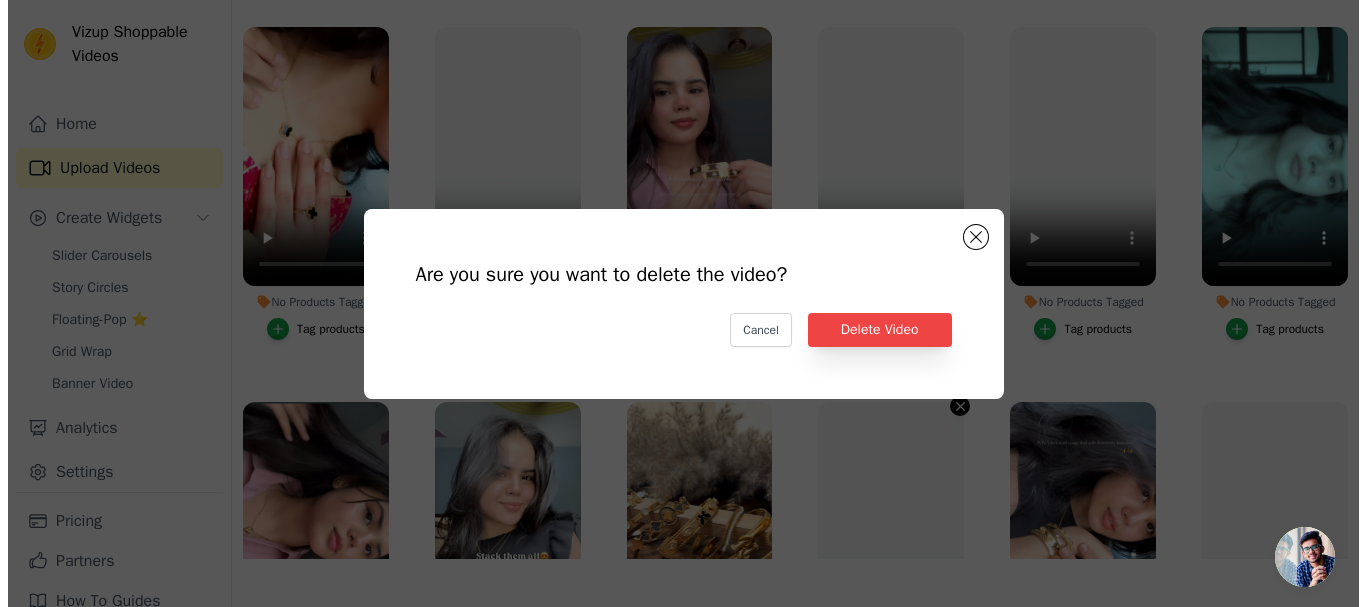 scroll, scrollTop: 0, scrollLeft: 0, axis: both 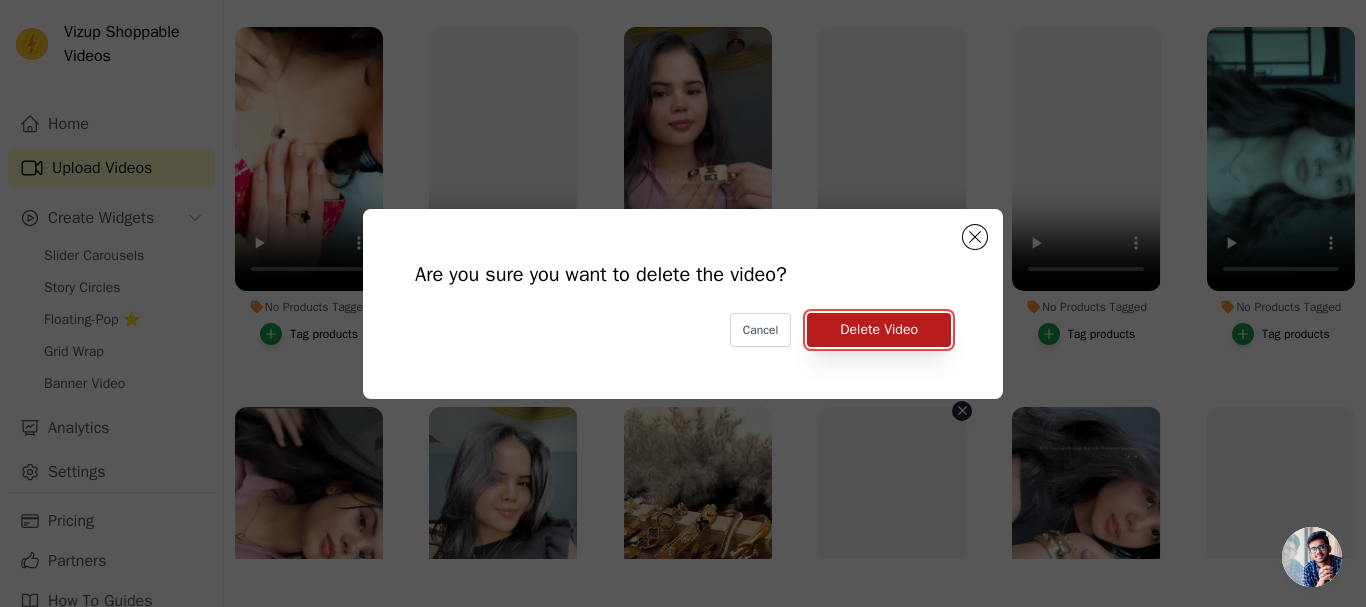 click on "Delete Video" at bounding box center (879, 330) 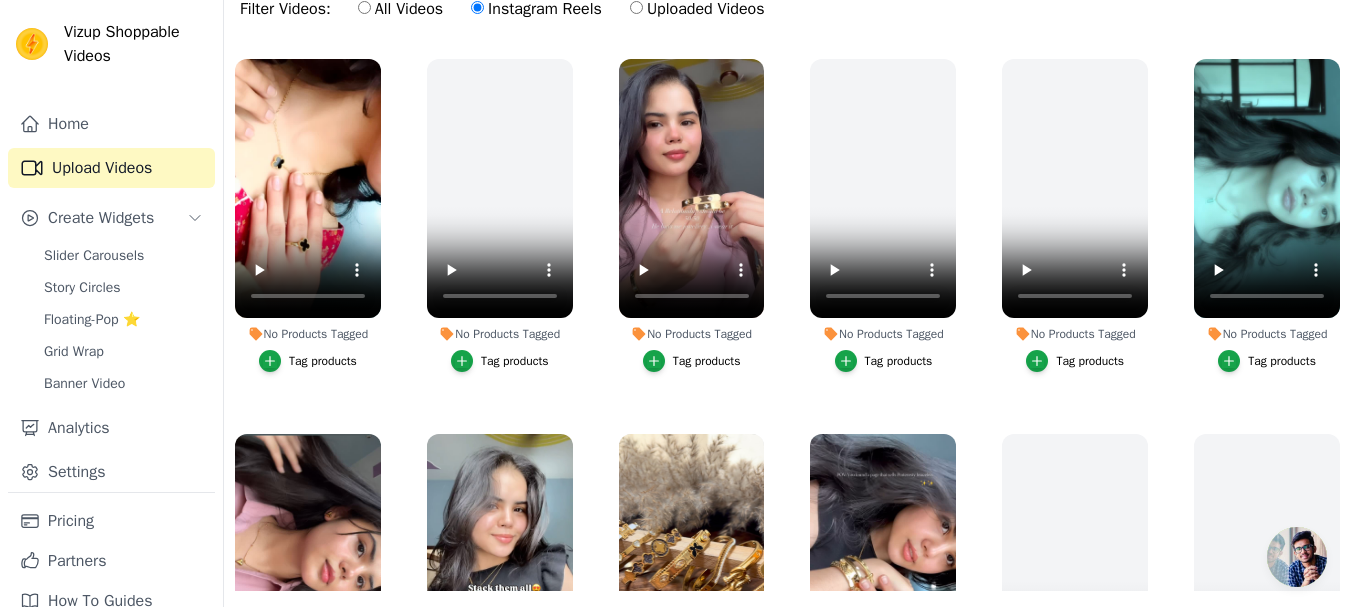 scroll, scrollTop: 288, scrollLeft: 0, axis: vertical 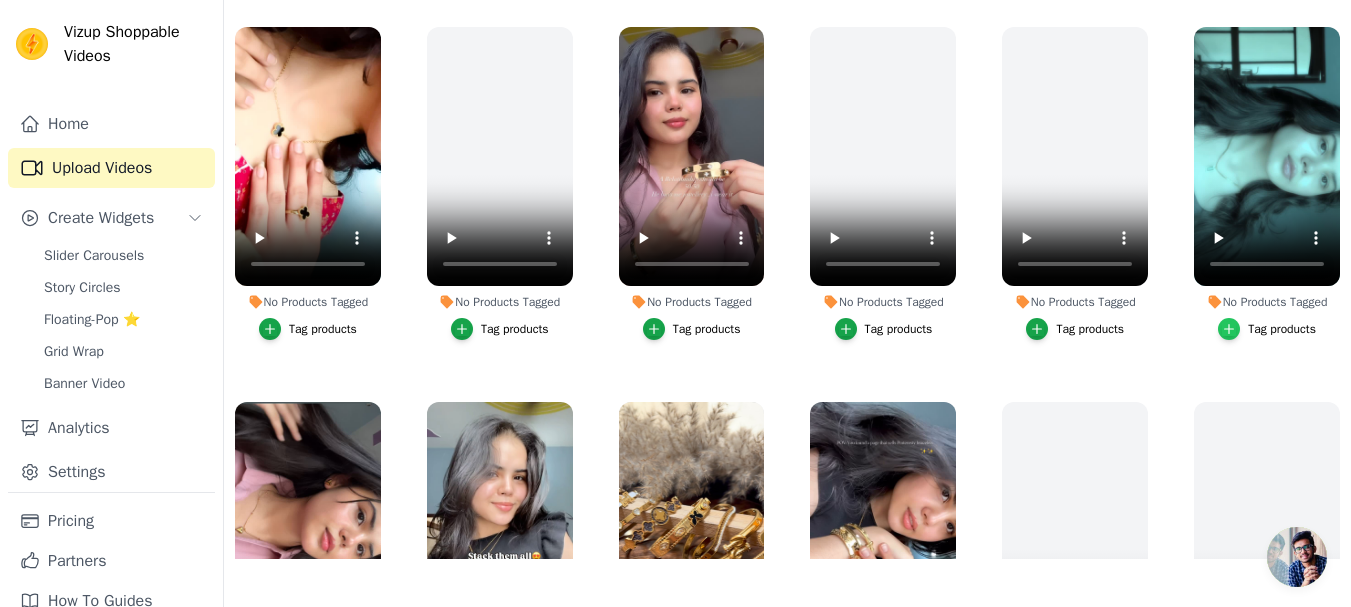 click 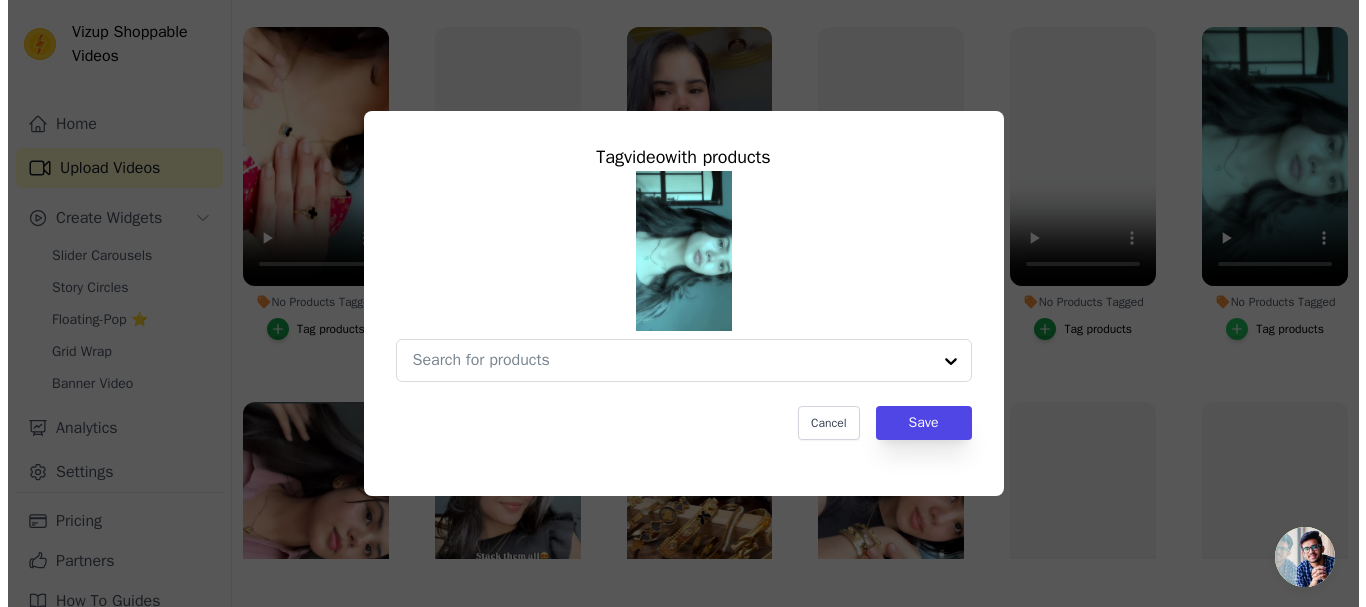 scroll, scrollTop: 0, scrollLeft: 0, axis: both 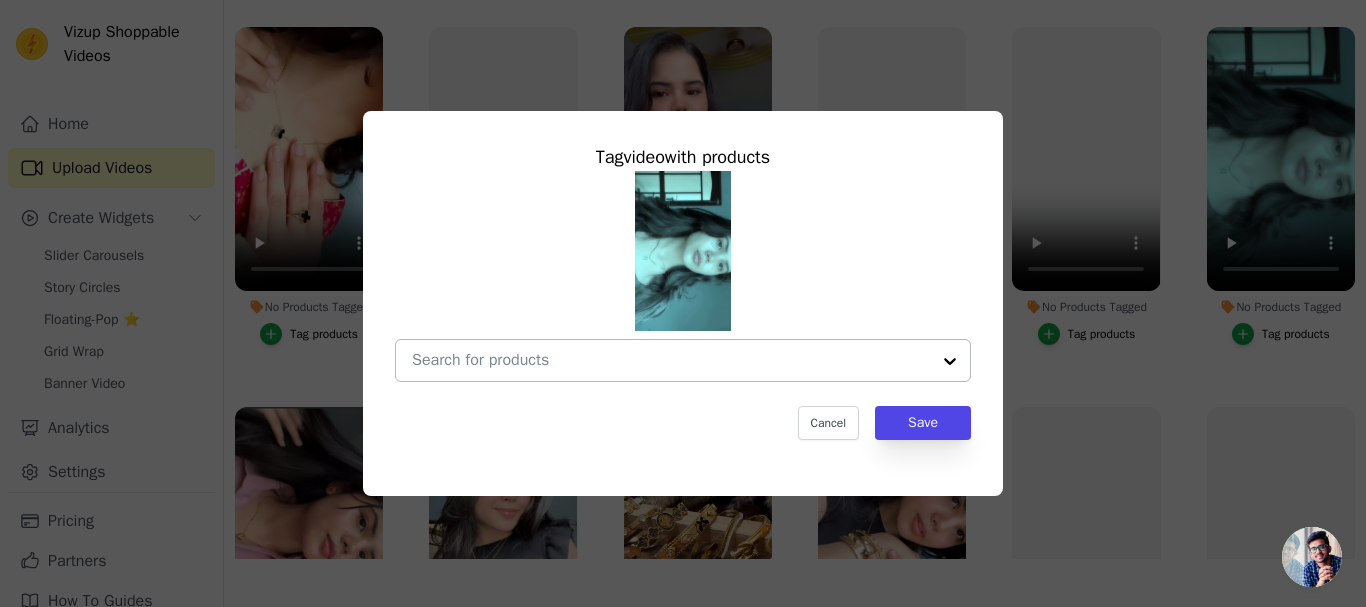 click on "No Products Tagged     Tag  video  with products                         Cancel   Save     Tag products" at bounding box center (671, 360) 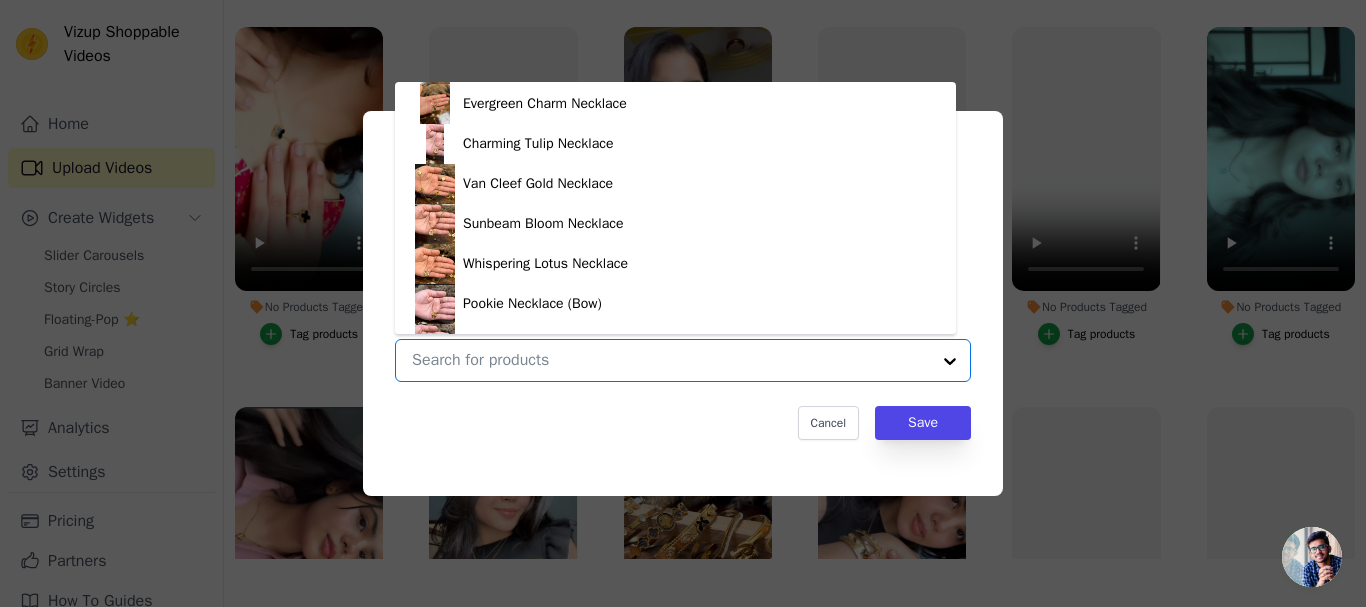 scroll, scrollTop: 640, scrollLeft: 0, axis: vertical 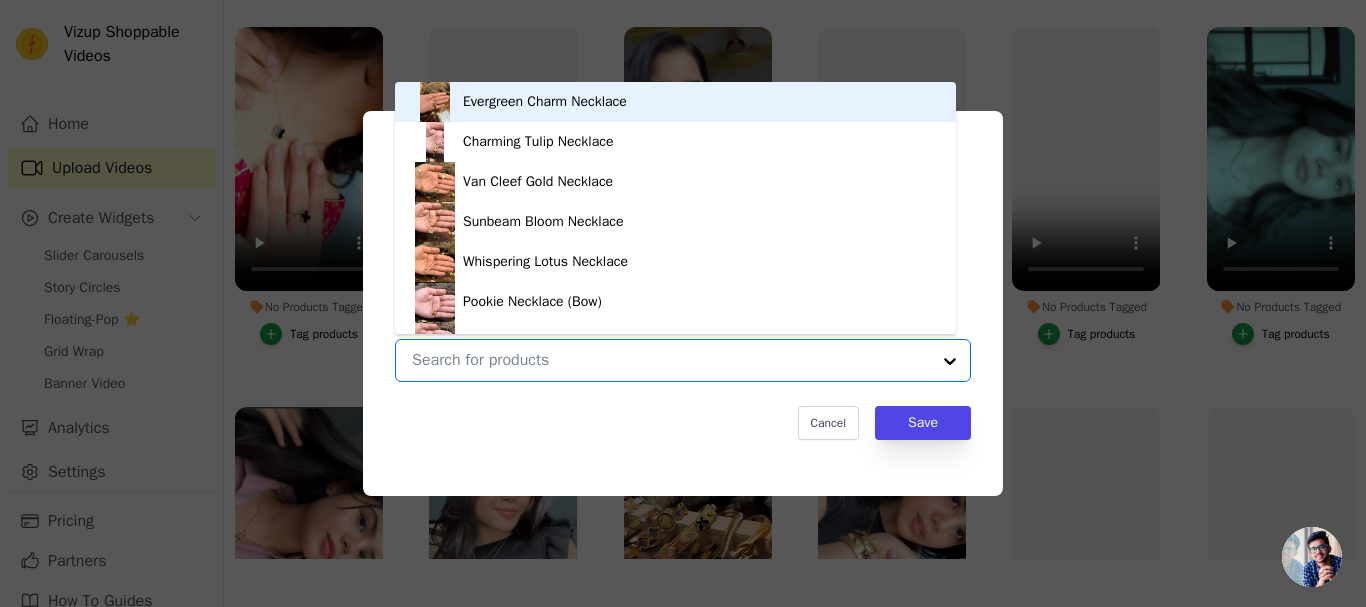 click on "Evergreen Charm Necklace" at bounding box center [675, 102] 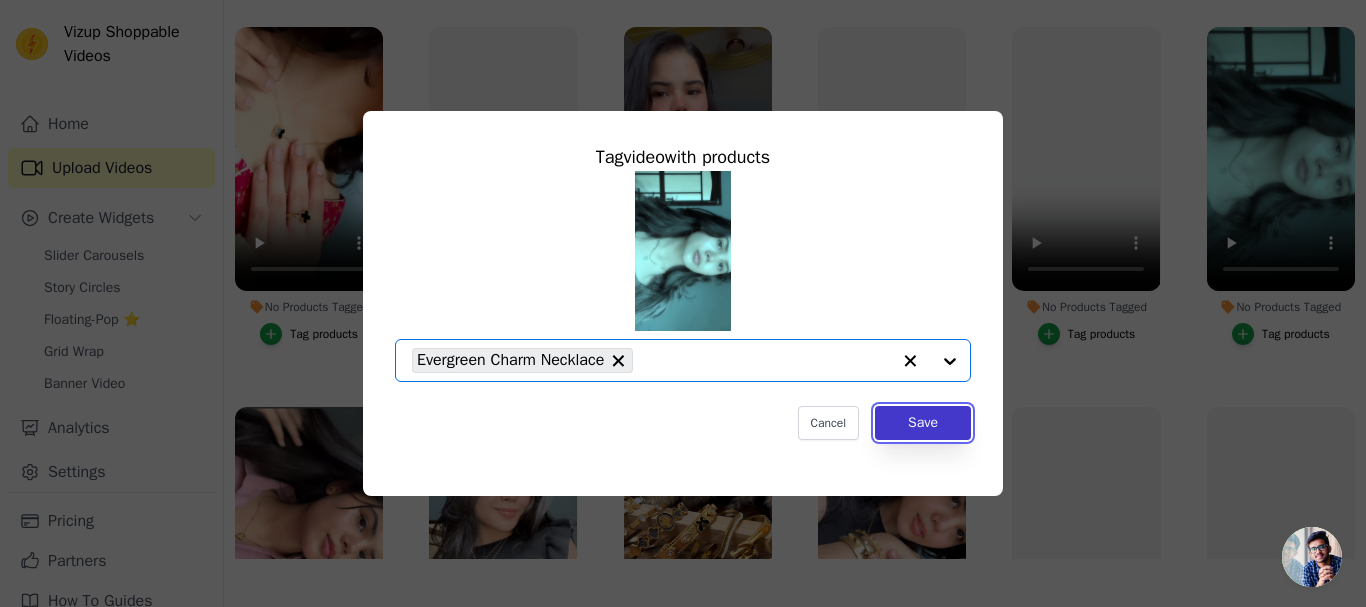 click on "Save" at bounding box center [923, 423] 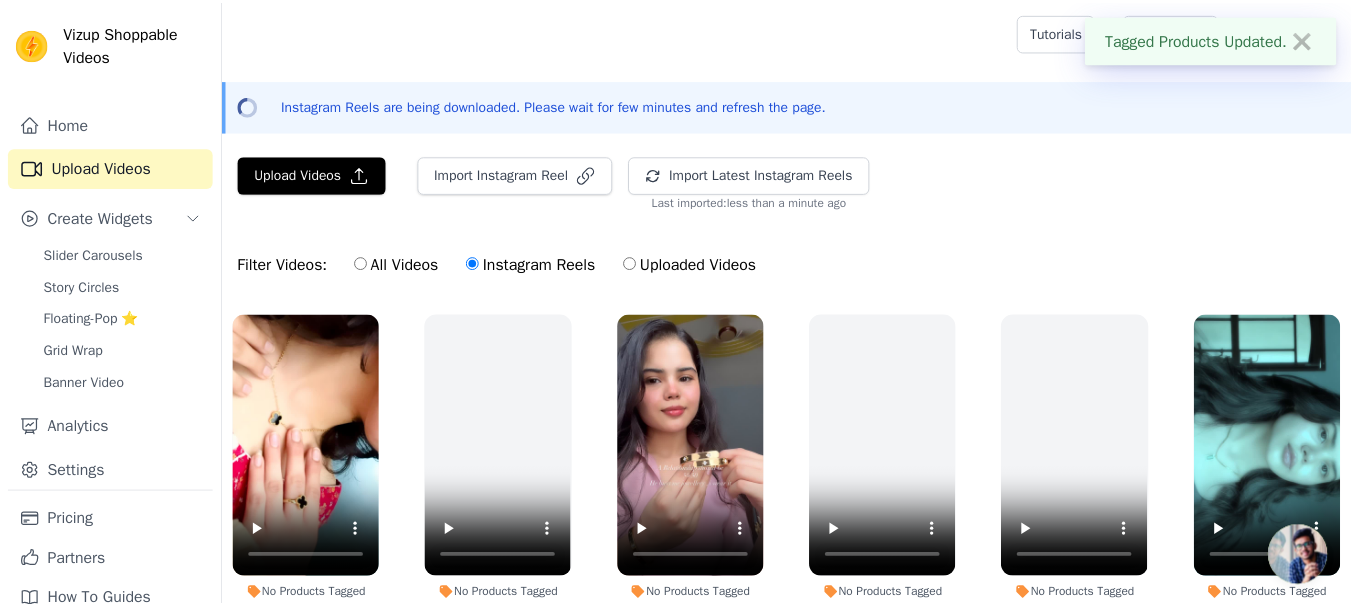 scroll, scrollTop: 288, scrollLeft: 0, axis: vertical 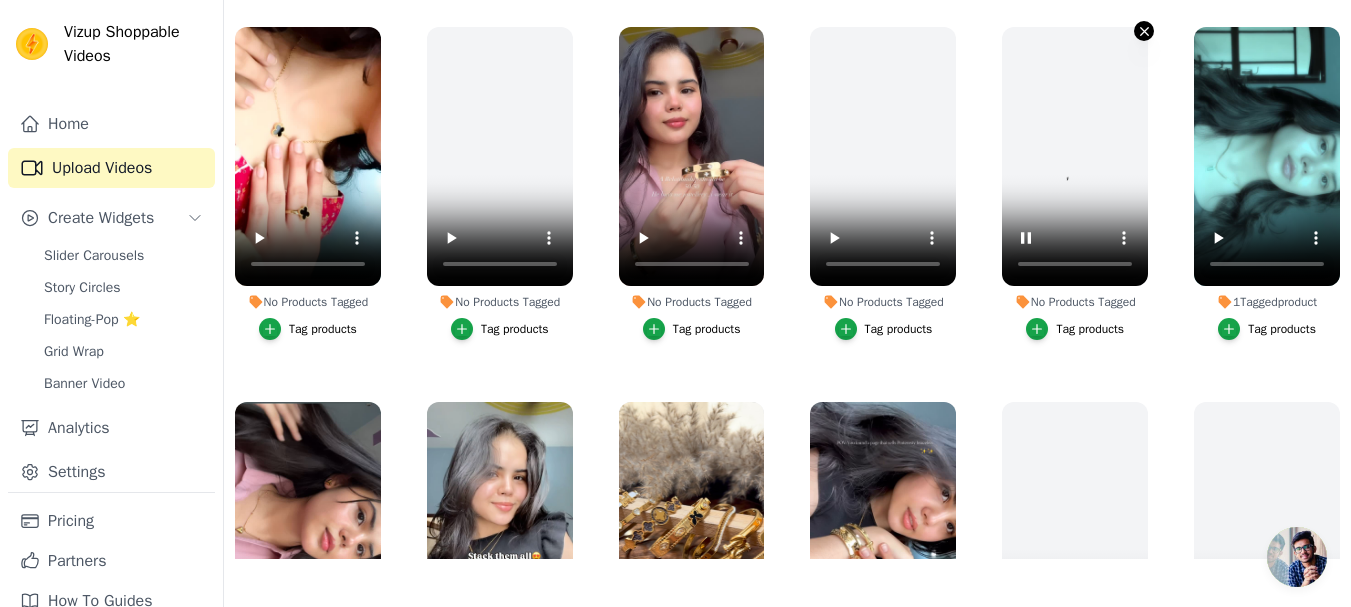 click 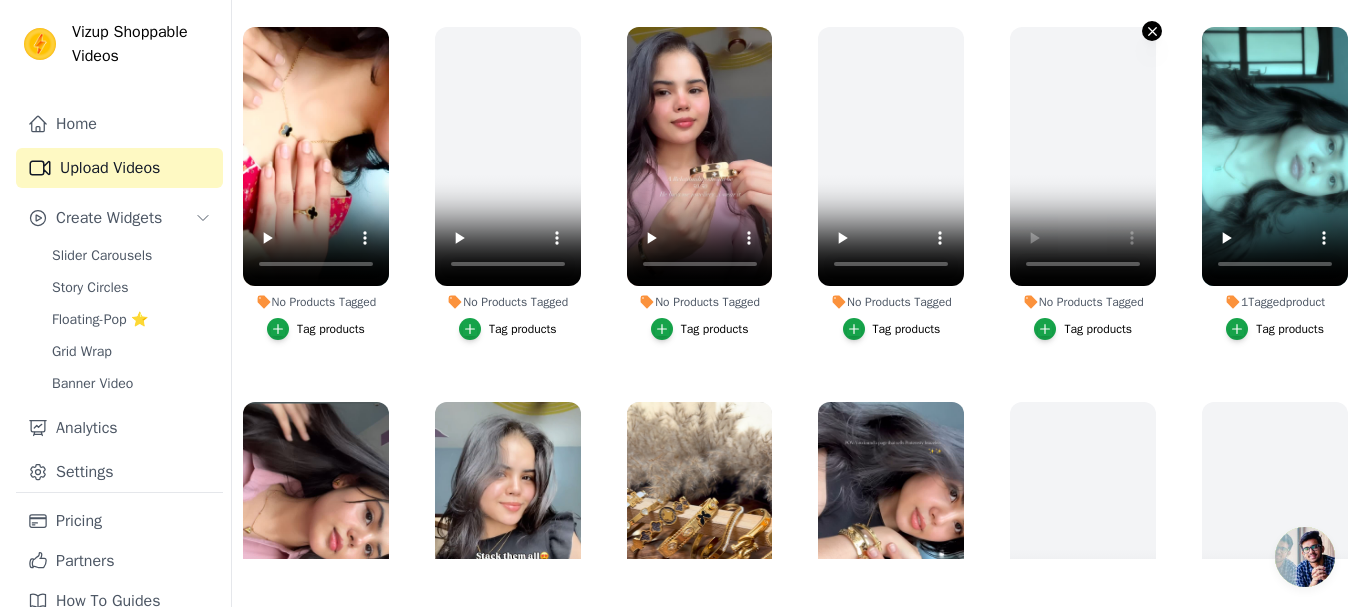 scroll, scrollTop: 0, scrollLeft: 0, axis: both 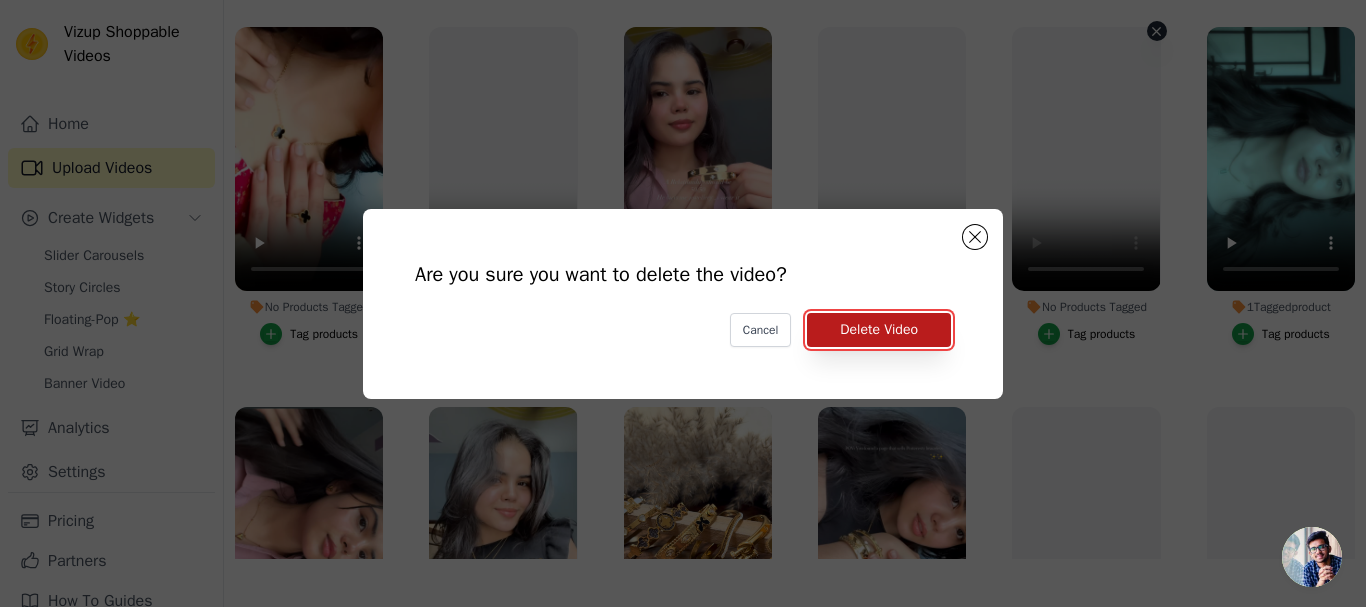 click on "Delete Video" at bounding box center (879, 330) 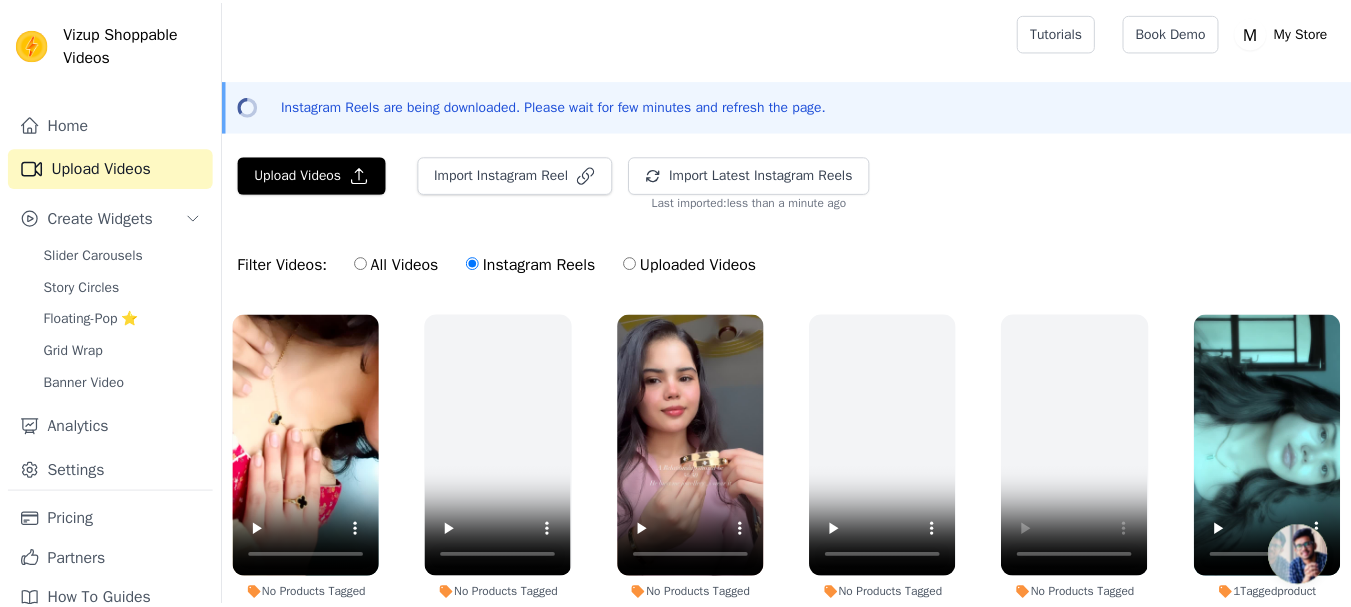 scroll, scrollTop: 288, scrollLeft: 0, axis: vertical 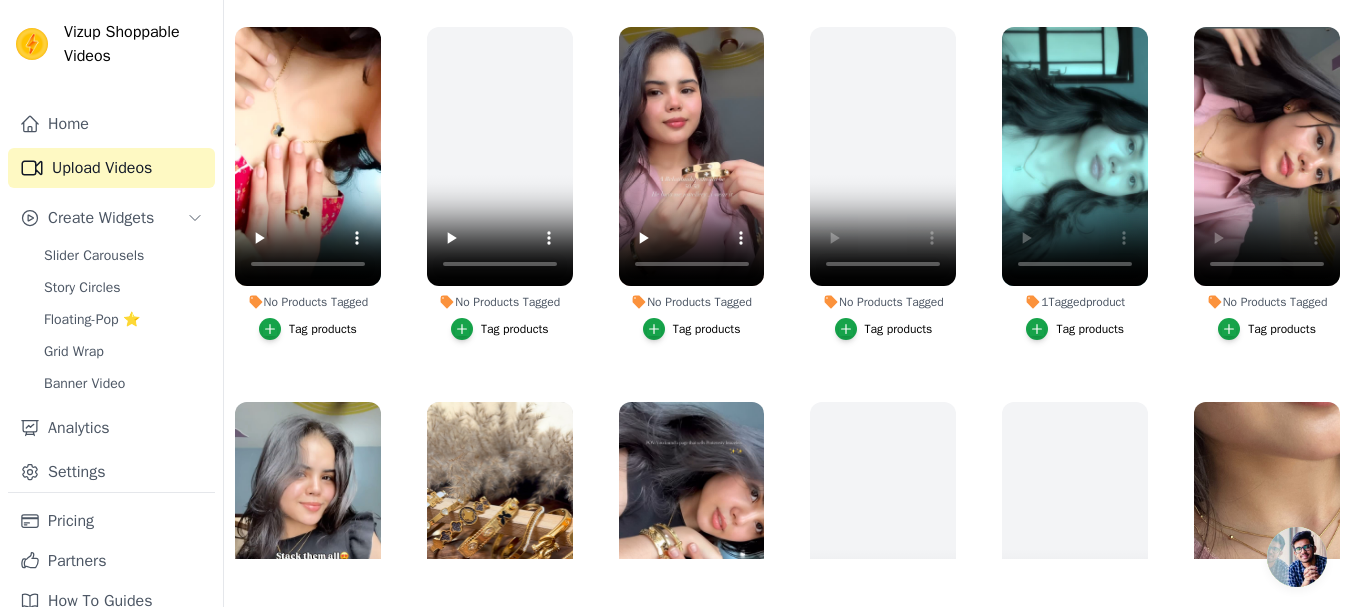 click on "Tag products" at bounding box center [1282, 329] 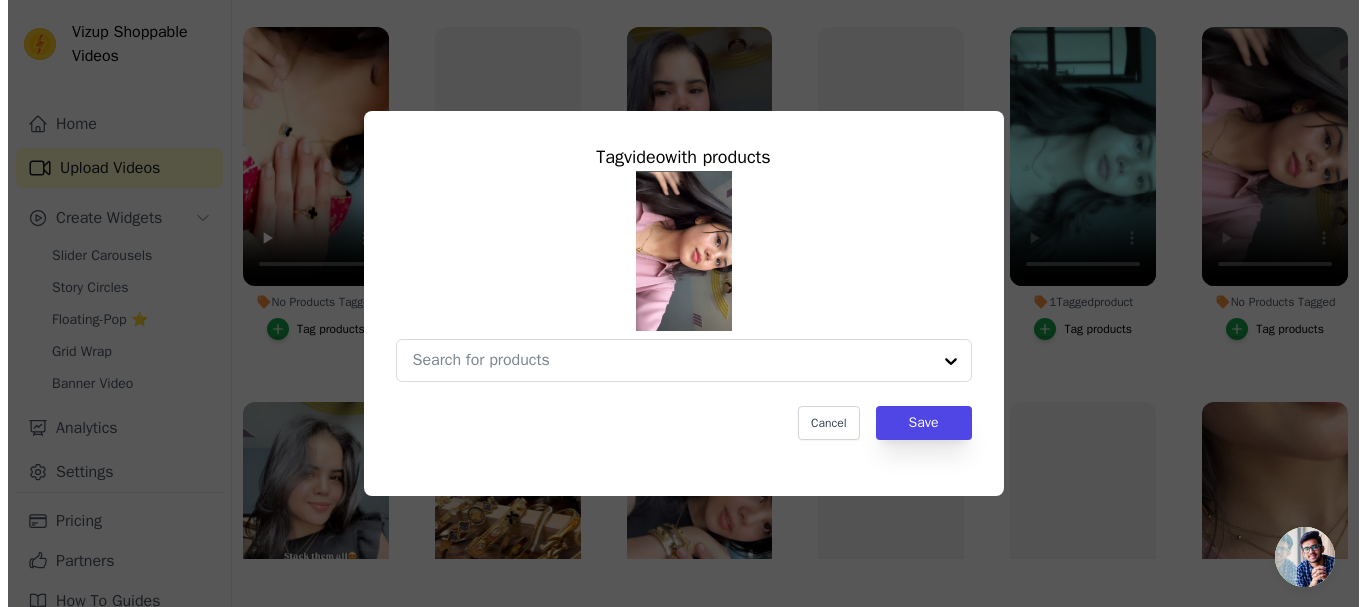 scroll, scrollTop: 0, scrollLeft: 0, axis: both 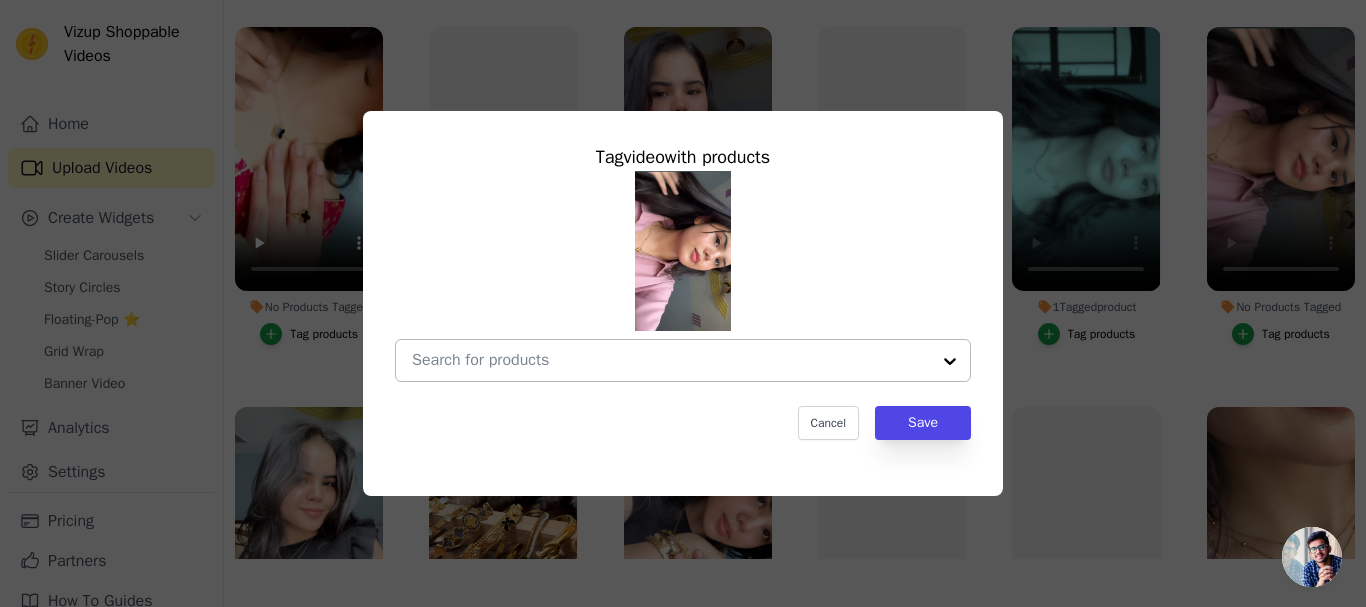 click at bounding box center (950, 360) 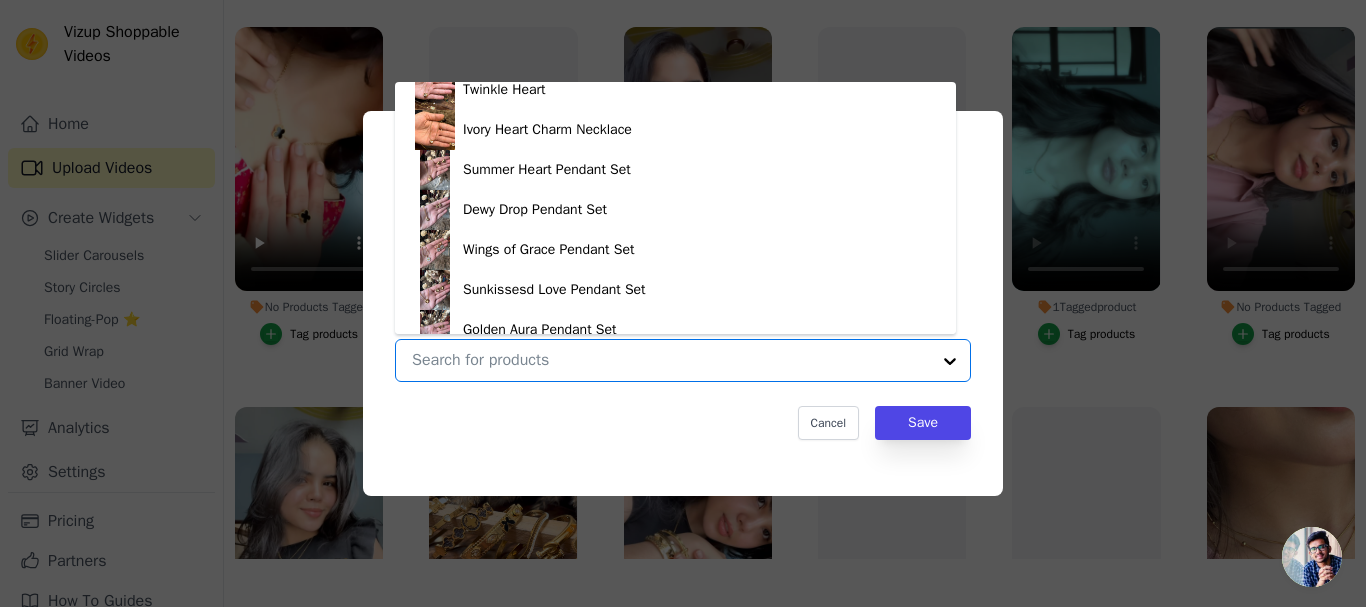 scroll, scrollTop: 908, scrollLeft: 0, axis: vertical 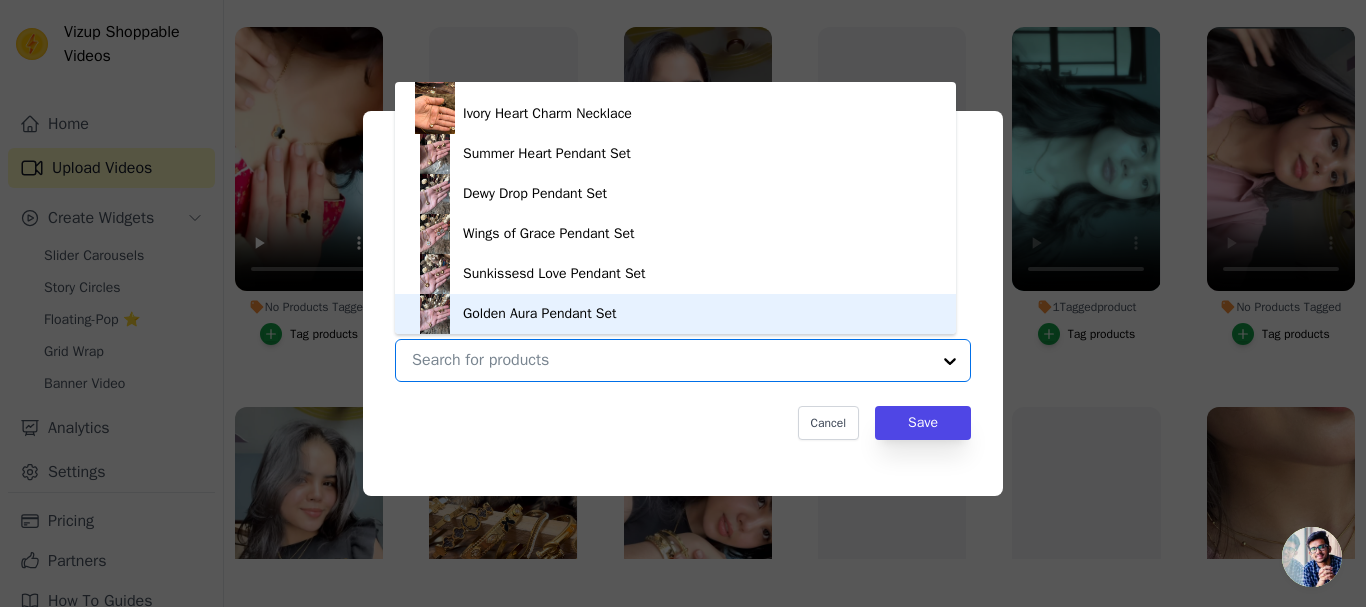 click on "Golden Aura Pendant Set" at bounding box center (675, 314) 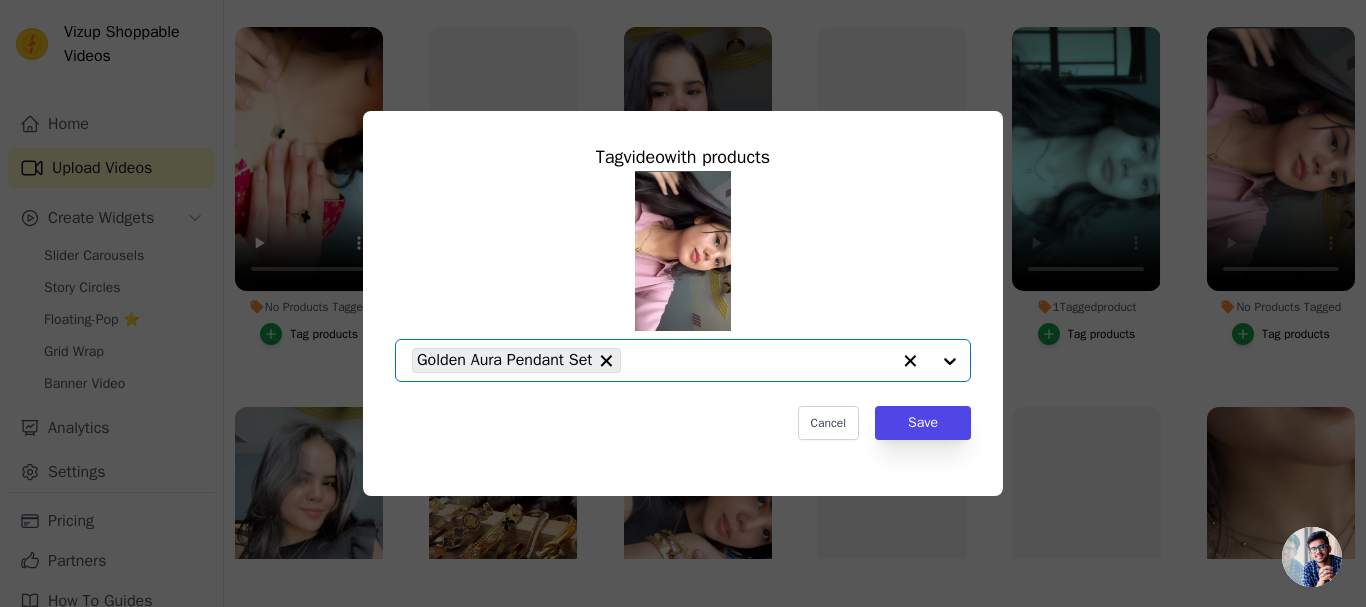 click on "Tag  video  with products       Option Golden Aura Pendant Set, selected.   Select is focused, type to refine list, press down to open the menu.     Golden Aura Pendant Set                   Cancel   Save" at bounding box center (683, 291) 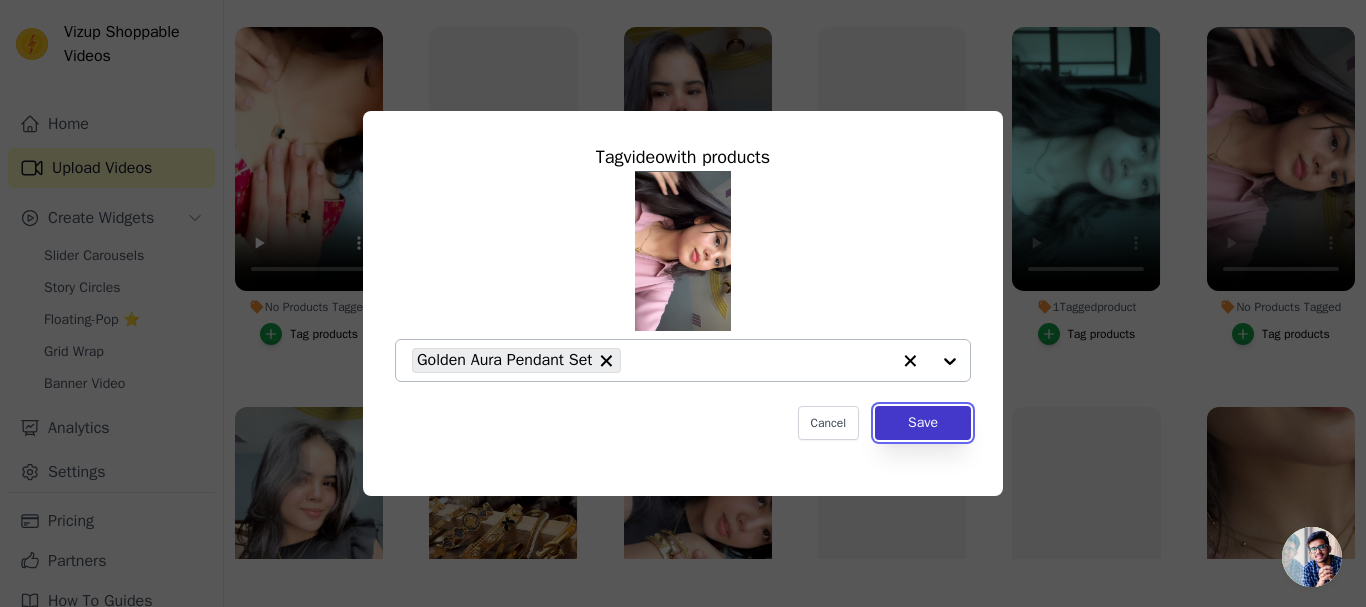 click on "Save" at bounding box center [923, 423] 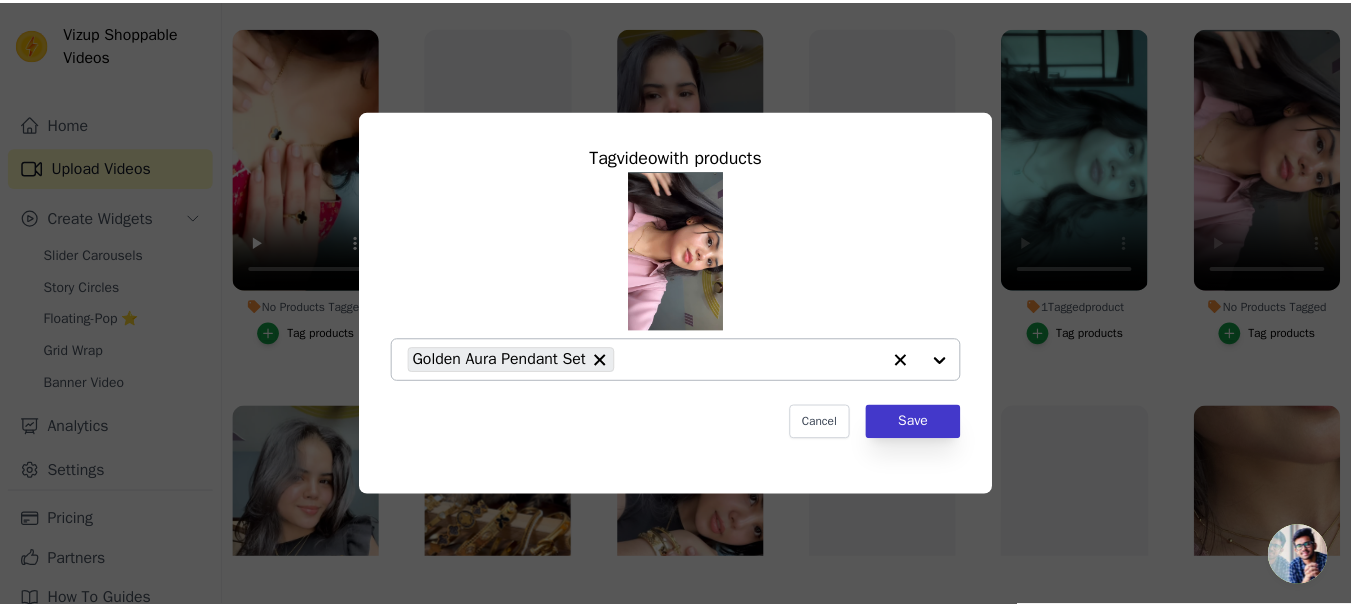 scroll, scrollTop: 288, scrollLeft: 0, axis: vertical 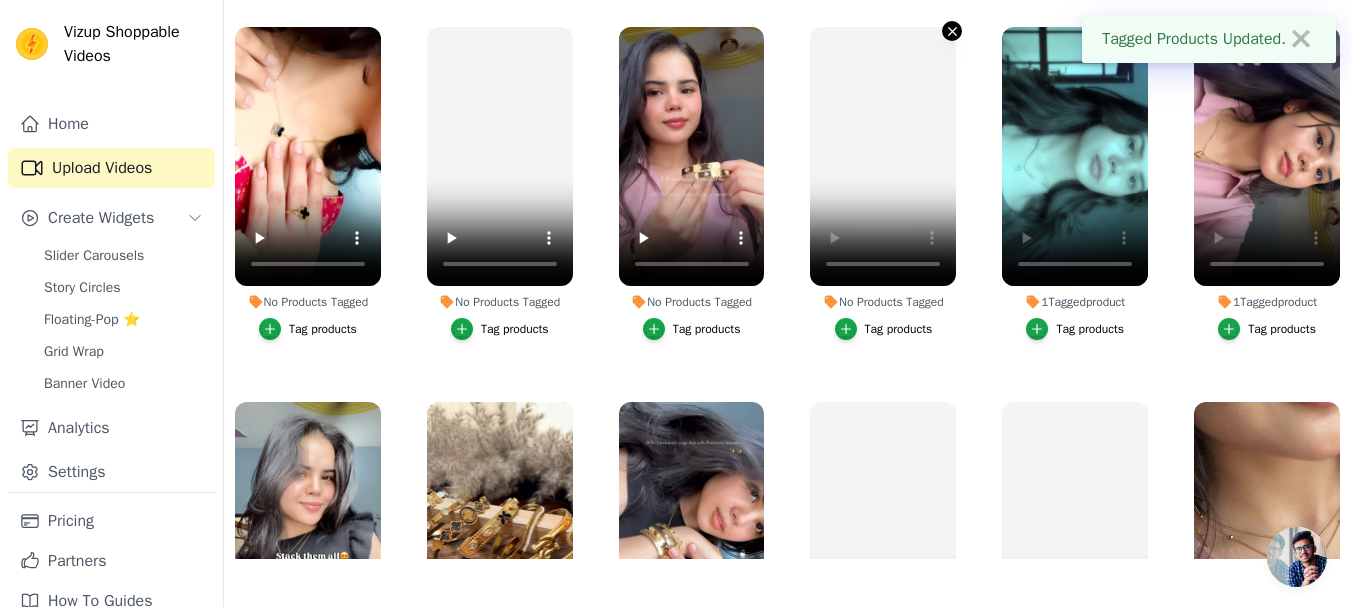 click 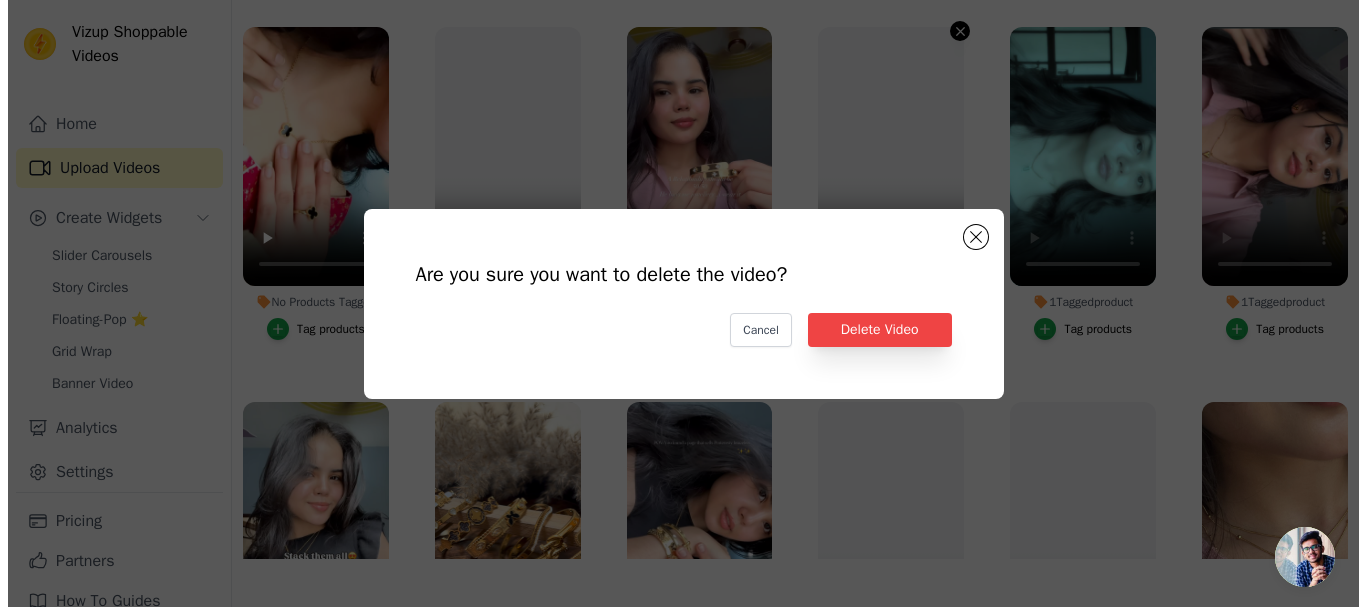 scroll, scrollTop: 0, scrollLeft: 0, axis: both 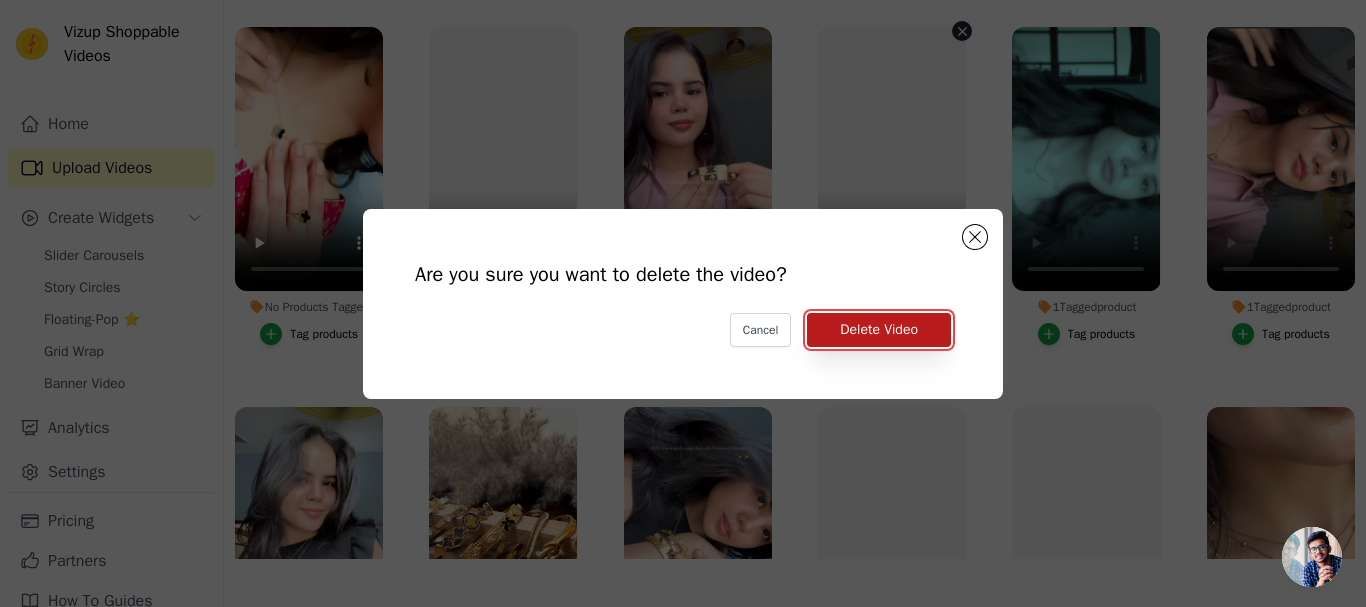 click on "Delete Video" at bounding box center [879, 330] 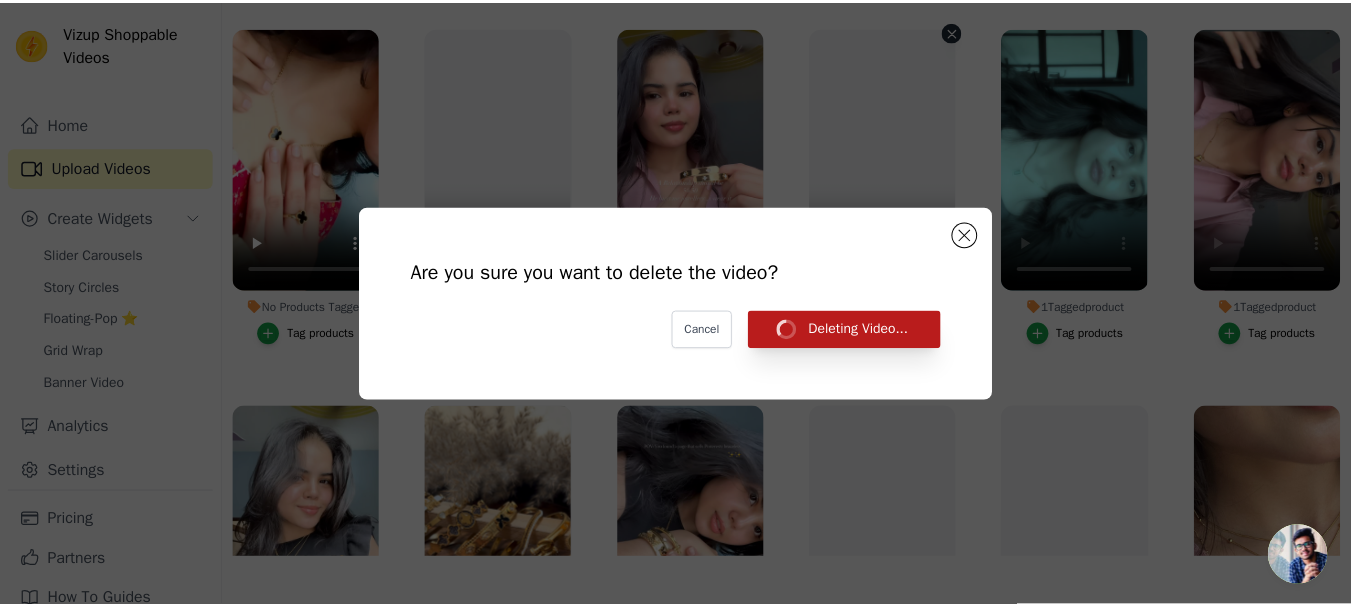 scroll, scrollTop: 288, scrollLeft: 0, axis: vertical 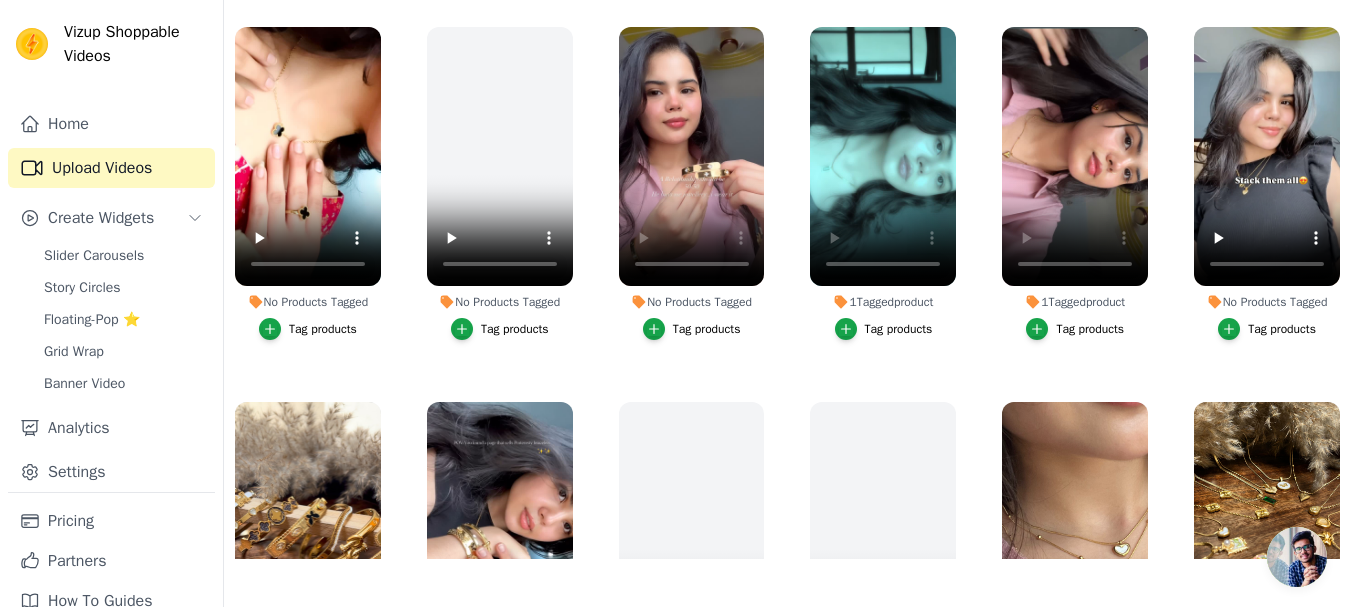 click on "Tag products" at bounding box center (323, 329) 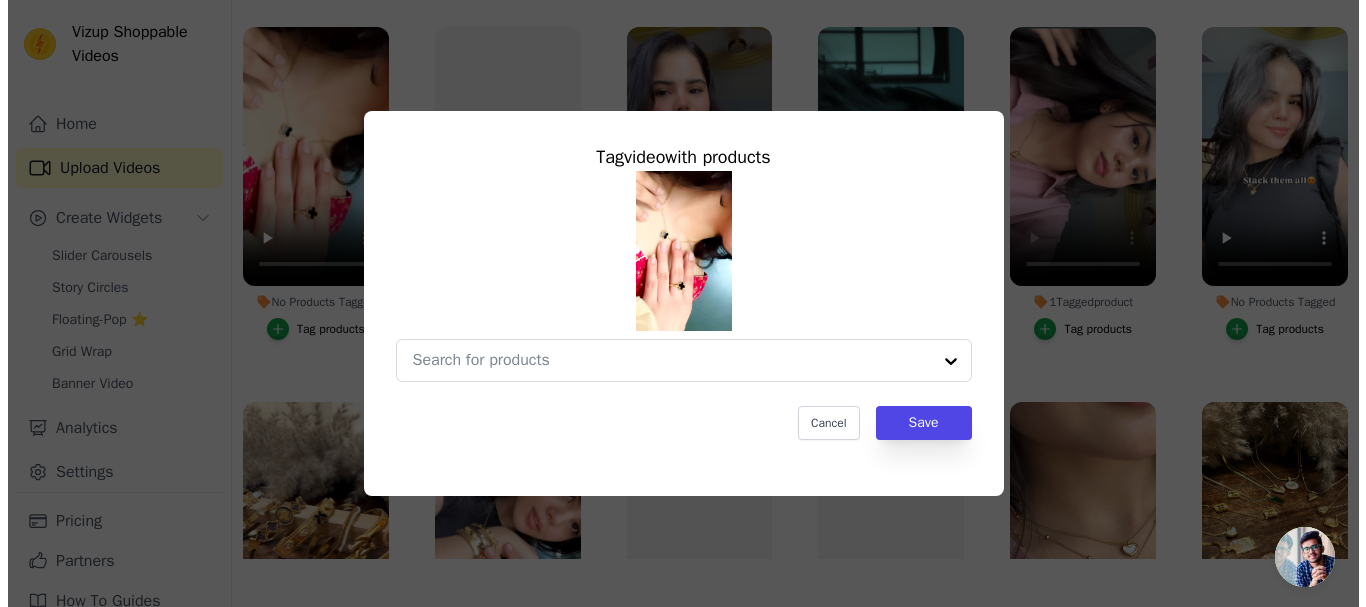 scroll, scrollTop: 0, scrollLeft: 0, axis: both 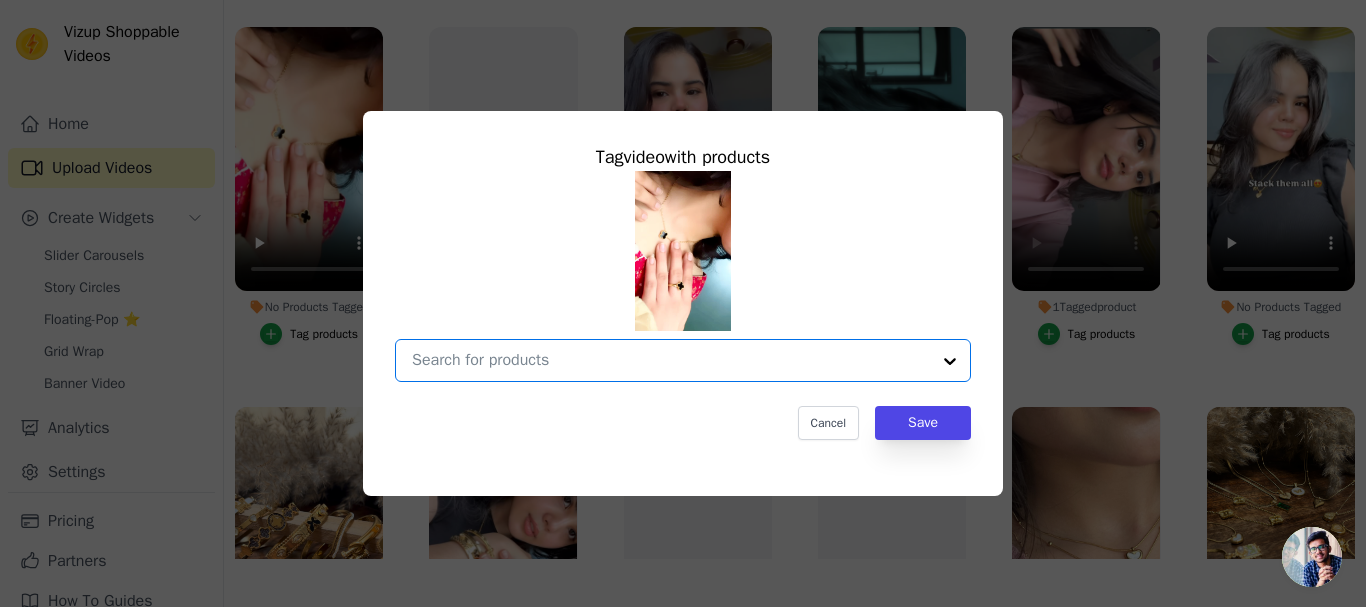 click on "No Products Tagged     Tag  video  with products       Option undefined, selected.   Select is focused, type to refine list, press down to open the menu.                   Cancel   Save     Tag products" at bounding box center [671, 360] 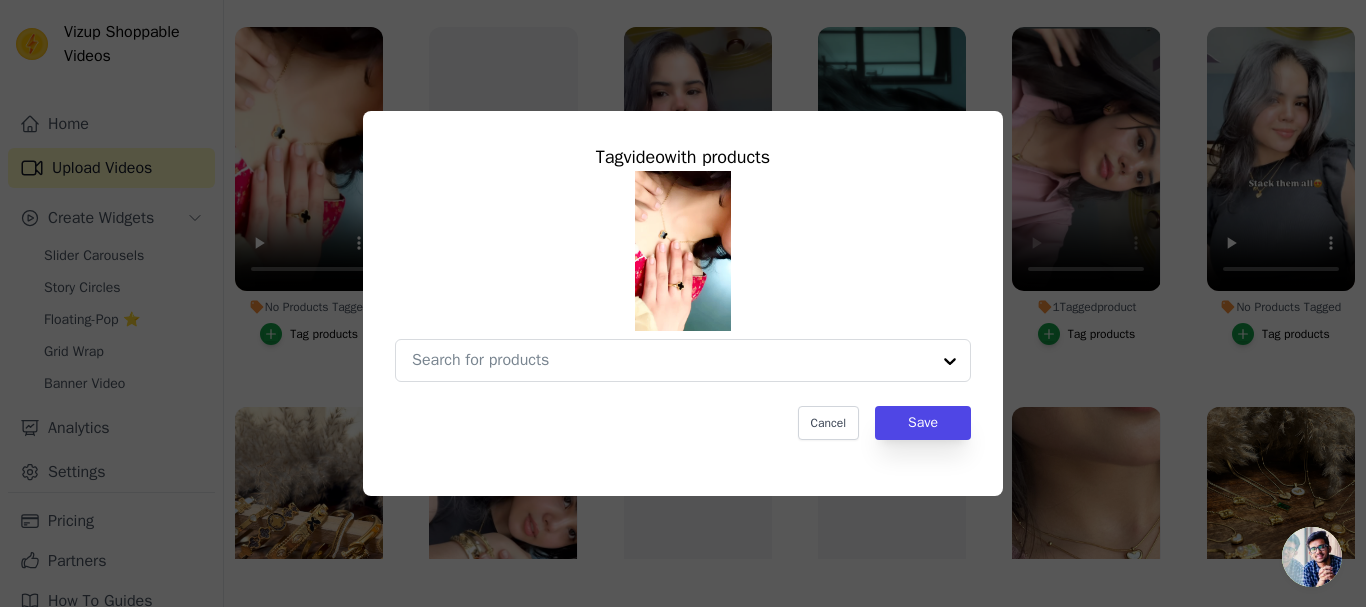click on "Tag  video  with products                         Cancel   Save" at bounding box center (683, 303) 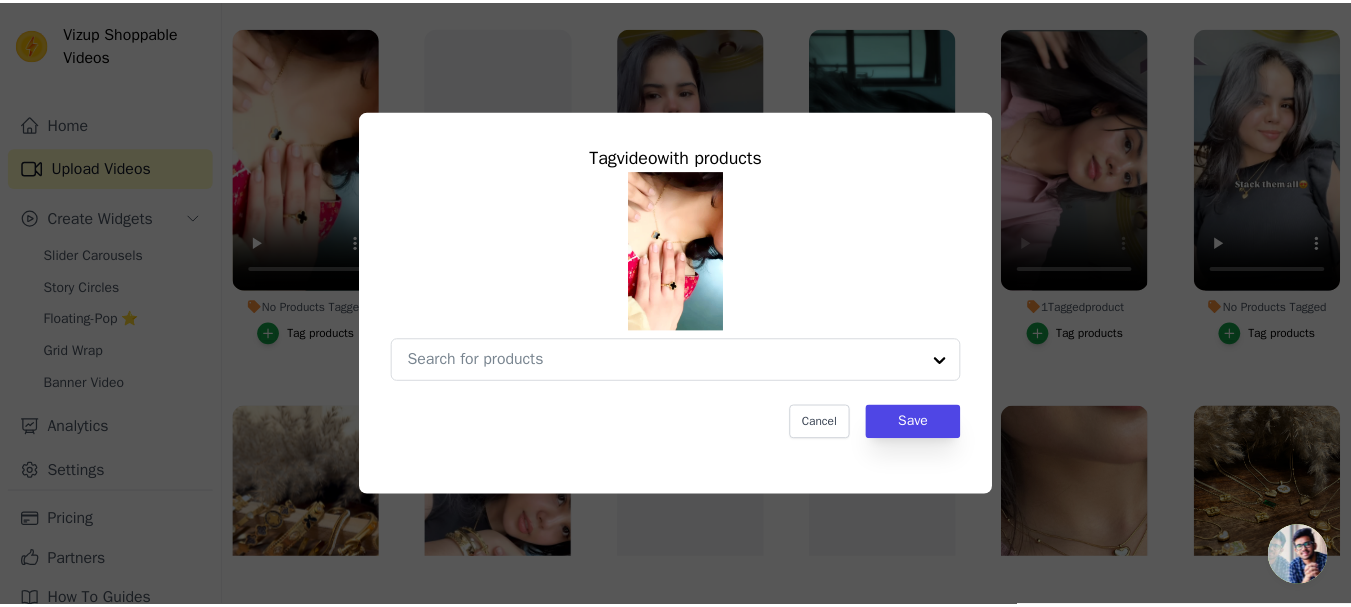 scroll, scrollTop: 288, scrollLeft: 0, axis: vertical 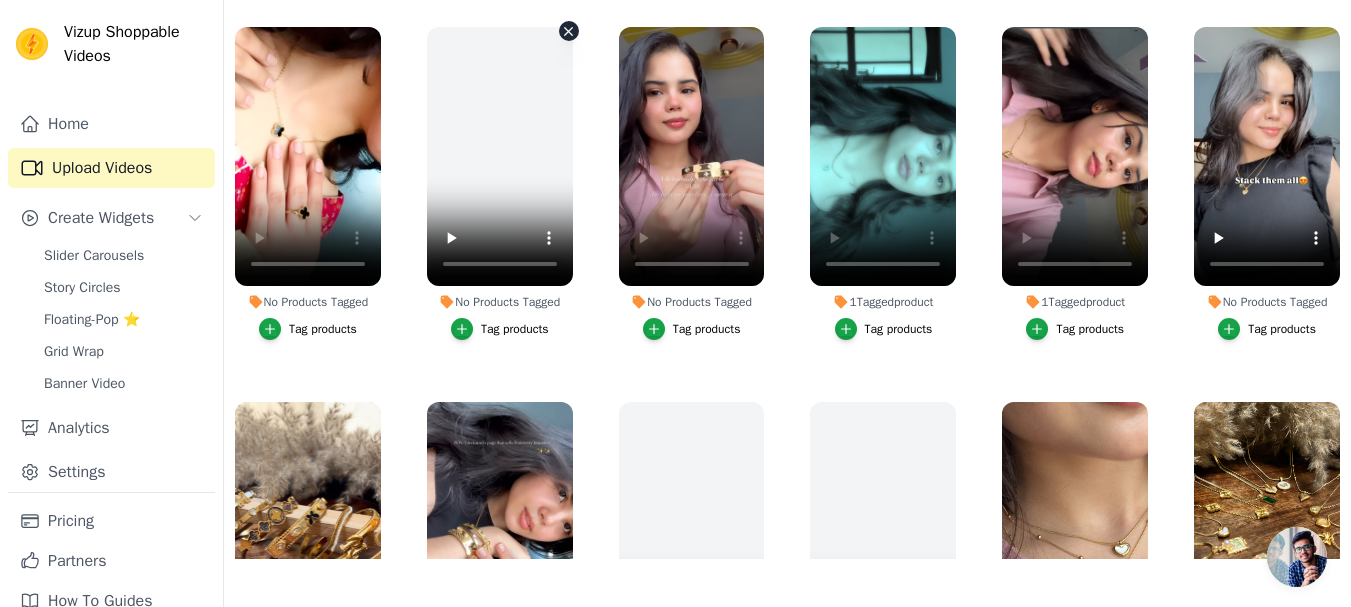 click 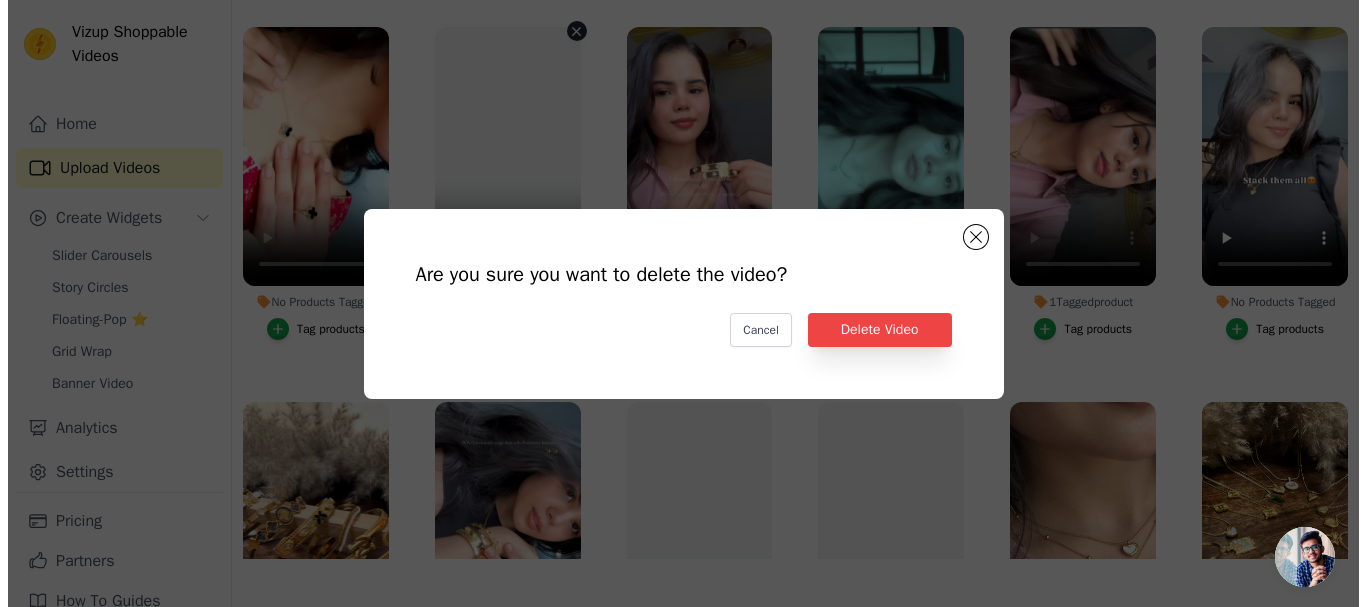 scroll, scrollTop: 0, scrollLeft: 0, axis: both 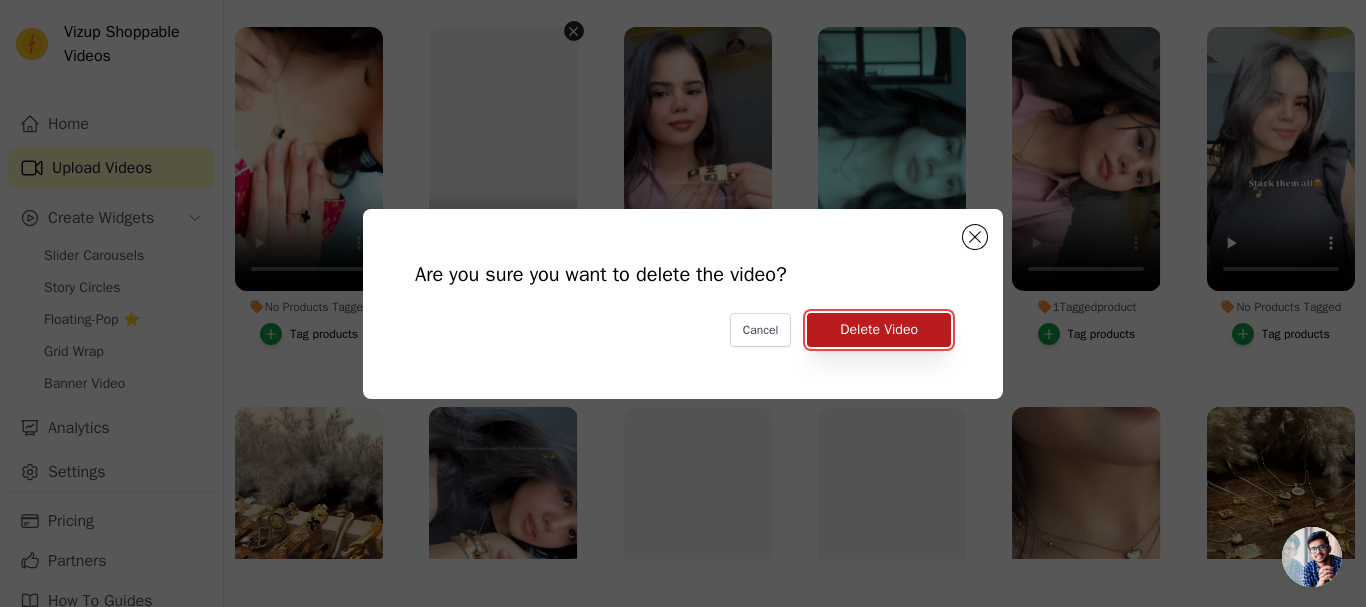 click on "Delete Video" at bounding box center [879, 330] 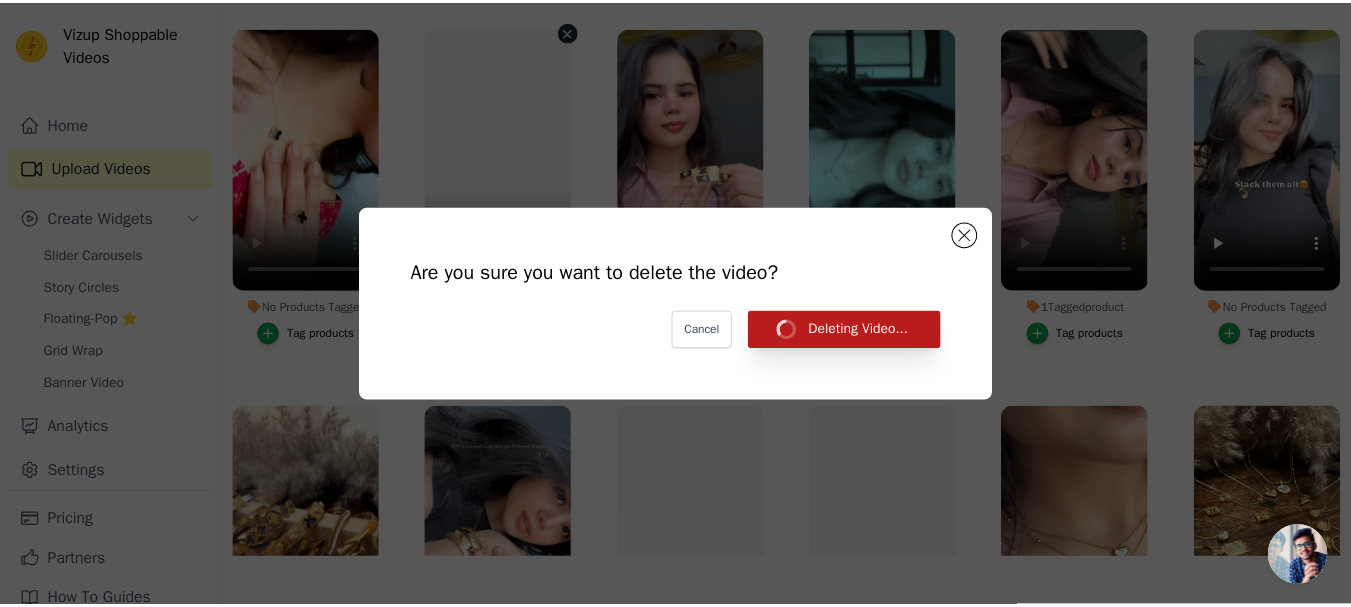 scroll, scrollTop: 288, scrollLeft: 0, axis: vertical 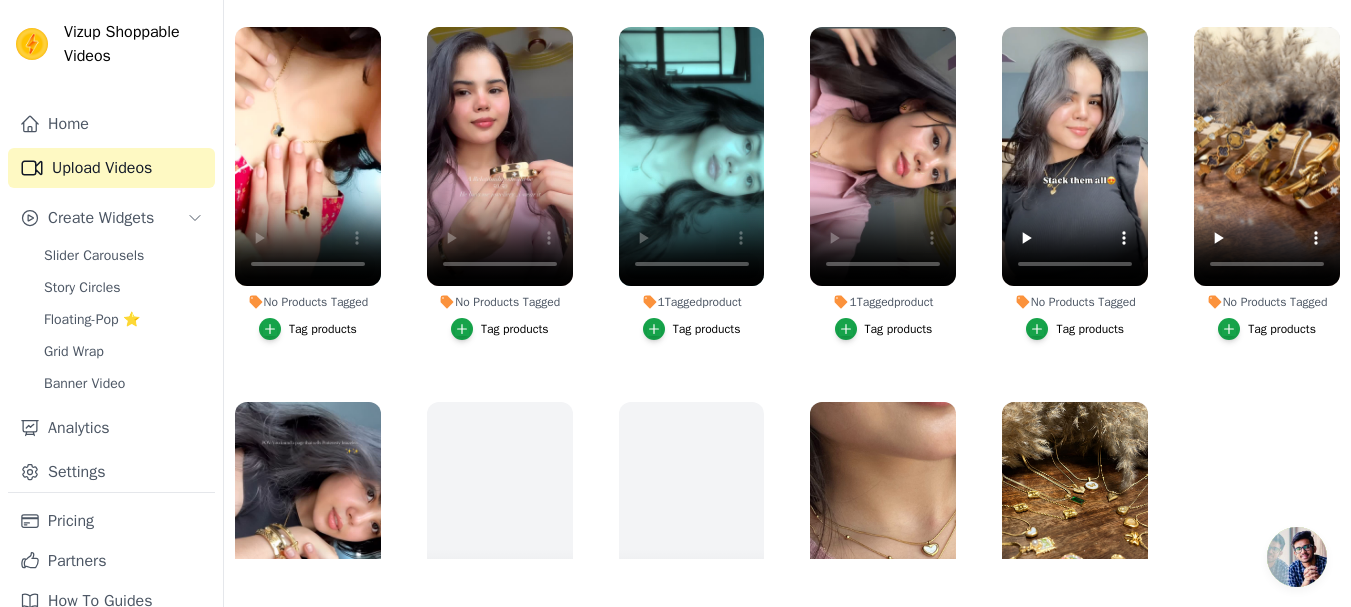 click on "Tag products" at bounding box center [515, 329] 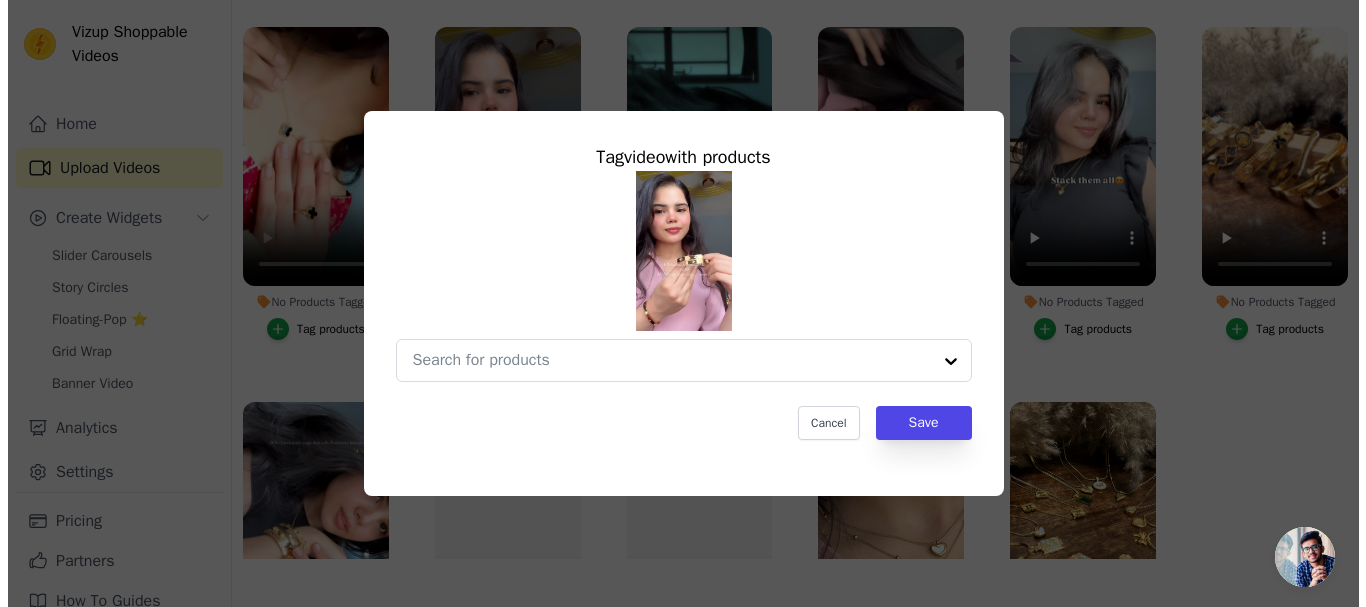 scroll, scrollTop: 0, scrollLeft: 0, axis: both 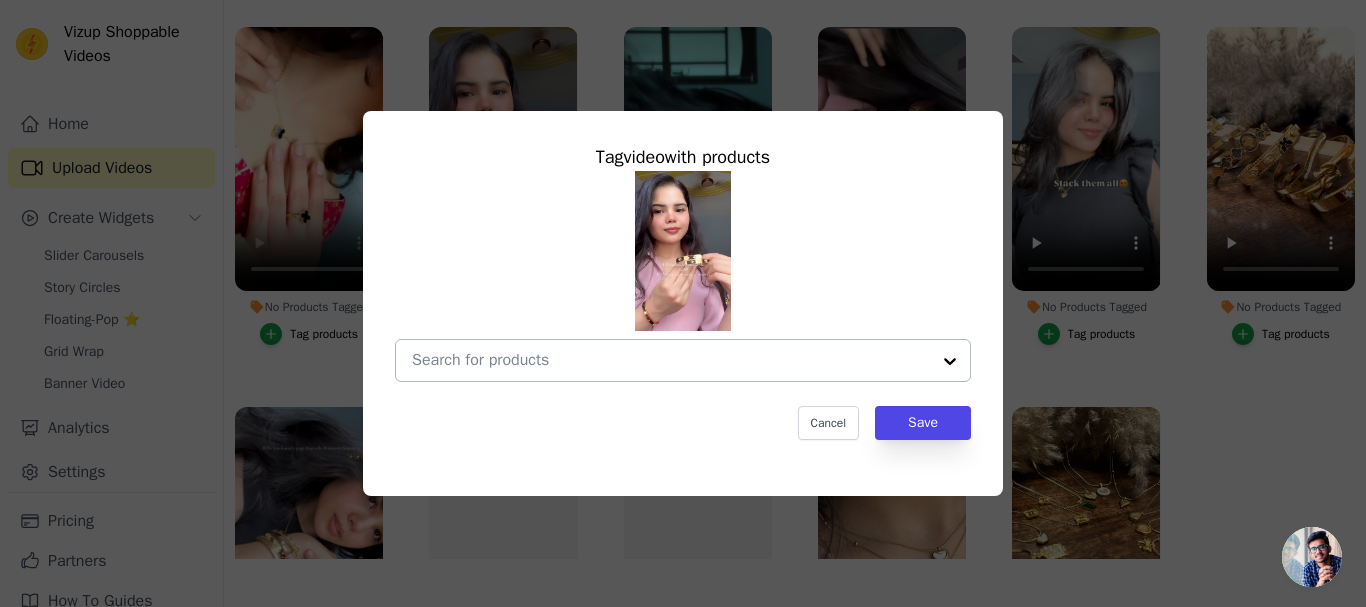 click on "No Products Tagged     Tag  video  with products                         Cancel   Save     Tag products" at bounding box center [671, 360] 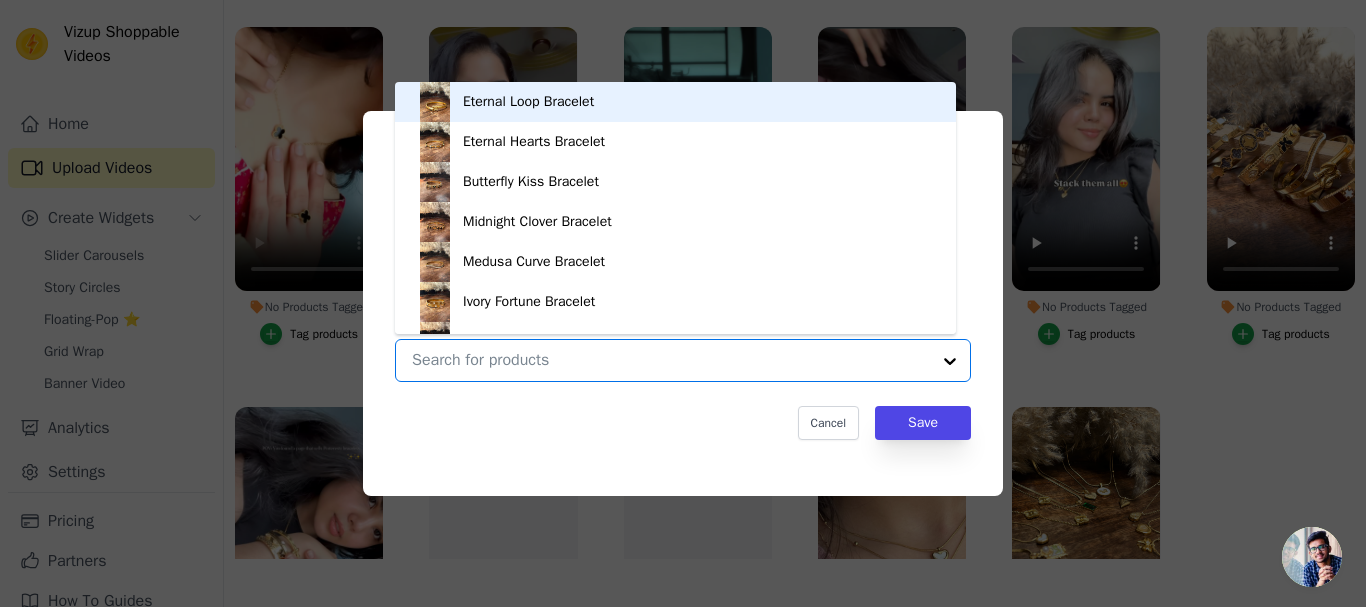 click on "No Products Tagged     Tag  video  with products         Eternal Loop Bracelet     Eternal Hearts Bracelet     Butterfly Kiss Bracelet     Midnight Clover Bracelet     Medusa Curve Bracelet     Ivory Fortune Bracelet     Hermes Inspired Bracelet     Golden Gleam Bracelet     Dual Tennis Bracelet     Golden Heart Strings Bracelet     Sweetheart Bracelet     Fortune In Black Bracelet     Eye of Fortune Bracelet     Color Code by LV     Color Code with Clover     Color code With Sun     Evergreen Charm Necklace     Charming Tulip Necklace     Van Cleef Gold Necklace     Sunbeam Bloom Necklace     Whispering Lotus Necklace     Pookie Necklace (Bow)     Twinkle Heart     Ivory Heart Charm Necklace     Summer Heart Pendant Set     Dewy Drop Pendant Set     Wings of Grace Pendant Set     Sunkissesd Love Pendant Set     Golden Aura Pendant Set       Option undefined, selected.   You are currently focused on option Eternal Loop Bracelet. There are 29 results available.                   Cancel" at bounding box center (671, 360) 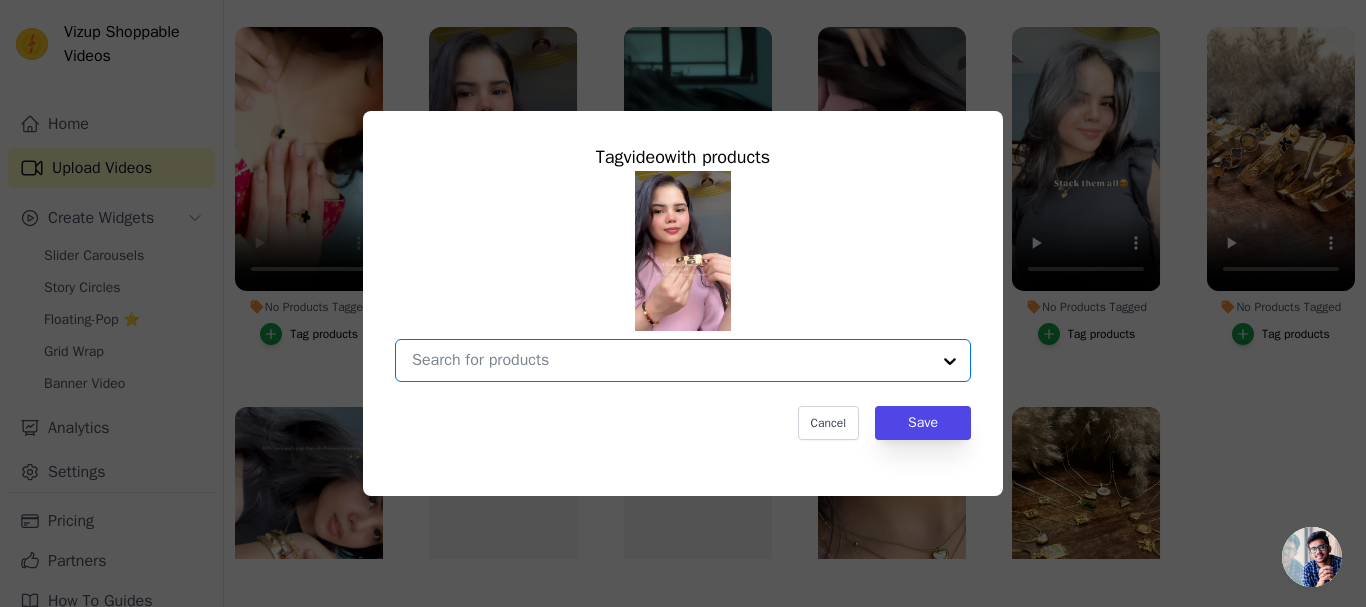 click on "No Products Tagged     Tag  video  with products       Option undefined, selected.   Select is focused, type to refine list, press down to open the menu.                   Cancel   Save     Tag products" at bounding box center [671, 360] 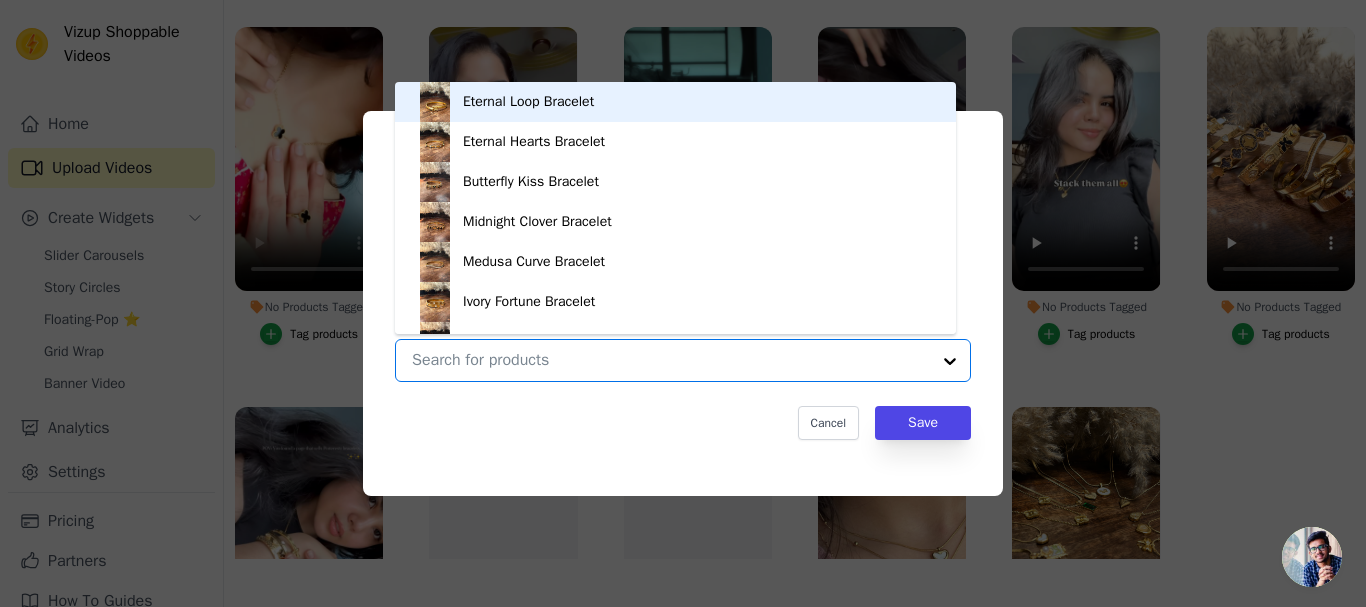 scroll, scrollTop: 28, scrollLeft: 0, axis: vertical 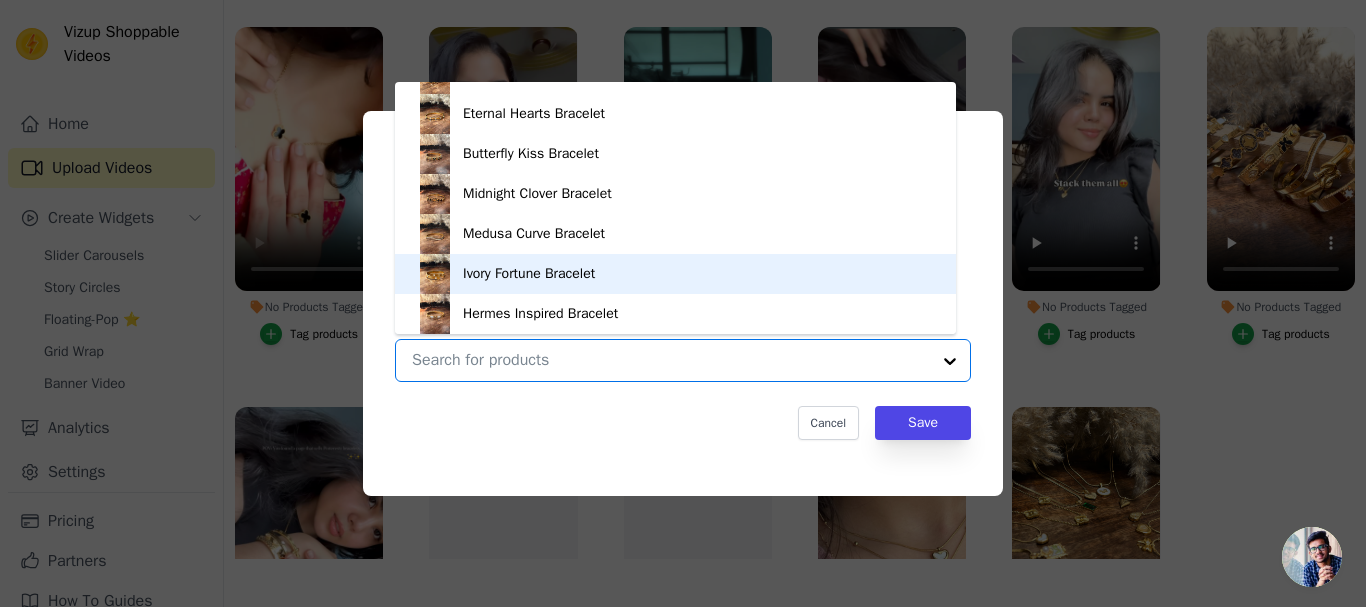 click on "Ivory Fortune Bracelet" at bounding box center [675, 274] 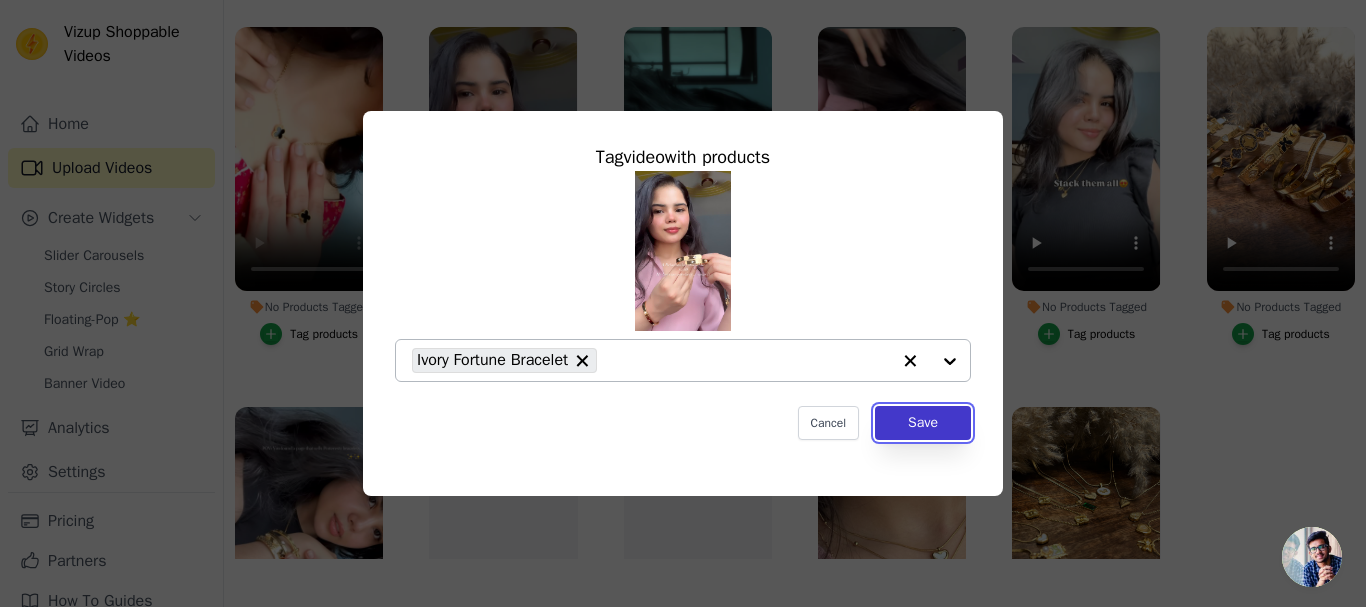 click on "Save" at bounding box center (923, 423) 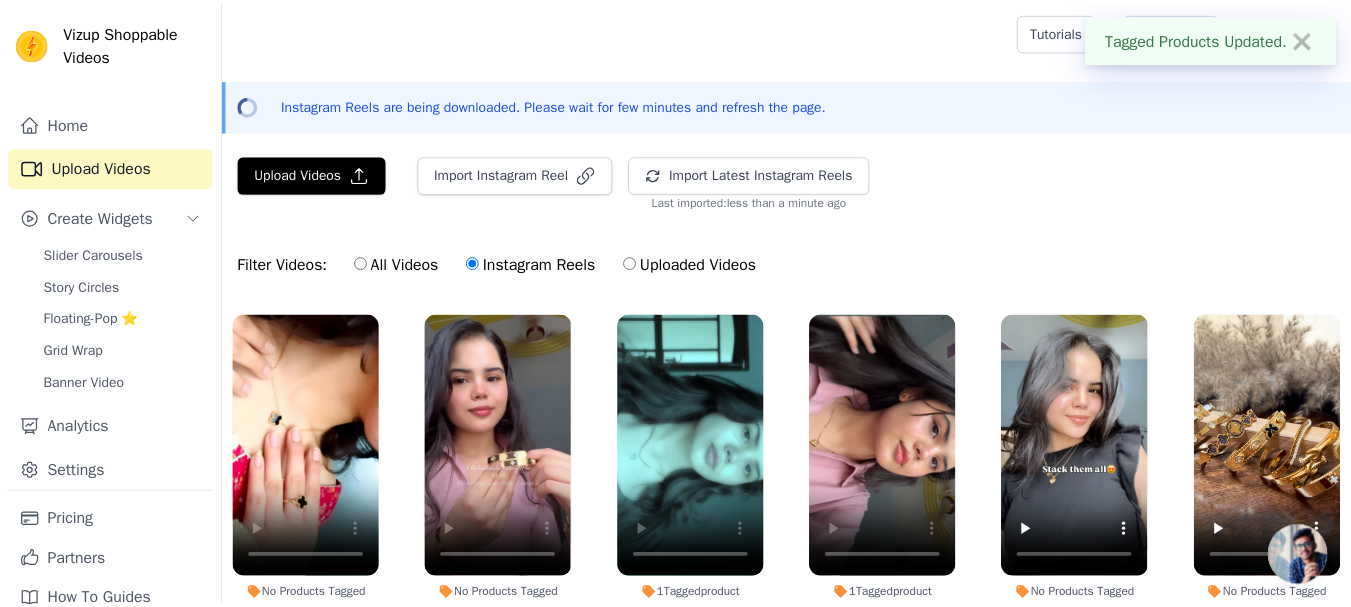 scroll, scrollTop: 288, scrollLeft: 0, axis: vertical 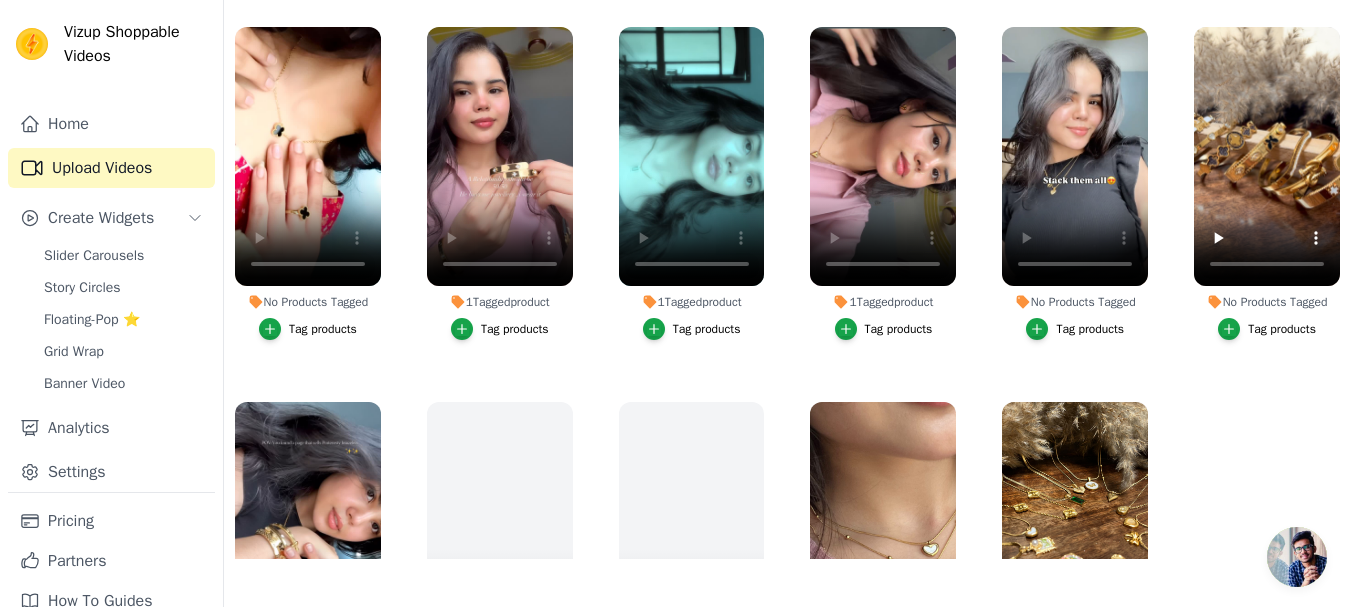 click on "Tag products" at bounding box center [1090, 329] 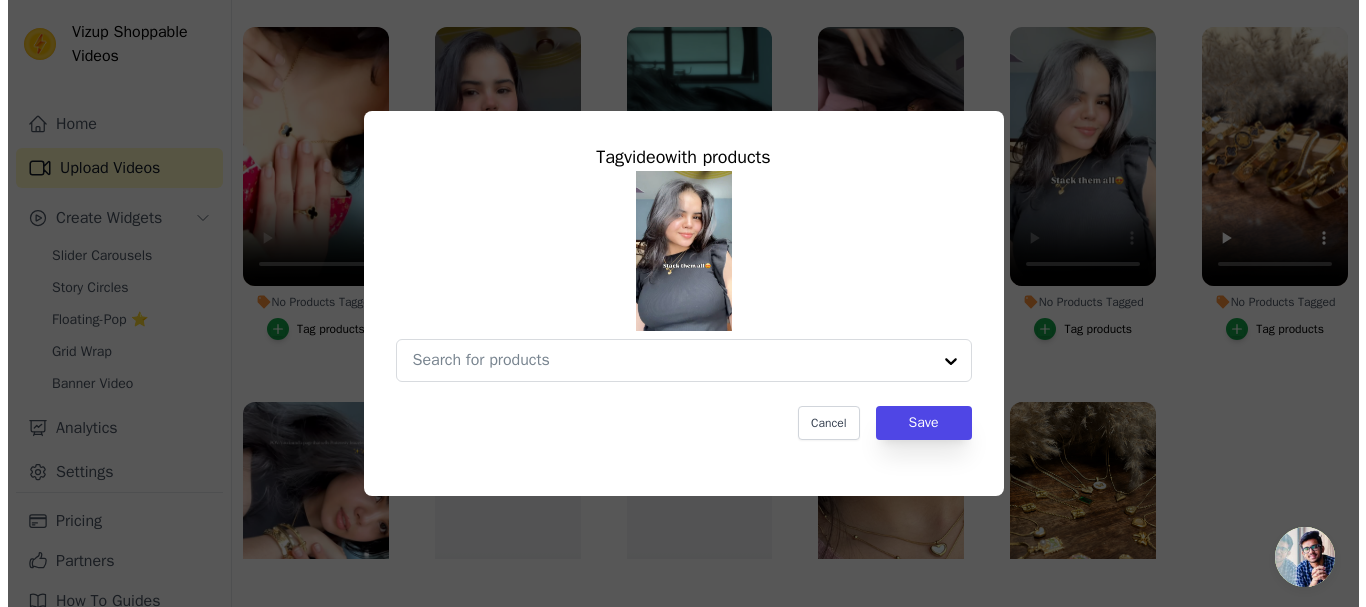 scroll, scrollTop: 0, scrollLeft: 0, axis: both 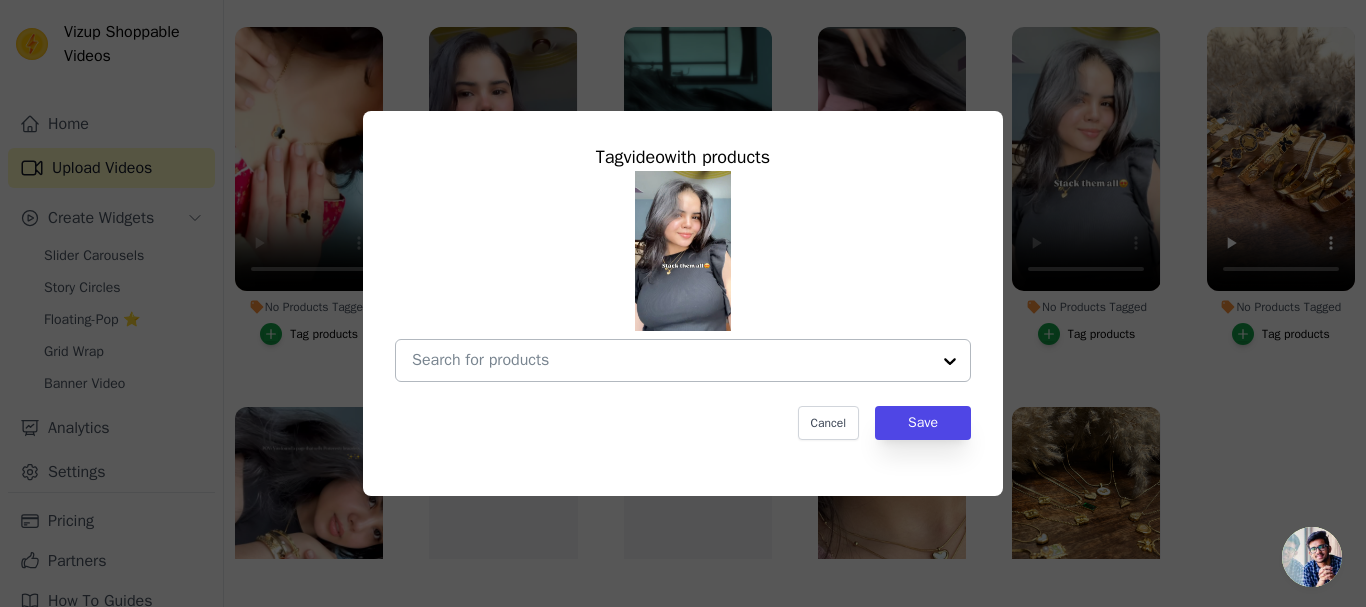 click at bounding box center (950, 360) 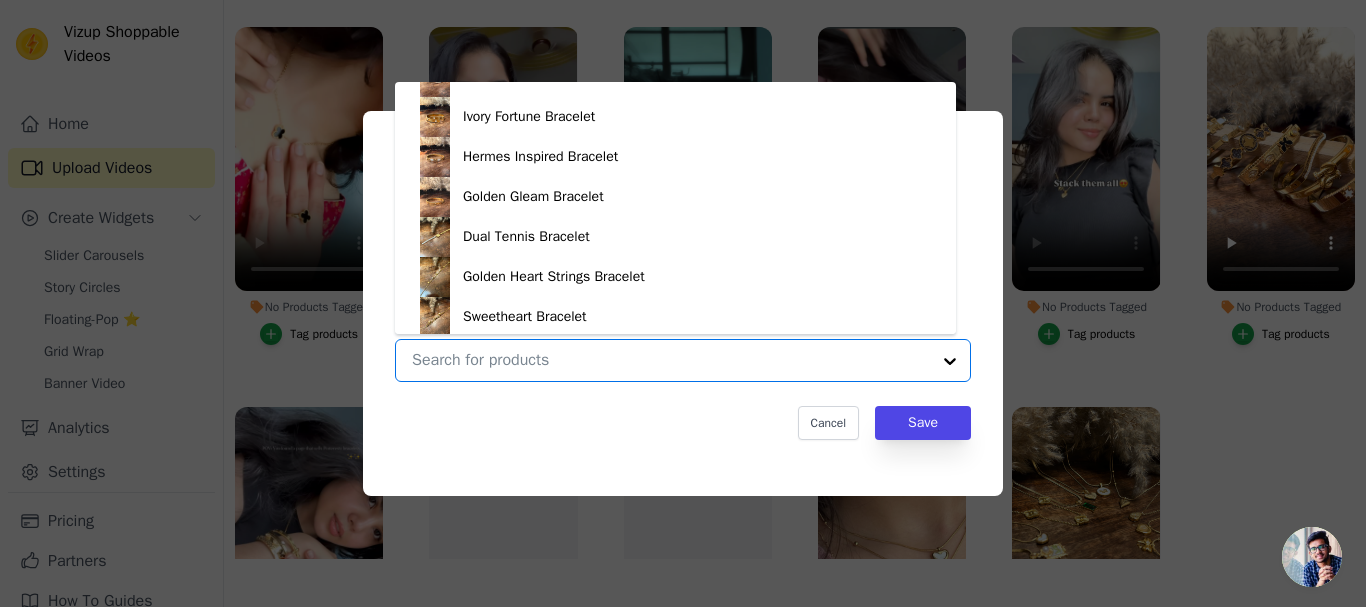 scroll, scrollTop: 200, scrollLeft: 0, axis: vertical 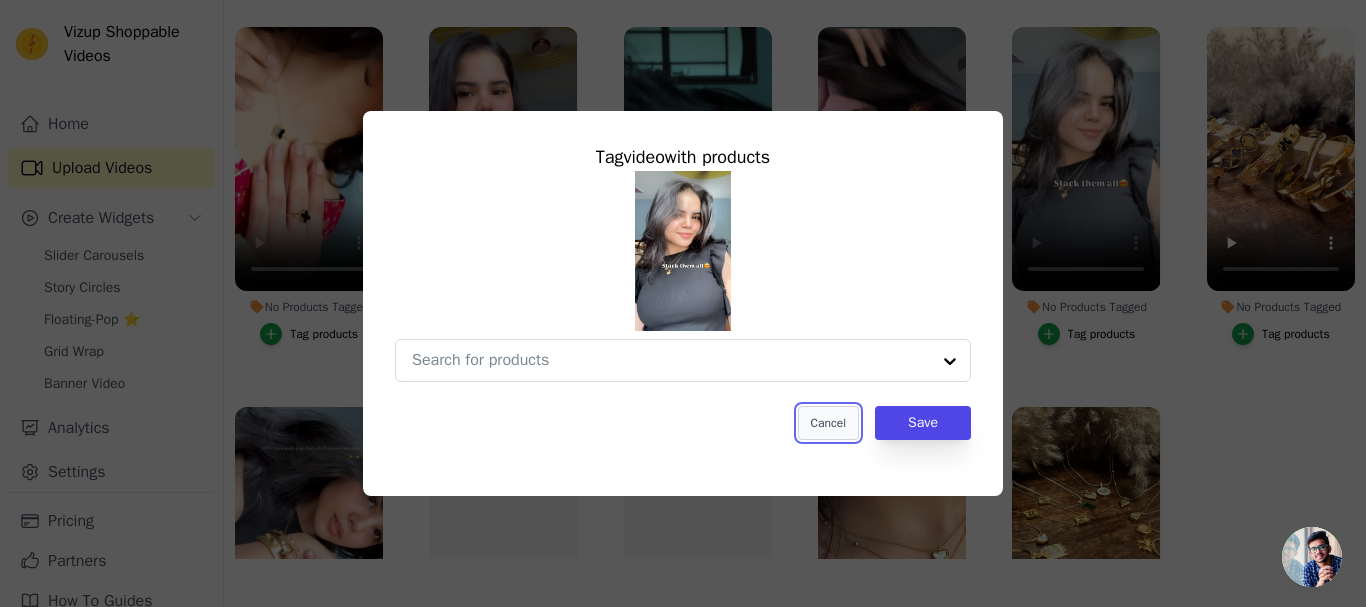 click on "Cancel" at bounding box center (828, 423) 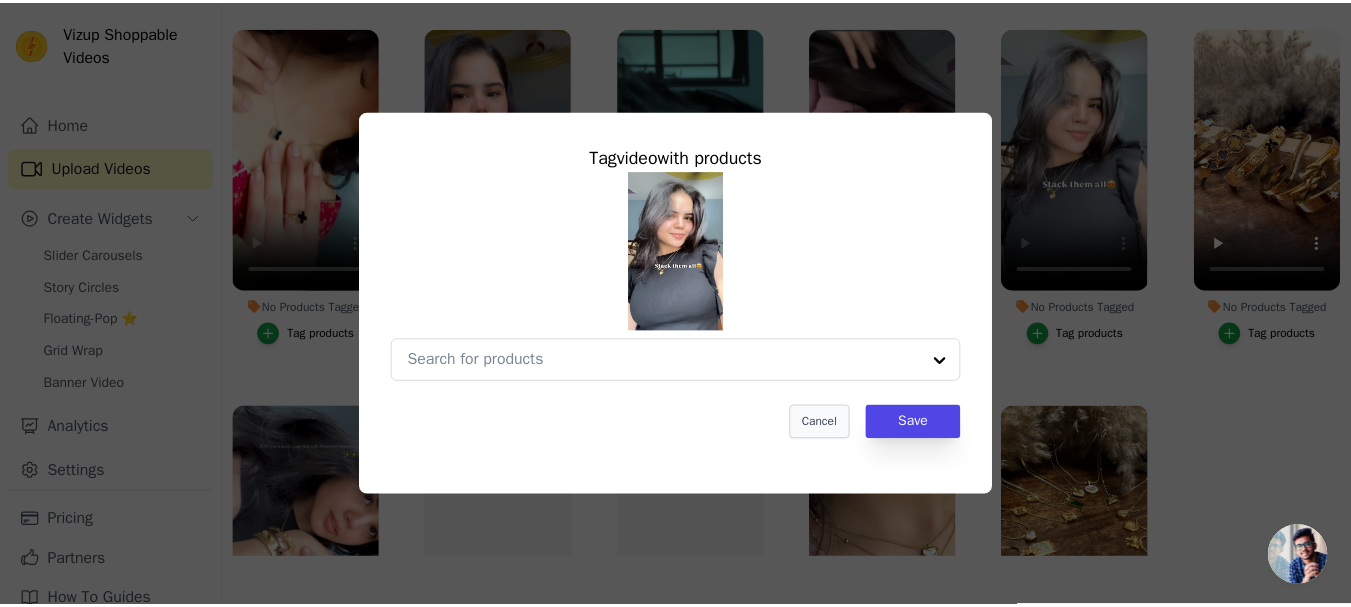 scroll, scrollTop: 288, scrollLeft: 0, axis: vertical 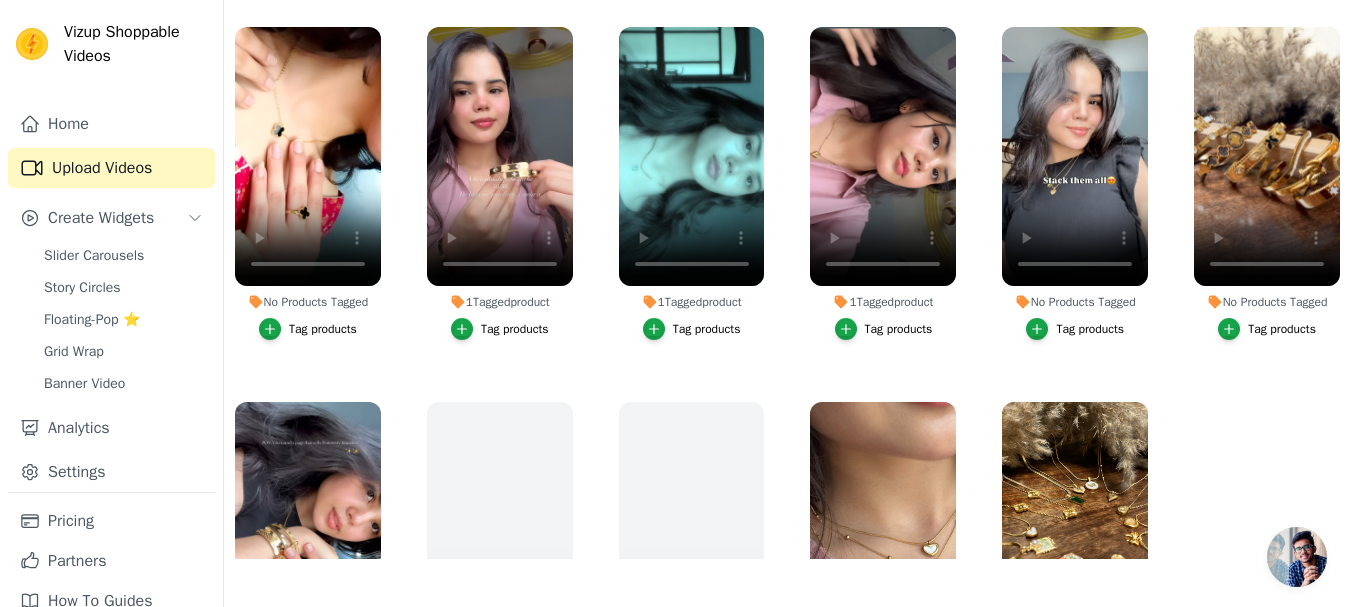 click on "Tag products" at bounding box center [1282, 329] 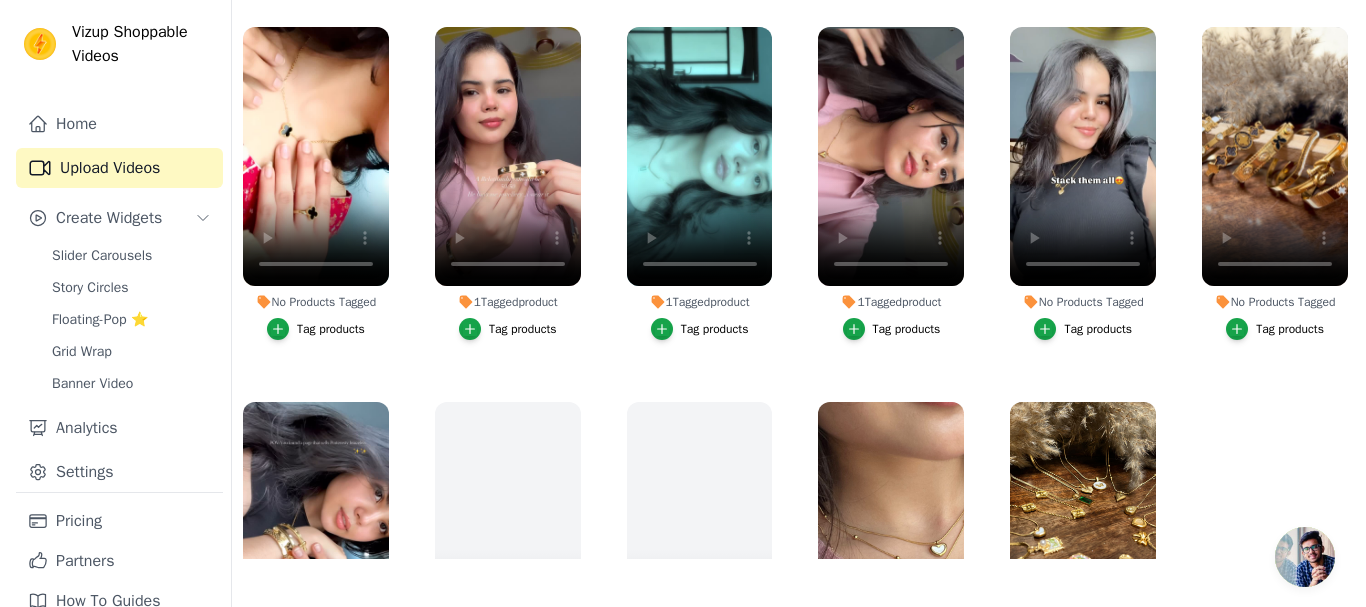 scroll, scrollTop: 0, scrollLeft: 0, axis: both 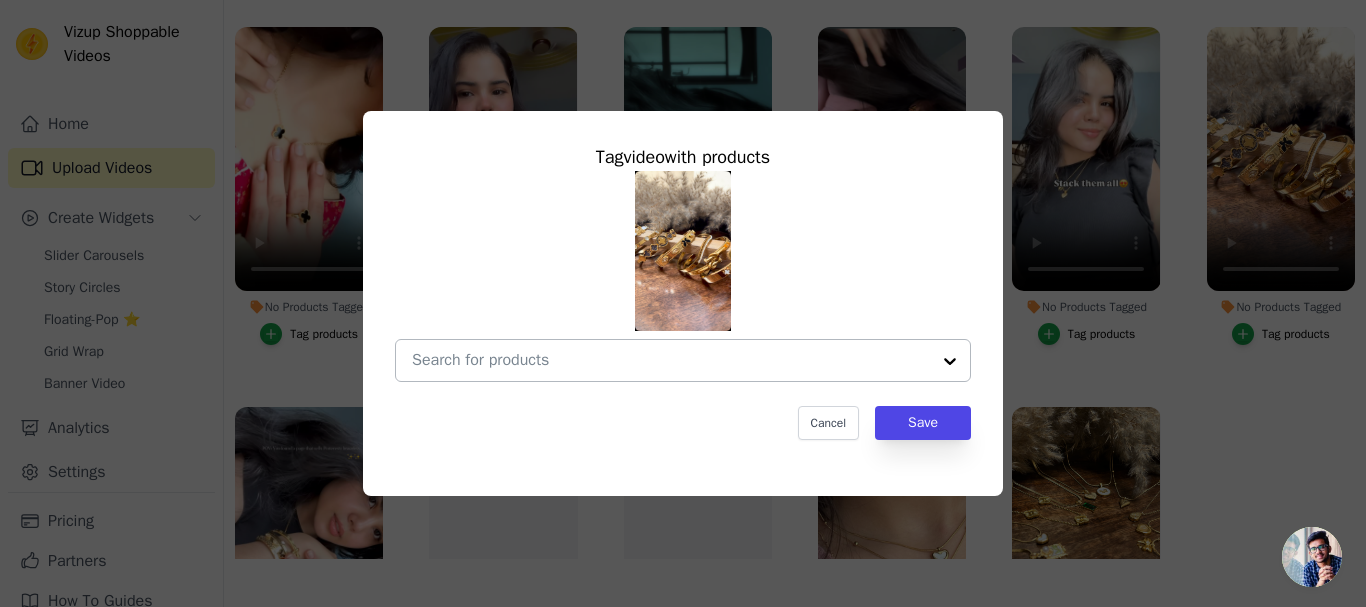 click at bounding box center [950, 360] 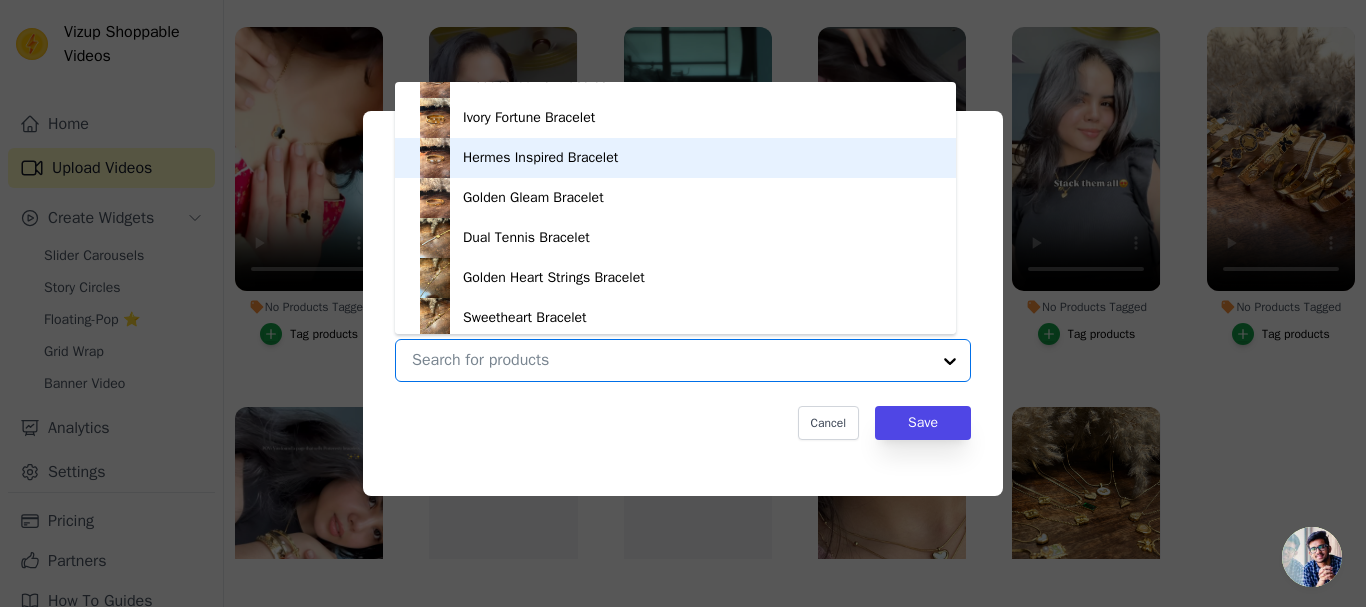 scroll, scrollTop: 188, scrollLeft: 0, axis: vertical 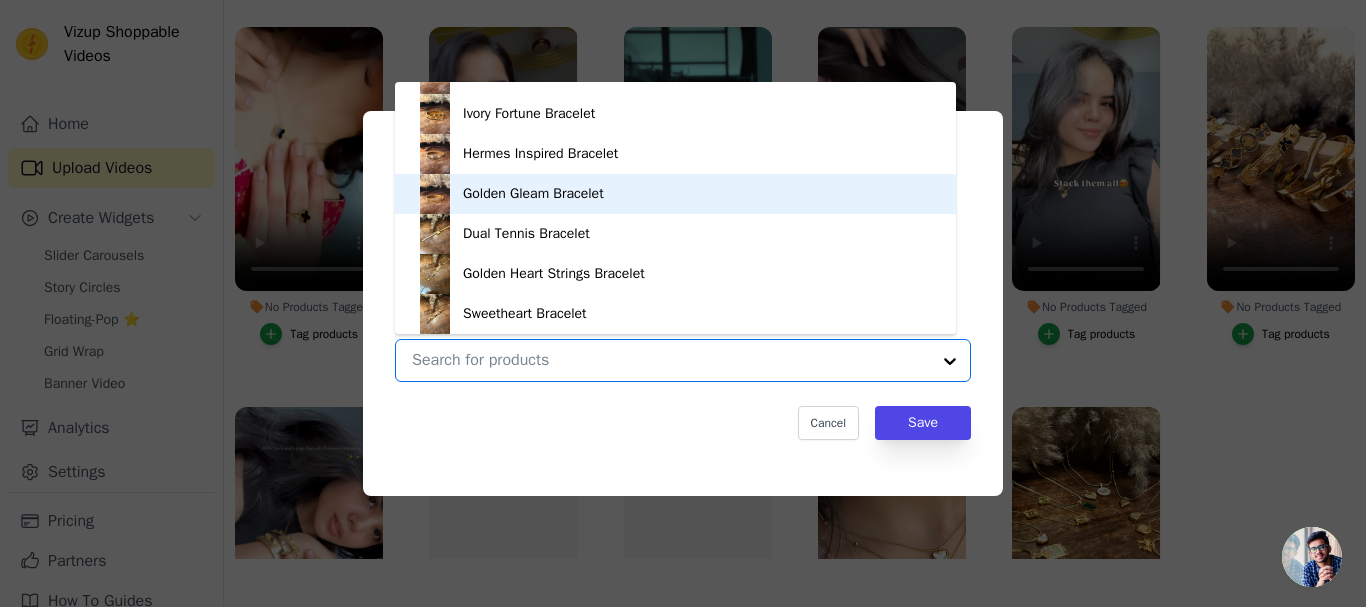 click on "Golden Gleam Bracelet" at bounding box center [675, 194] 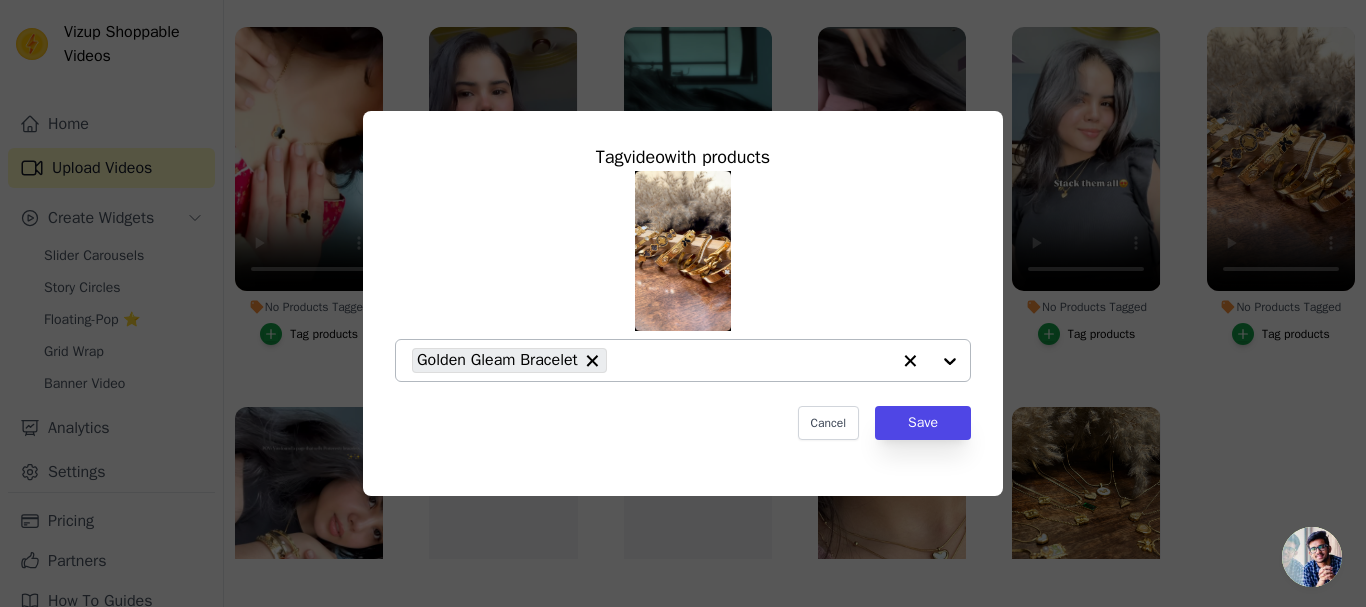 click at bounding box center (930, 360) 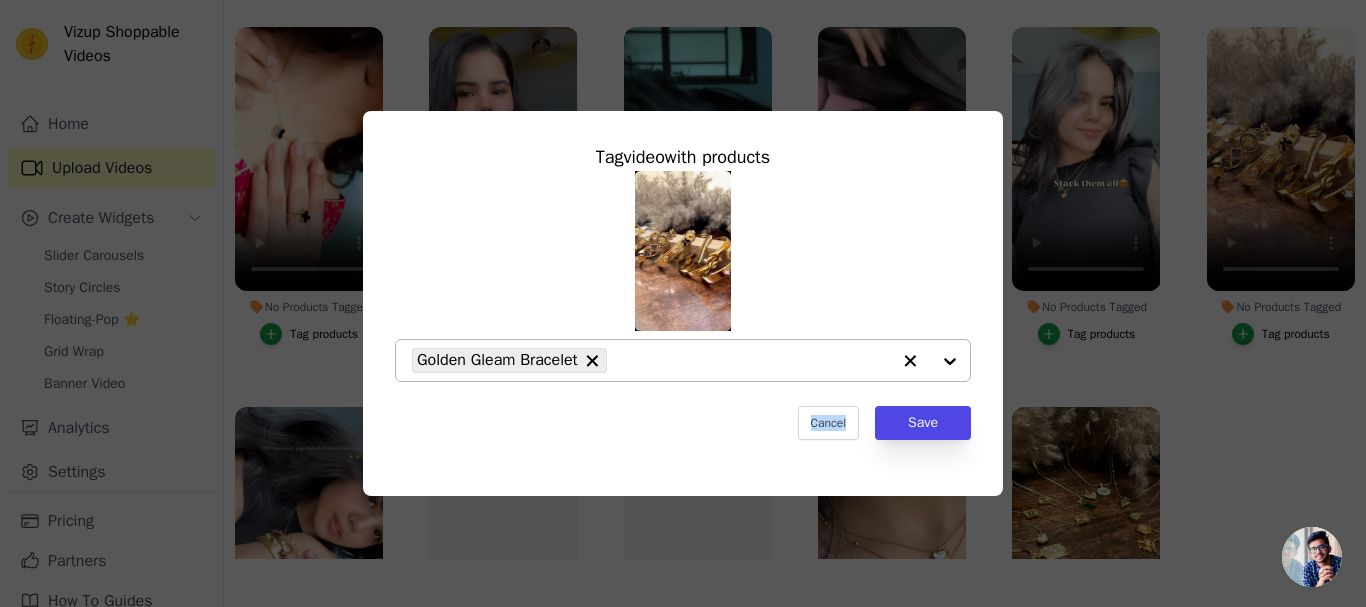 click at bounding box center [930, 360] 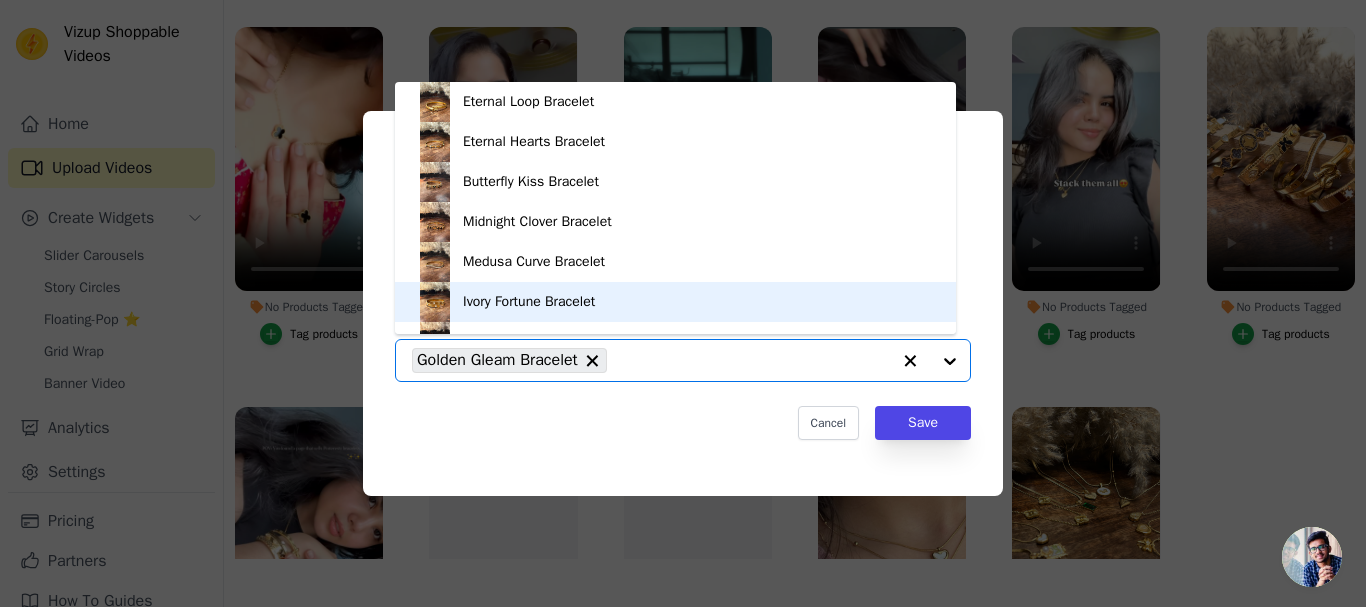scroll, scrollTop: 28, scrollLeft: 0, axis: vertical 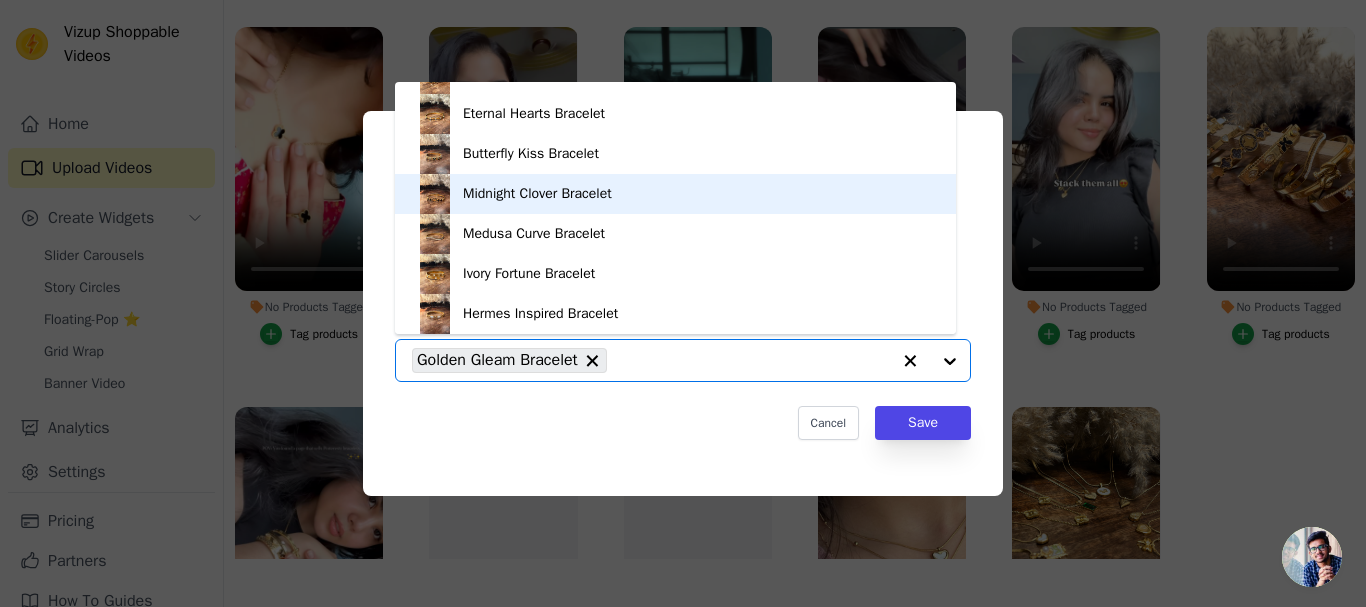 click on "Midnight Clover Bracelet" at bounding box center (675, 194) 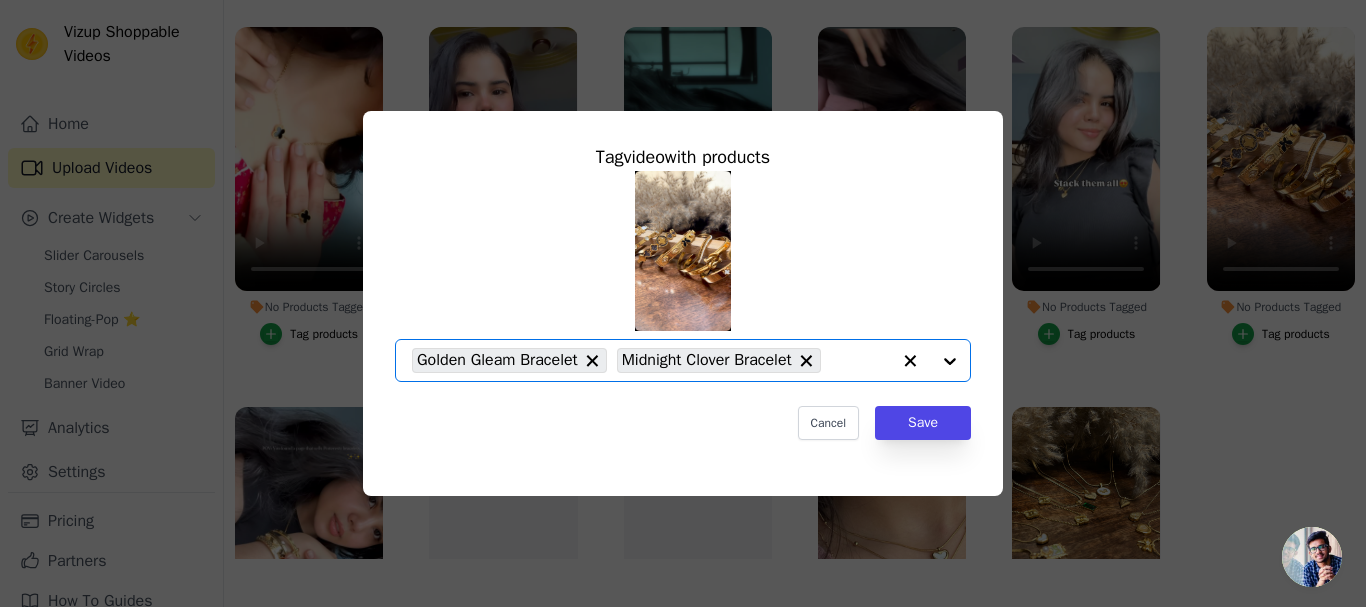 click at bounding box center (930, 360) 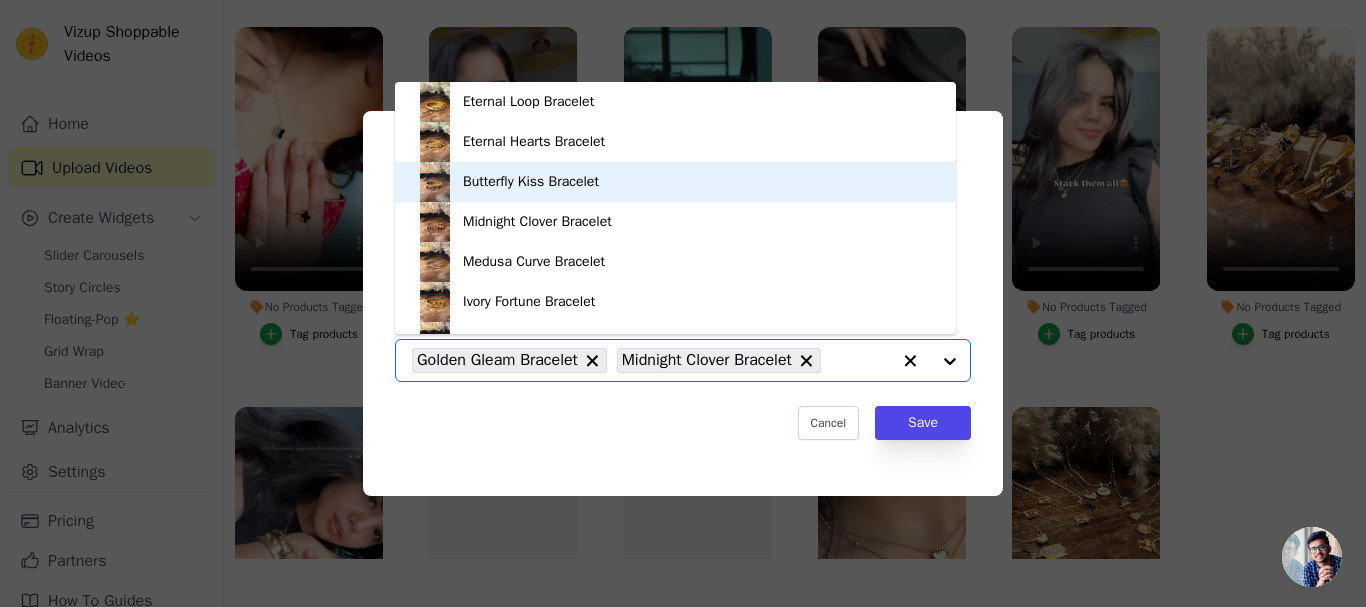 click on "Butterfly Kiss Bracelet" at bounding box center (675, 182) 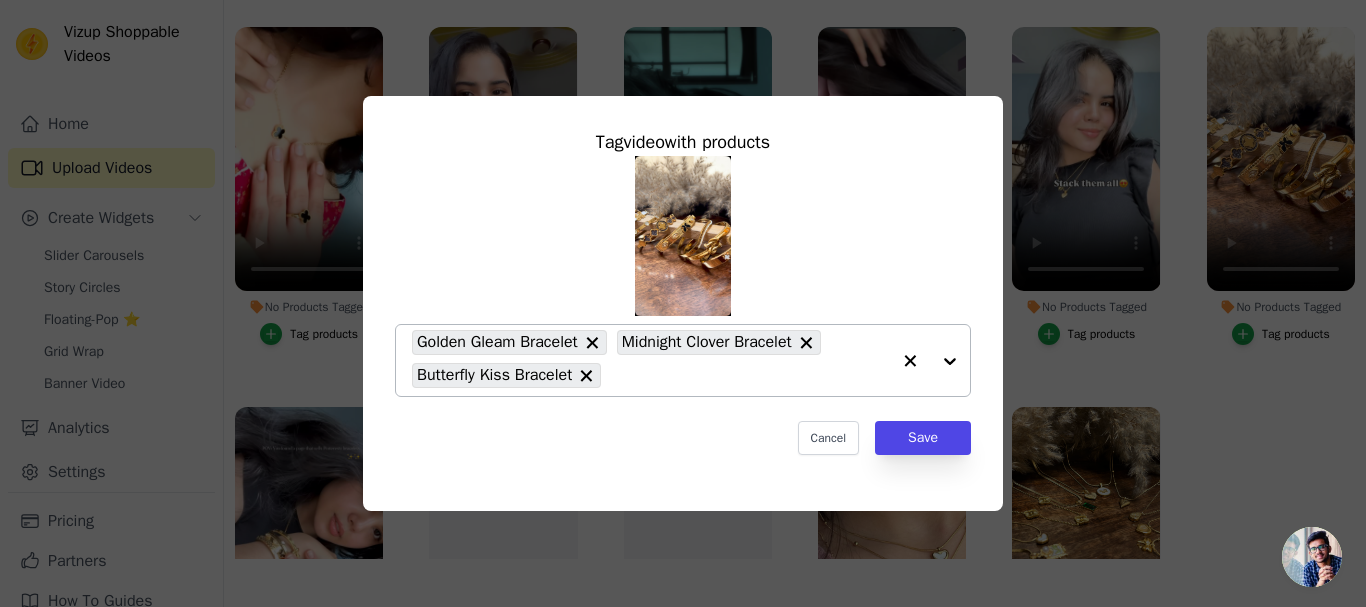 click at bounding box center (930, 360) 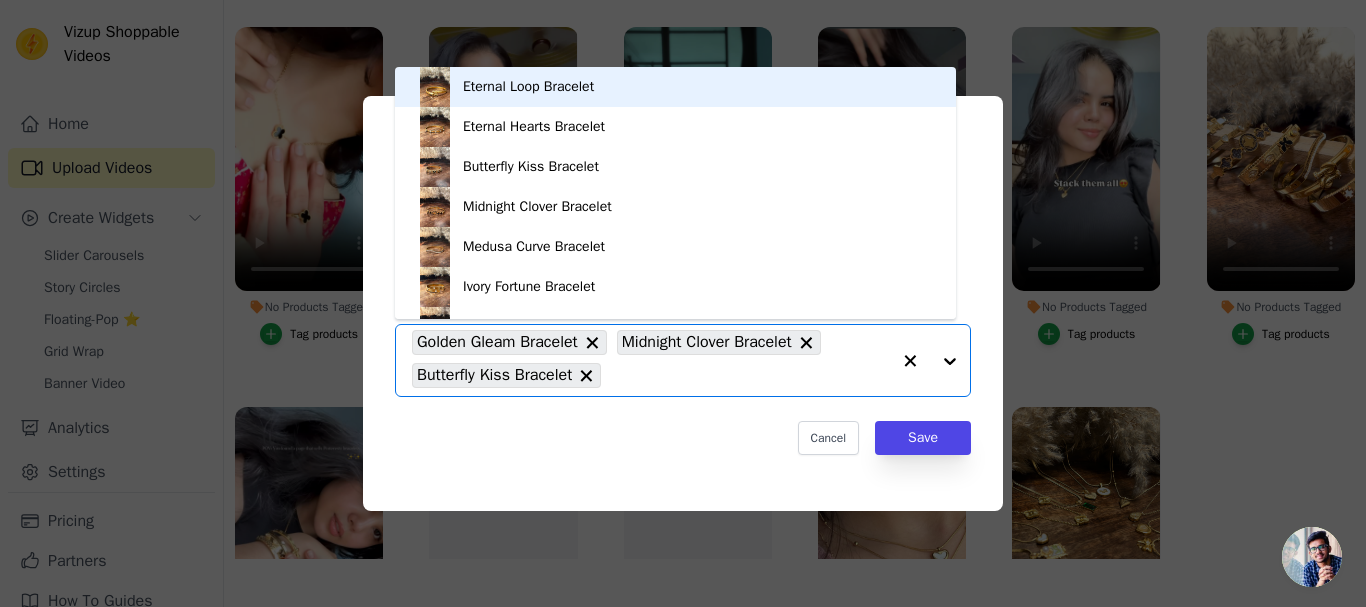 scroll, scrollTop: 28, scrollLeft: 0, axis: vertical 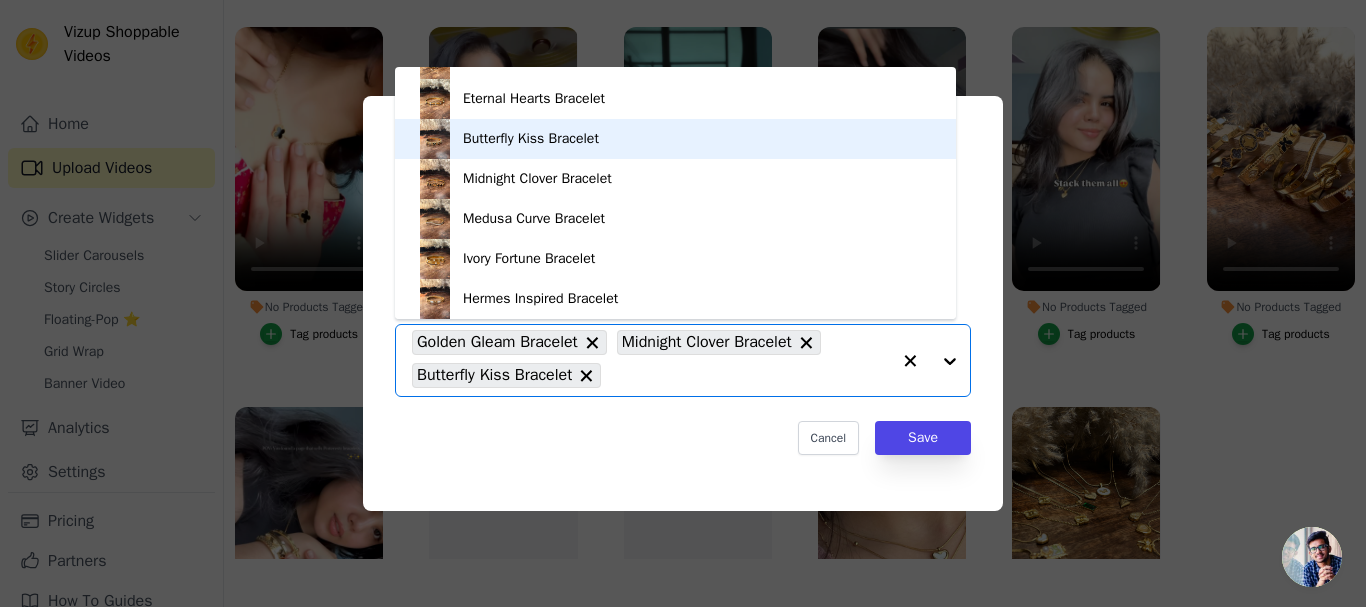 click on "Butterfly Kiss Bracelet" at bounding box center (675, 139) 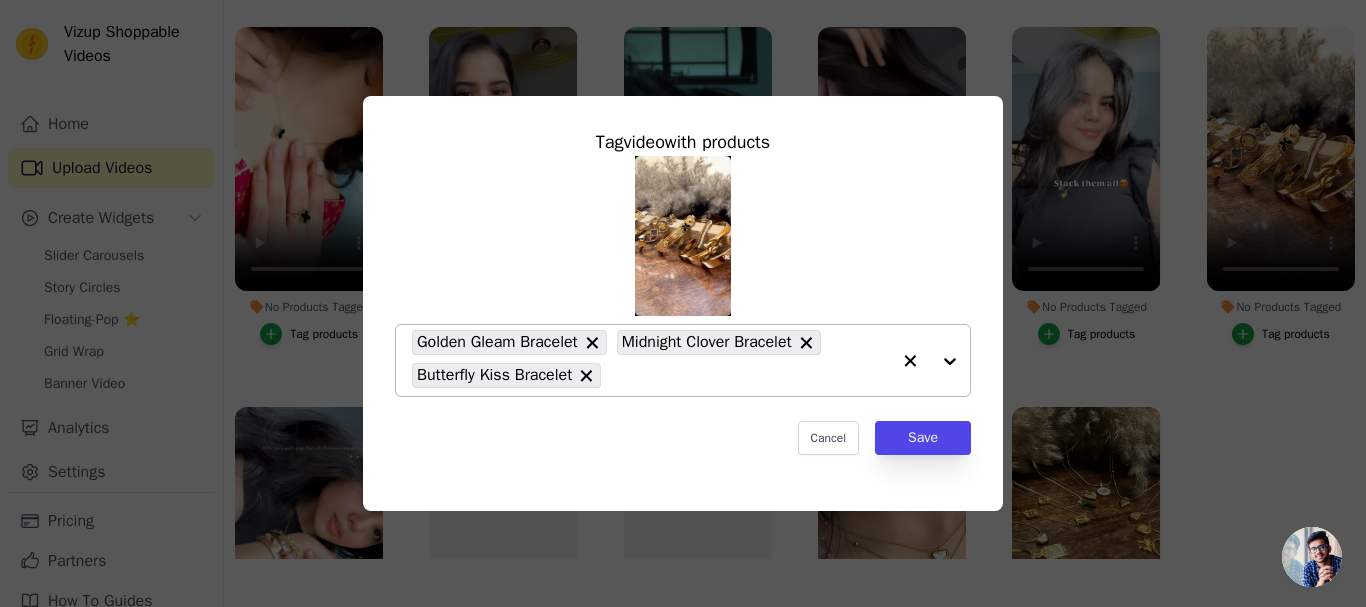click at bounding box center [930, 360] 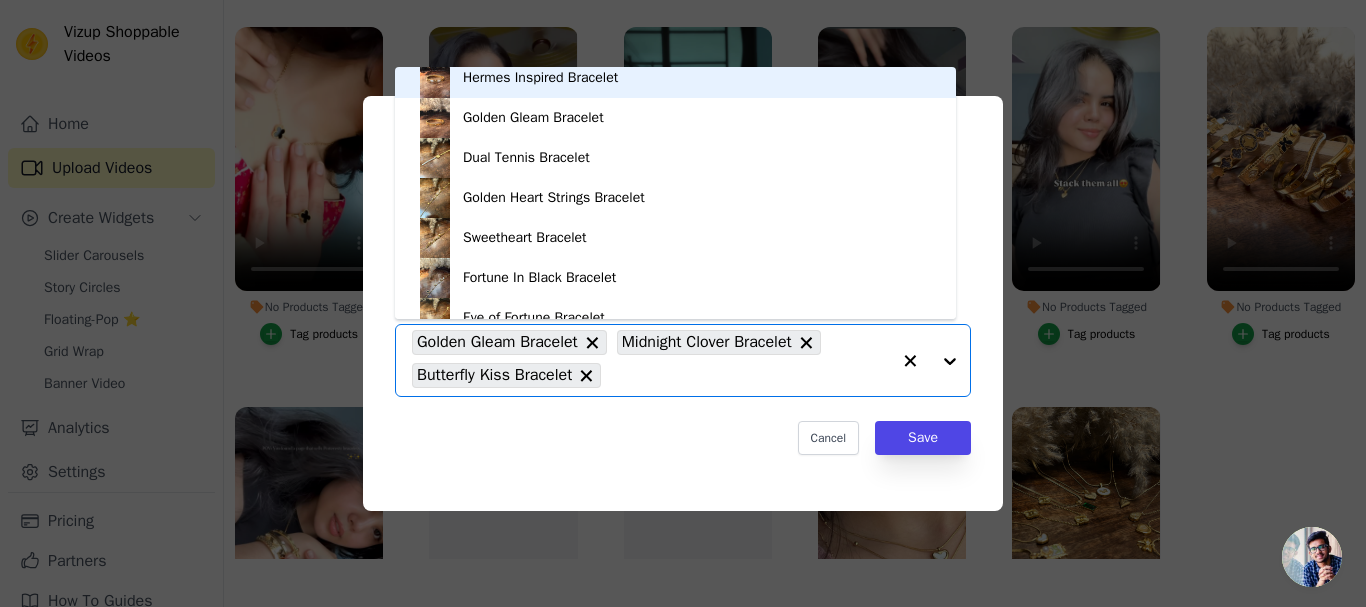 scroll, scrollTop: 240, scrollLeft: 0, axis: vertical 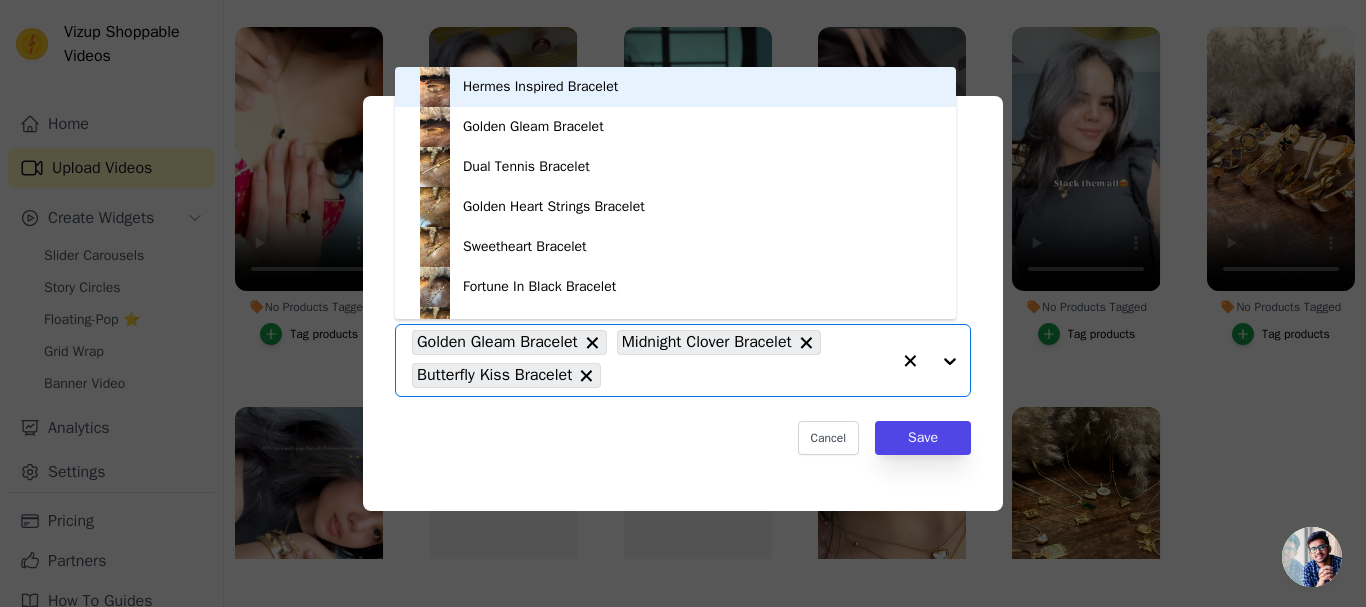click on "Hermes Inspired Bracelet" at bounding box center (675, 87) 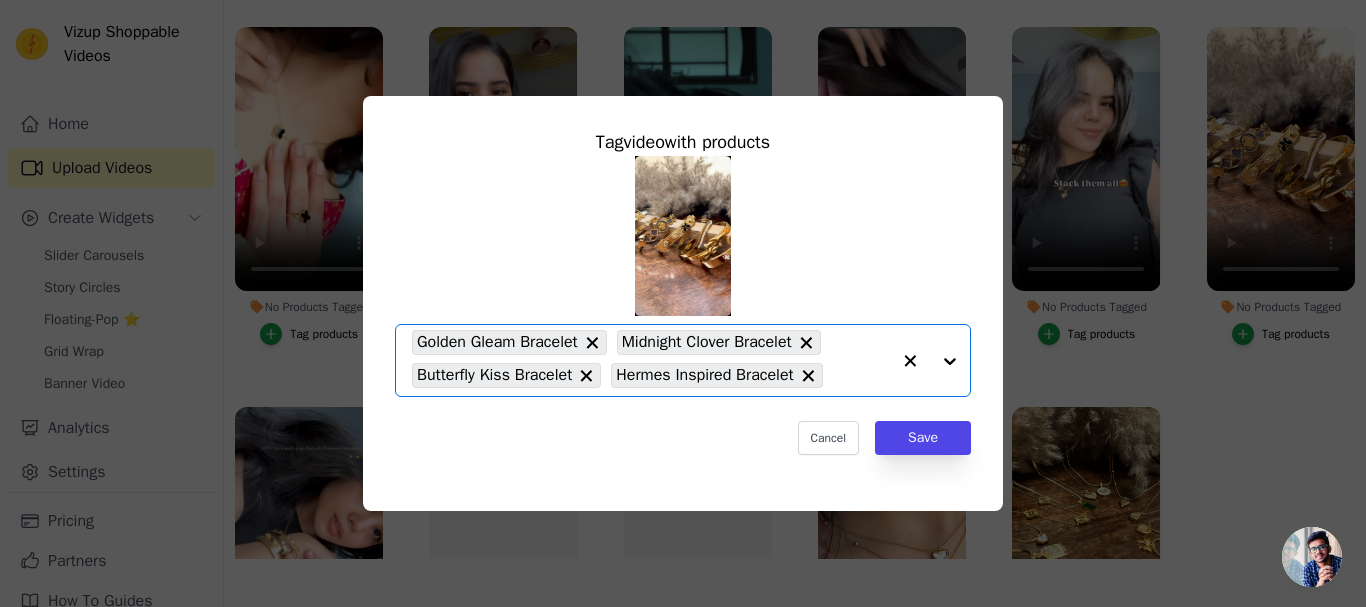 click at bounding box center (930, 360) 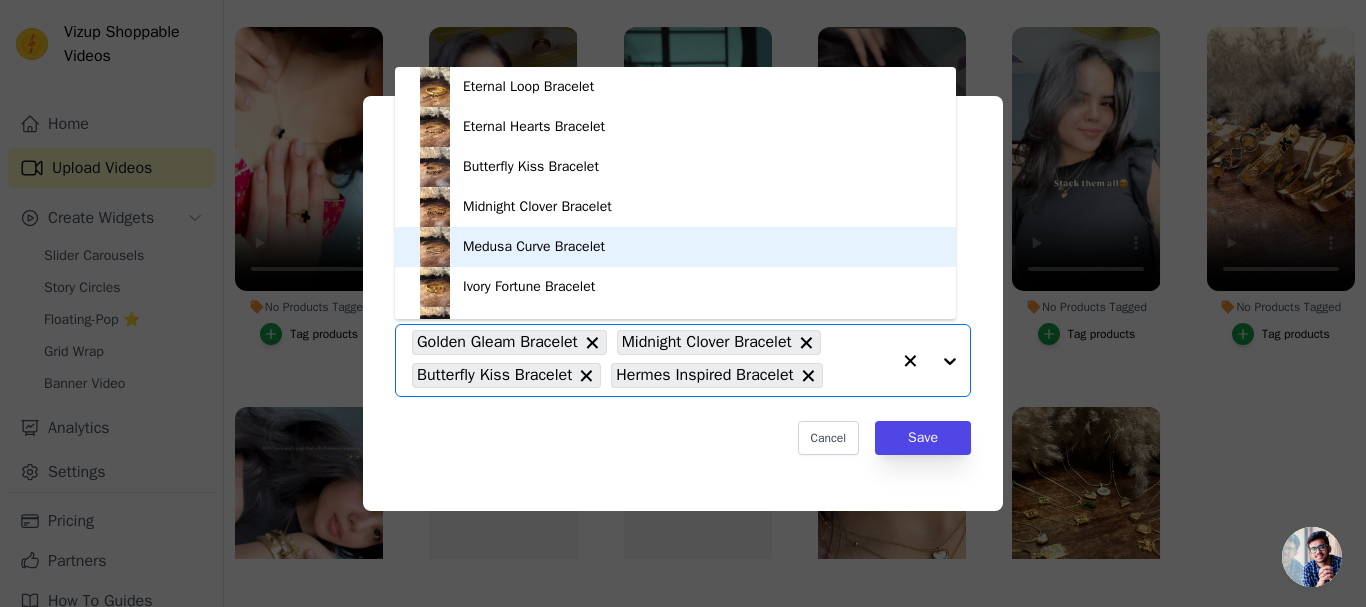 click on "Medusa Curve Bracelet" at bounding box center (675, 247) 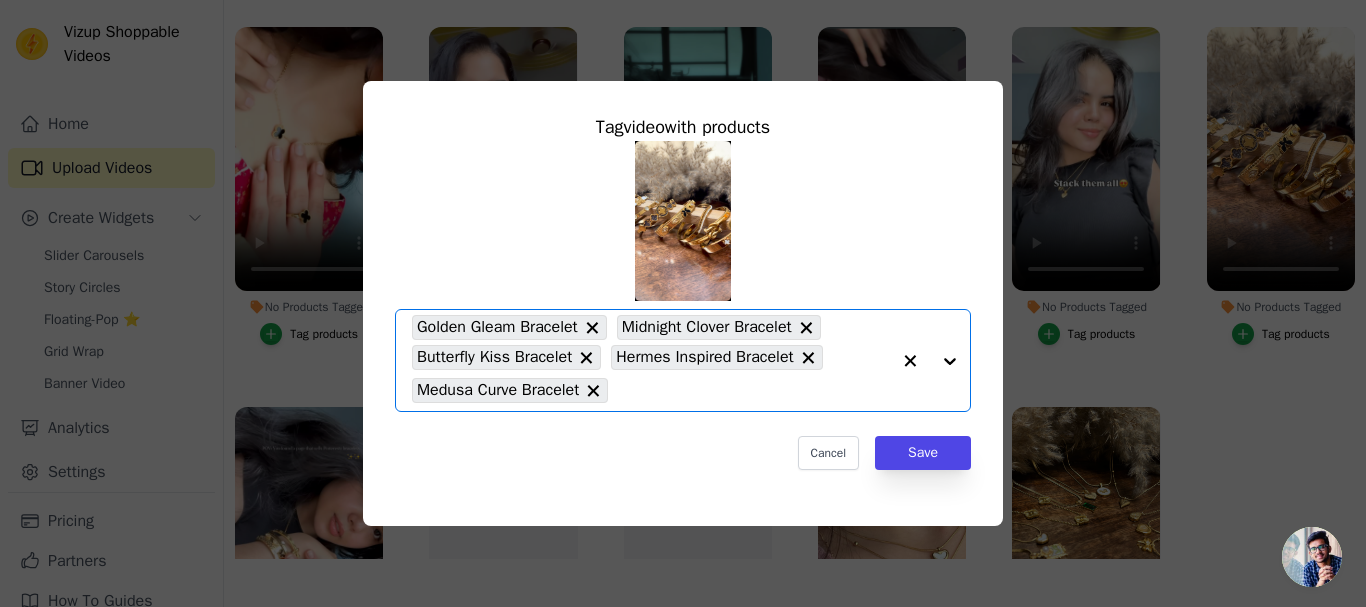 click at bounding box center [930, 360] 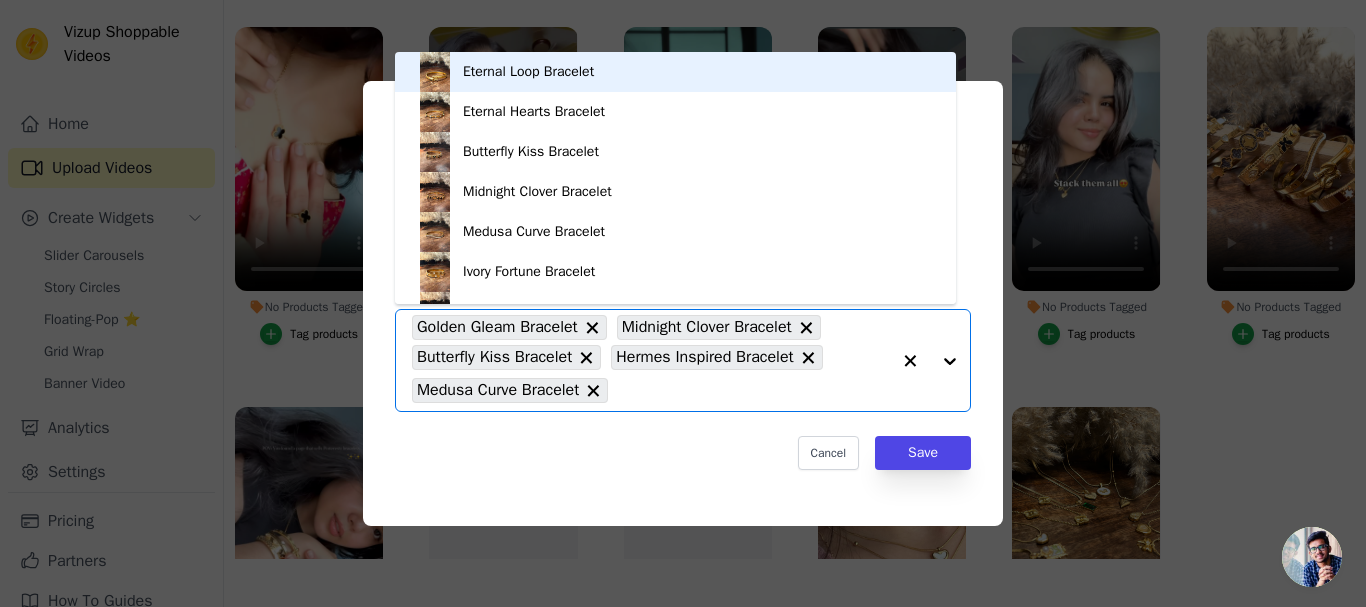 scroll, scrollTop: 28, scrollLeft: 0, axis: vertical 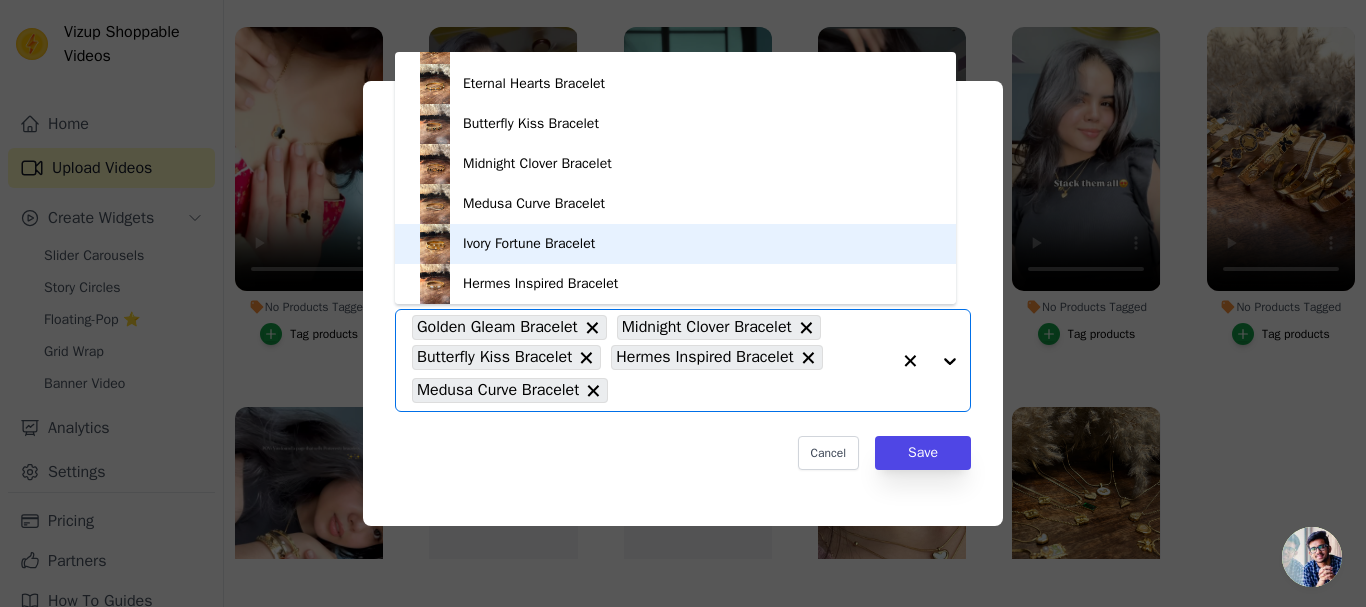 click on "Ivory Fortune Bracelet" at bounding box center (675, 244) 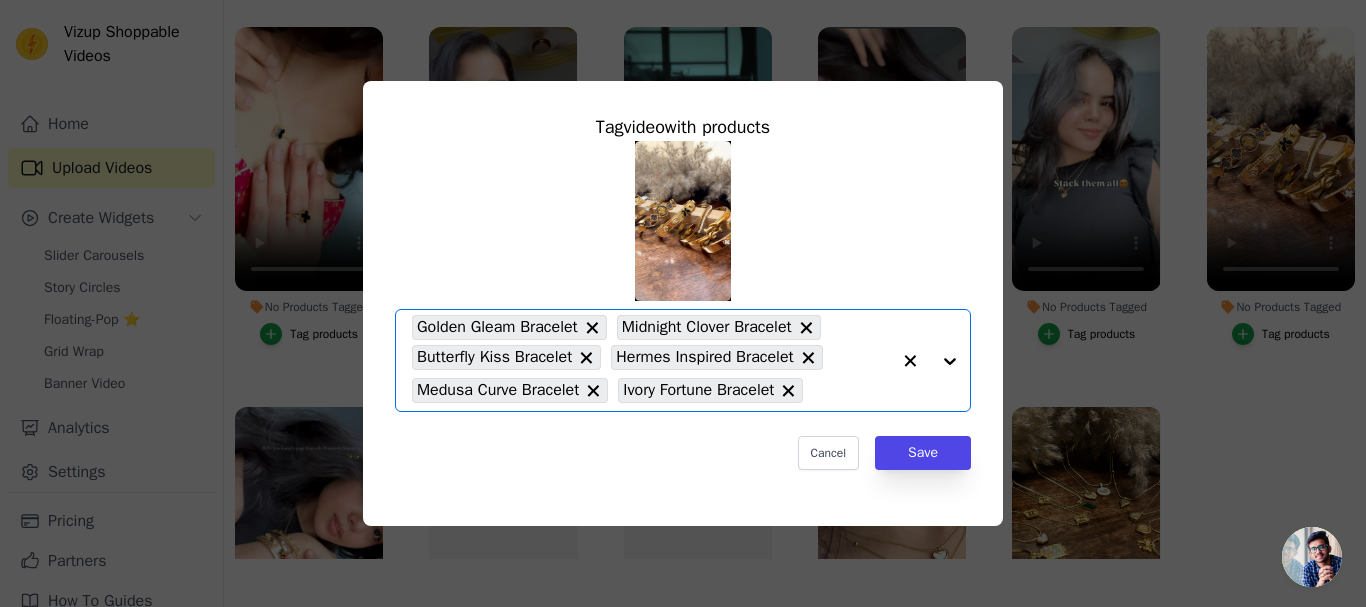 click at bounding box center (930, 360) 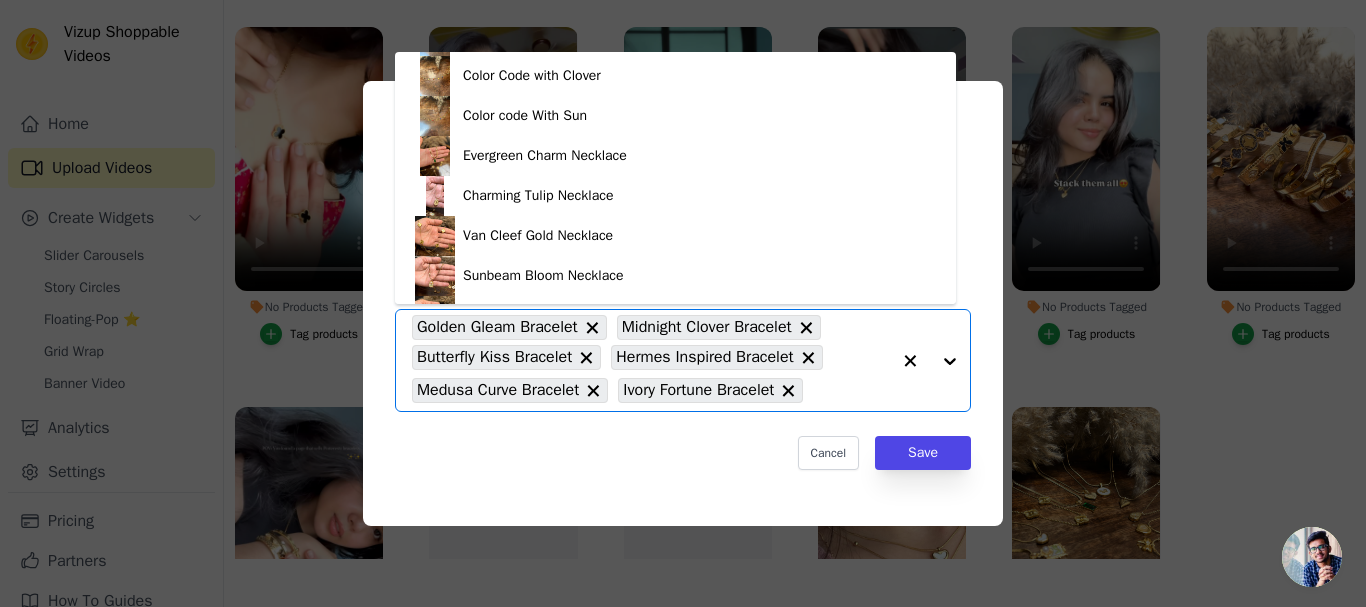 scroll, scrollTop: 588, scrollLeft: 0, axis: vertical 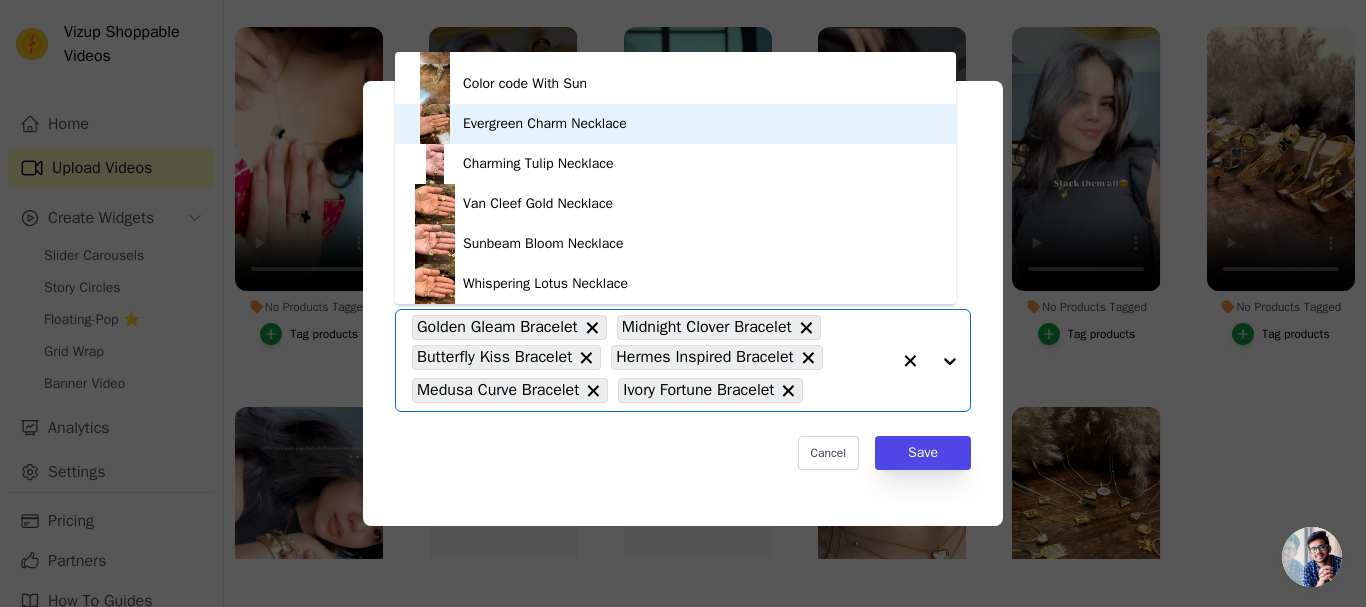 click on "Evergreen Charm Necklace" at bounding box center [675, 124] 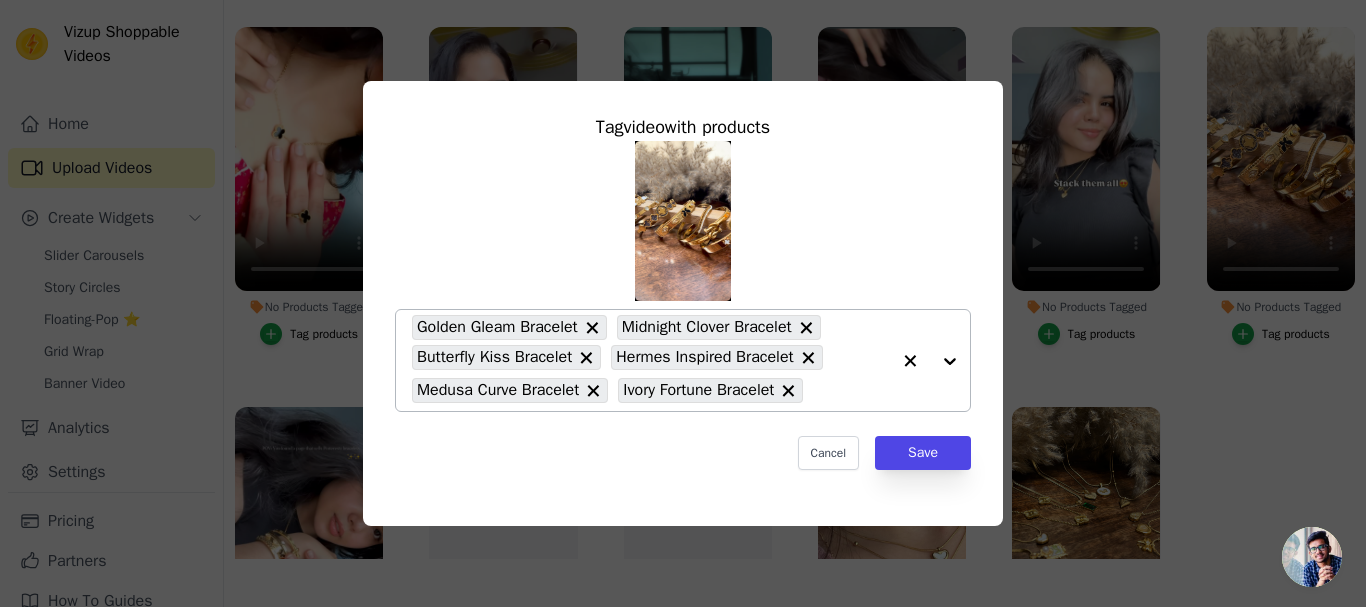 click at bounding box center [930, 360] 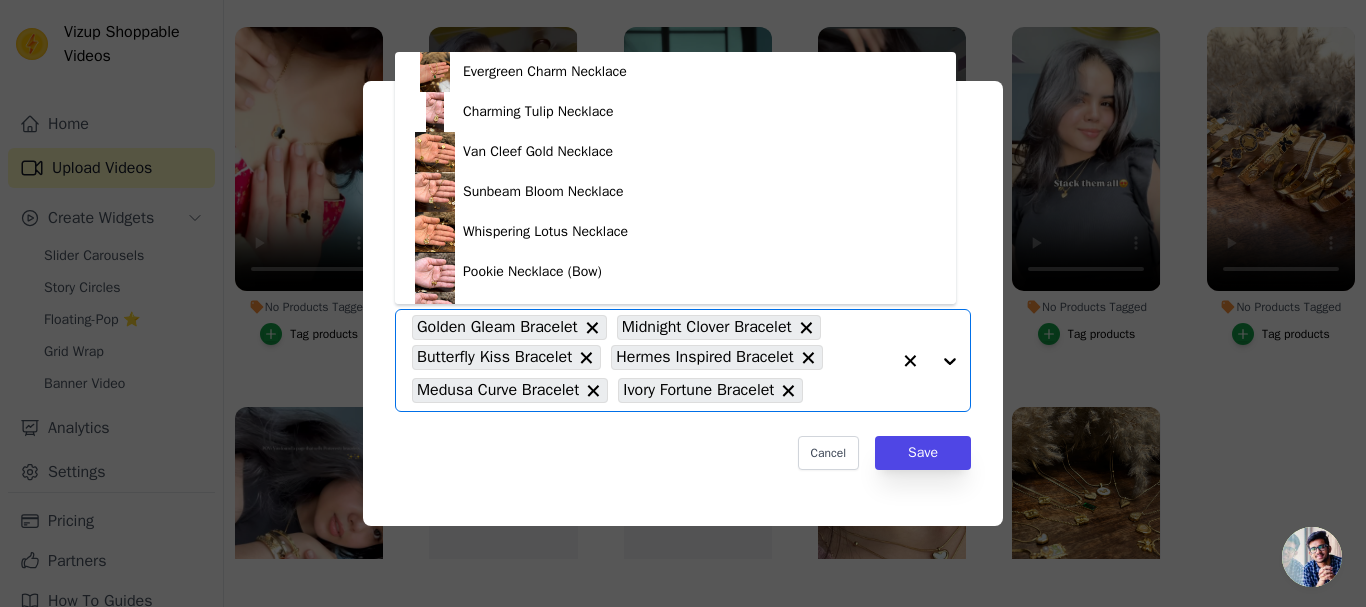 scroll, scrollTop: 680, scrollLeft: 0, axis: vertical 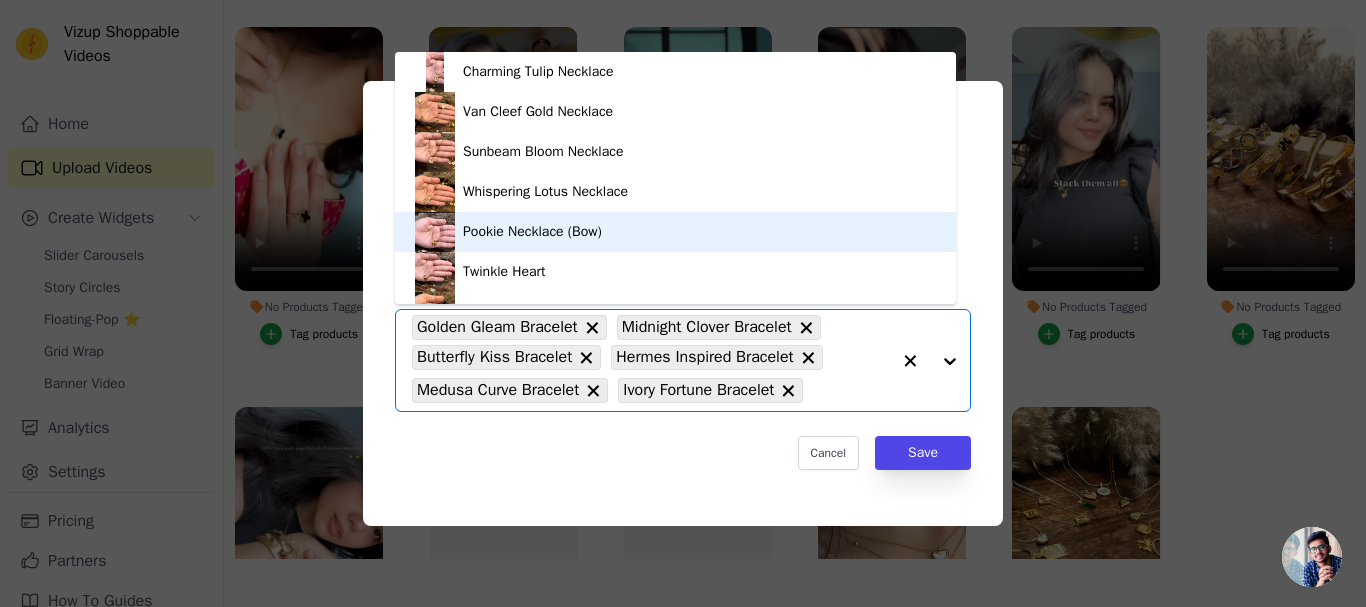 click on "Pookie Necklace (Bow)" at bounding box center [675, 232] 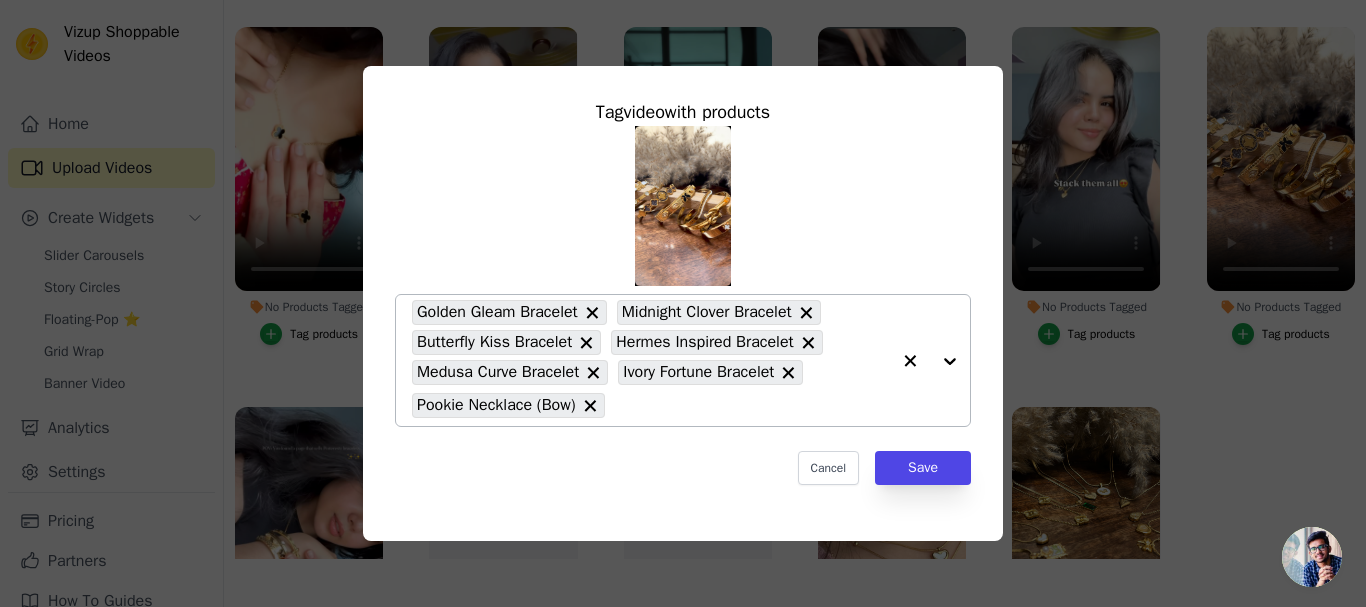 click at bounding box center (930, 360) 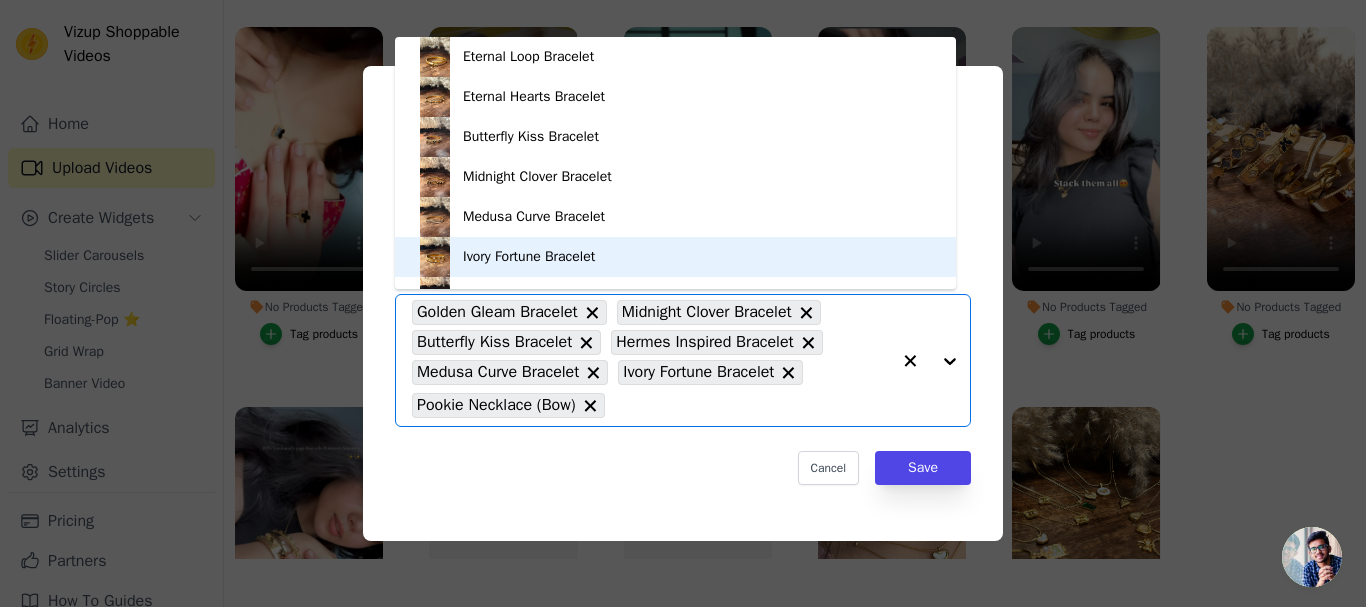 click on "Ivory Fortune Bracelet" at bounding box center (675, 257) 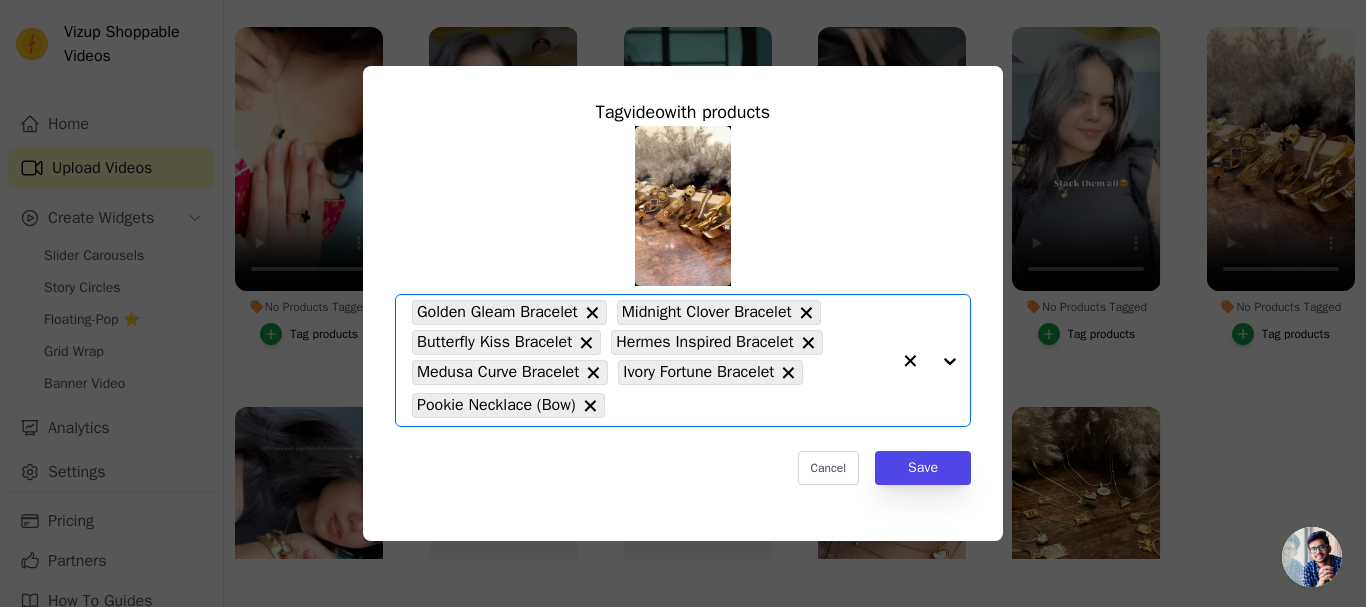 click on "Option Golden Gleam Bracelet, Midnight Clover Bracelet, Butterfly Kiss Bracelet, Hermes Inspired Bracelet, Medusa Curve Bracelet, Ivory Fortune Bracelet, Pookie Necklace (Bow), selected.   Select is focused, type to refine list, press down to open the menu.     Golden Gleam Bracelet     Midnight Clover Bracelet     Butterfly Kiss Bracelet     Hermes Inspired Bracelet     Medusa Curve Bracelet     Ivory Fortune Bracelet     Pookie Necklace (Bow)" at bounding box center (683, 276) 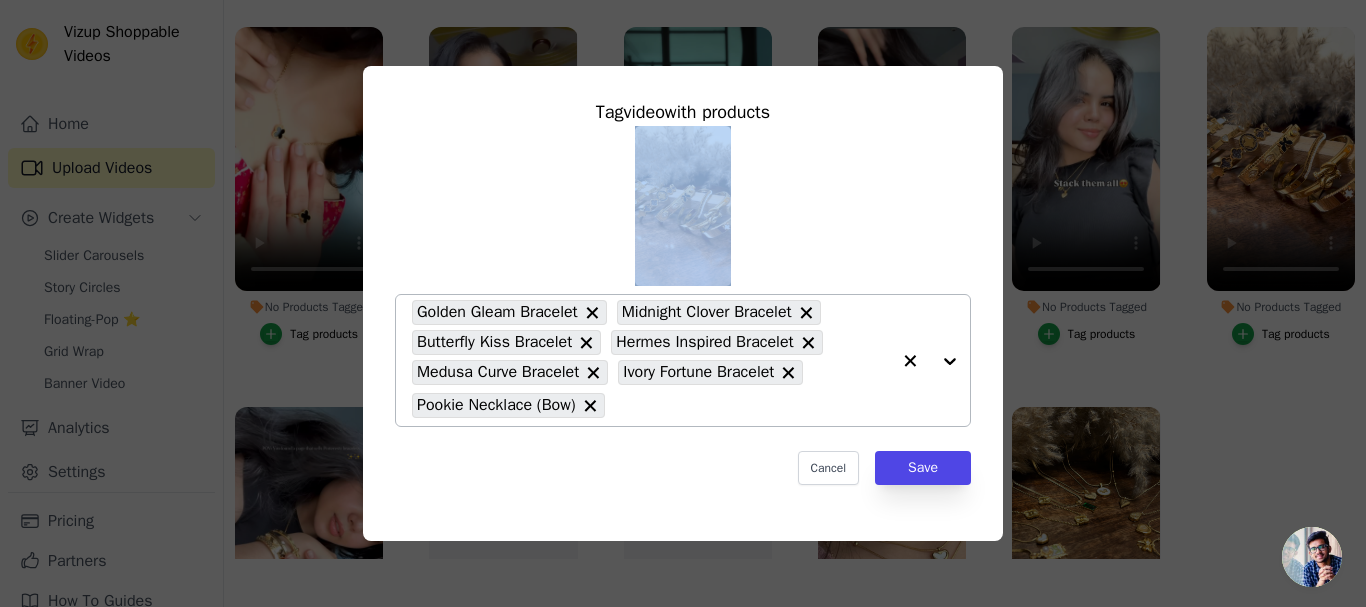 click on "Golden Gleam Bracelet     Midnight Clover Bracelet     Butterfly Kiss Bracelet     Hermes Inspired Bracelet     Medusa Curve Bracelet     Ivory Fortune Bracelet     Pookie Necklace (Bow)" at bounding box center [683, 276] 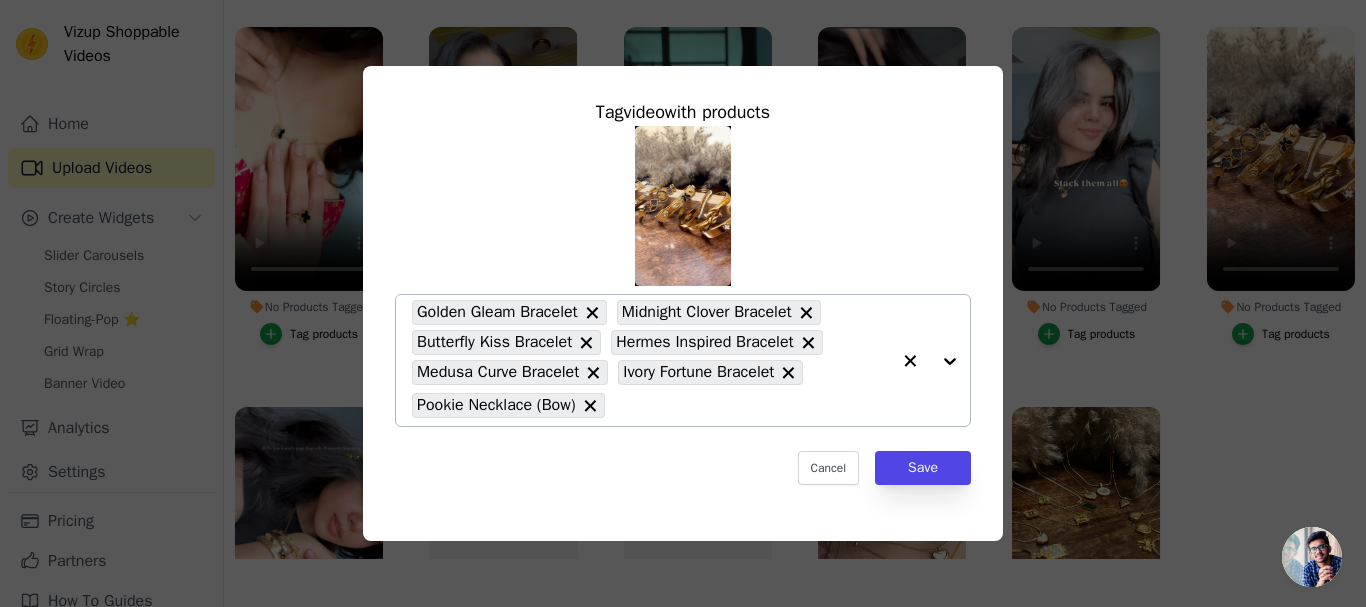click at bounding box center (930, 360) 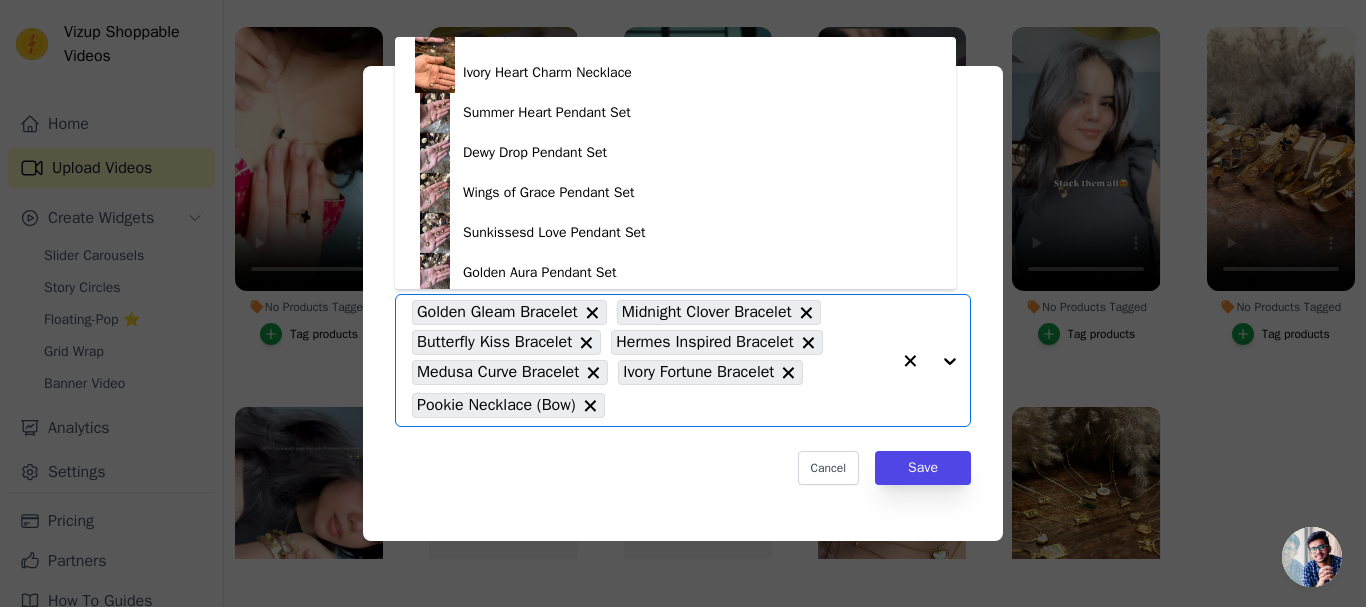 scroll, scrollTop: 908, scrollLeft: 0, axis: vertical 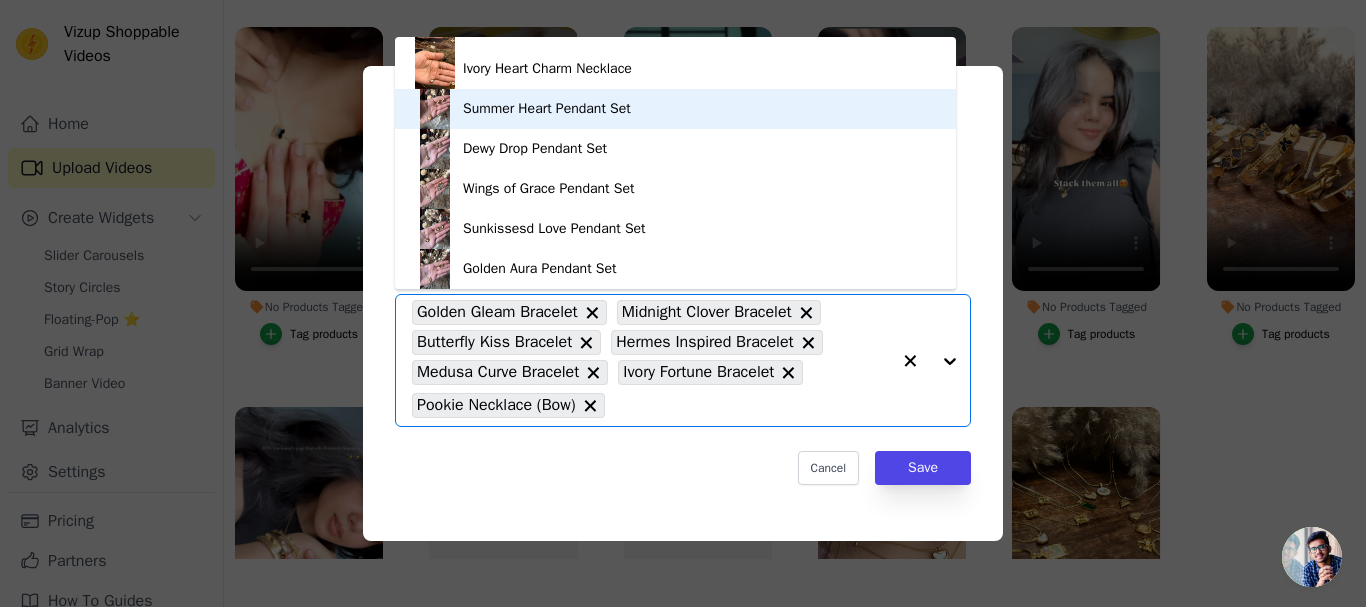 click on "Summer Heart Pendant Set" at bounding box center [547, 109] 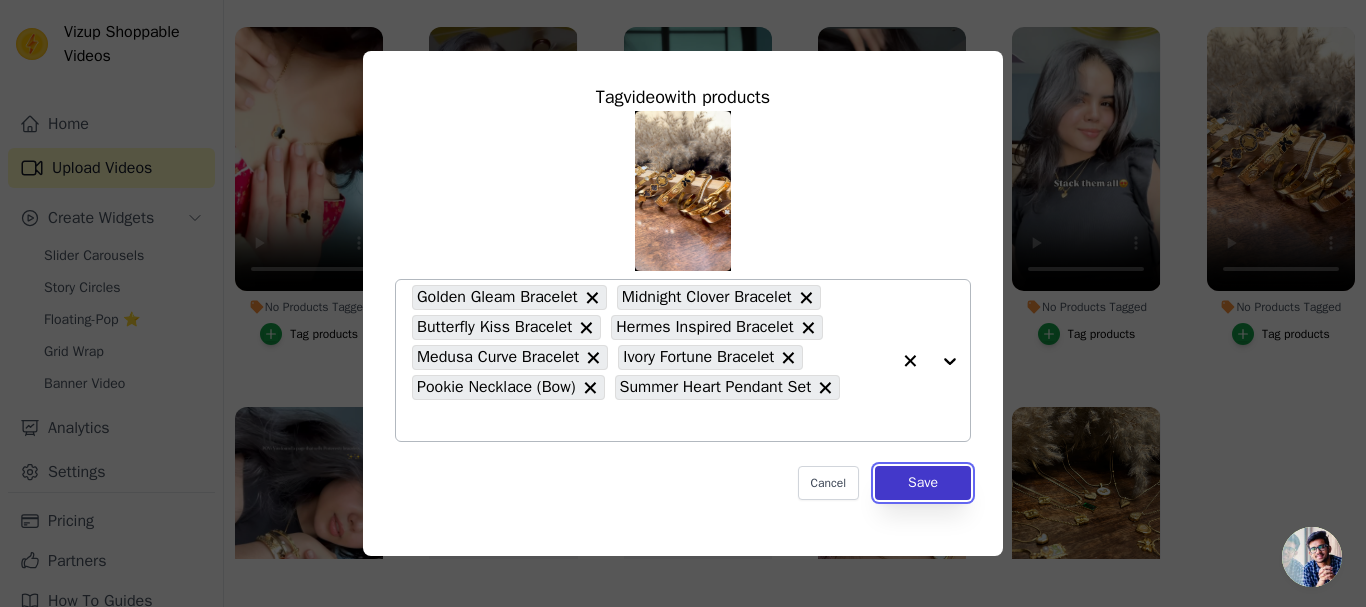 click on "Save" at bounding box center [923, 483] 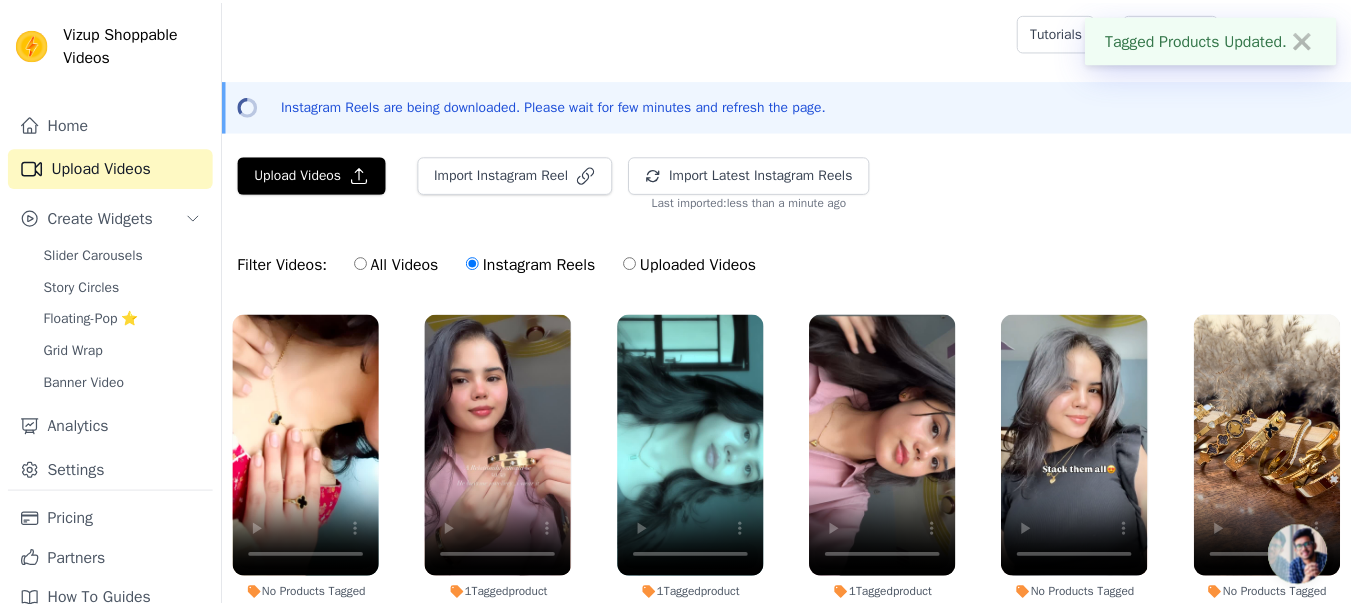 scroll, scrollTop: 288, scrollLeft: 0, axis: vertical 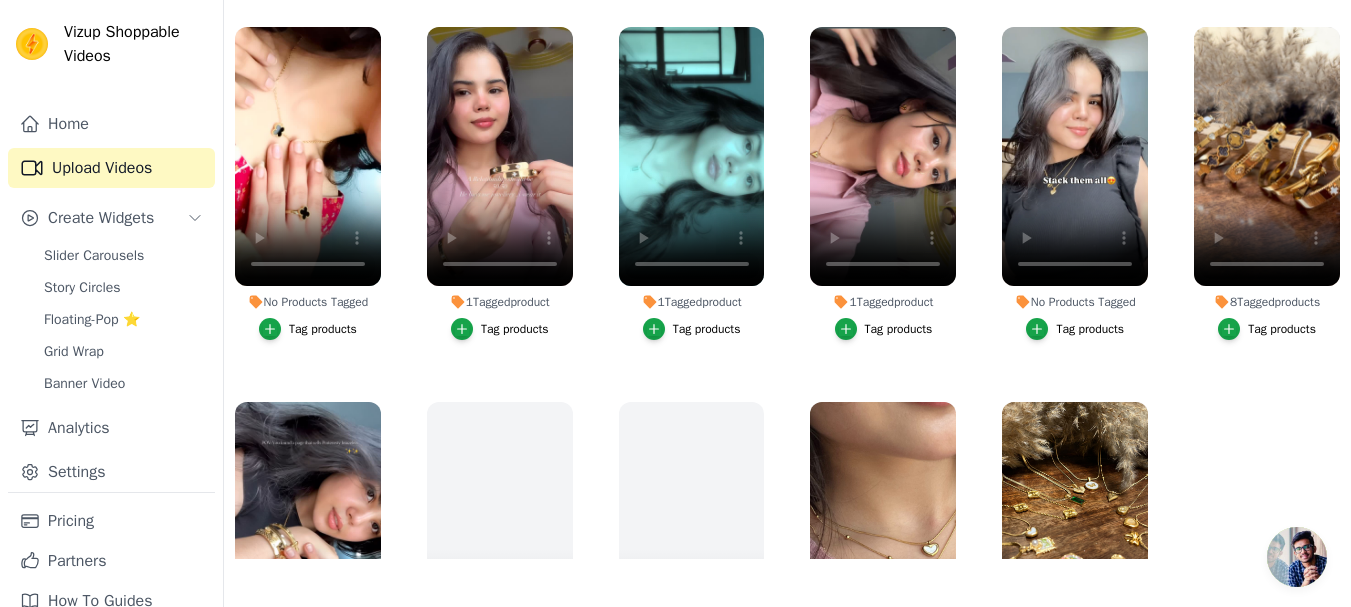 click on "8  Tagged  products" at bounding box center (1267, 302) 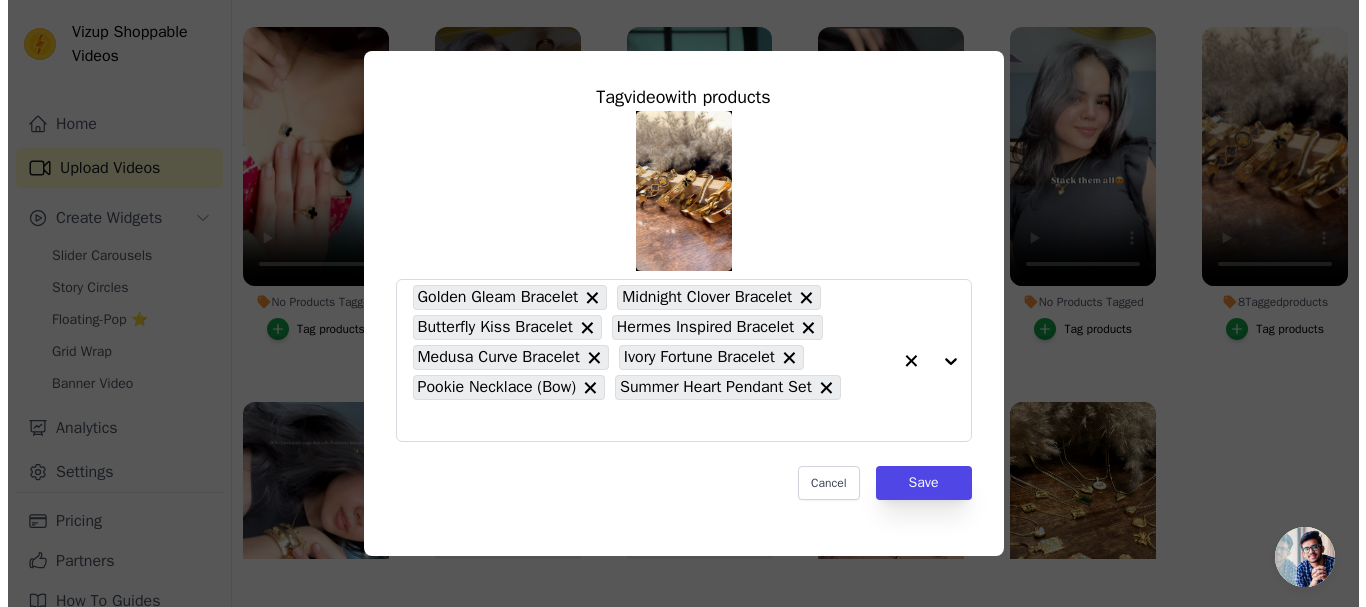 scroll, scrollTop: 0, scrollLeft: 0, axis: both 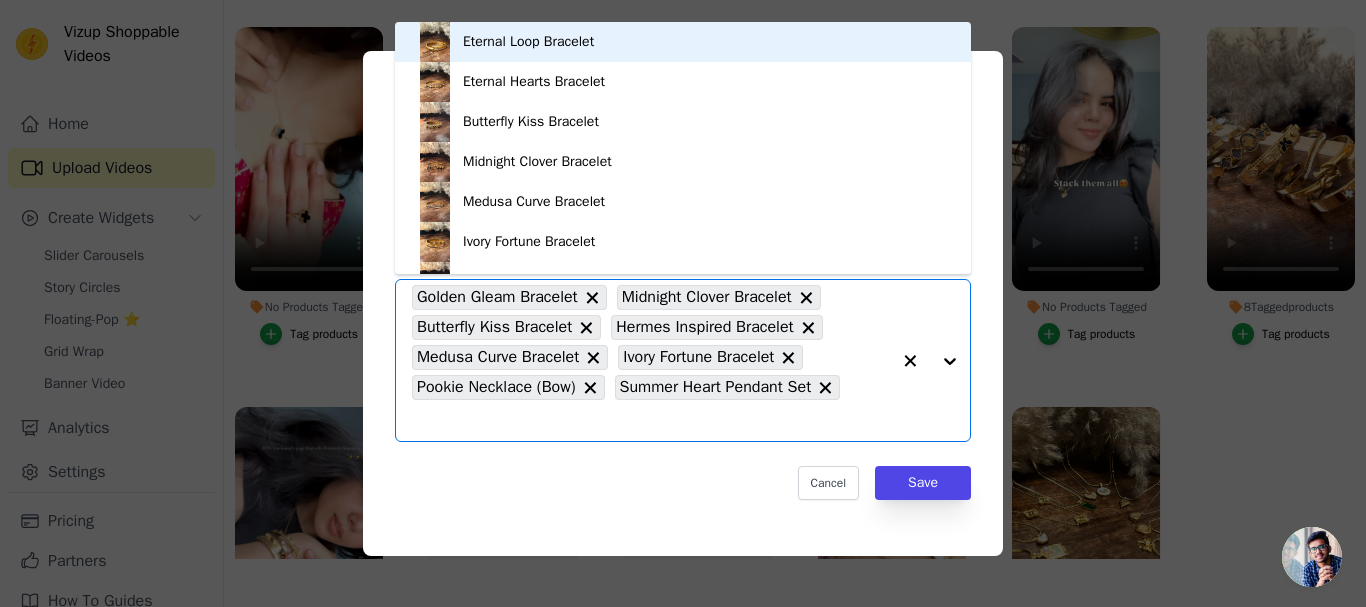 drag, startPoint x: 767, startPoint y: 290, endPoint x: 612, endPoint y: 410, distance: 196.02296 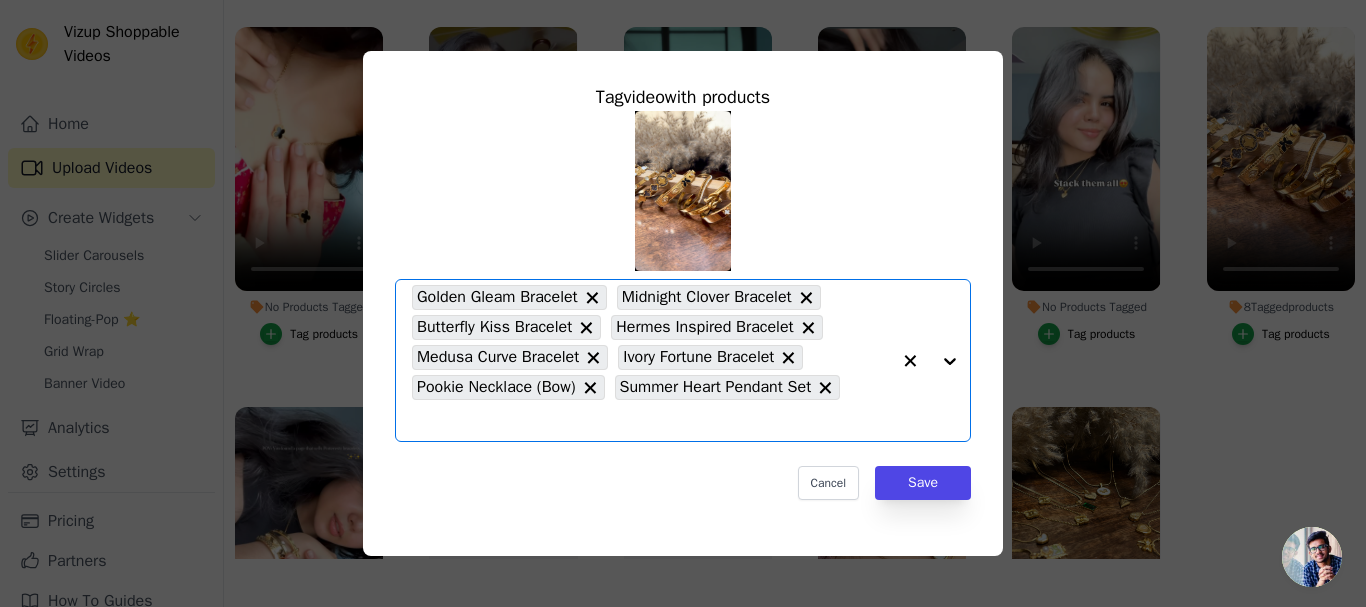 click on "8  Tagged  products     Tag  video  with products       Option Golden Gleam Bracelet, Midnight Clover Bracelet, Butterfly Kiss Bracelet, Hermes Inspired Bracelet, Medusa Curve Bracelet, Ivory Fortune Bracelet, Pookie Necklace (Bow), Summer Heart Pendant Set, selected.   Select is focused, type to refine list, press down to open the menu.     Golden Gleam Bracelet     Midnight Clover Bracelet     Butterfly Kiss Bracelet     Hermes Inspired Bracelet     Medusa Curve Bracelet     Ivory Fortune Bracelet     Pookie Necklace (Bow)     Summer Heart Pendant Set                   Cancel   Save     Tag products" 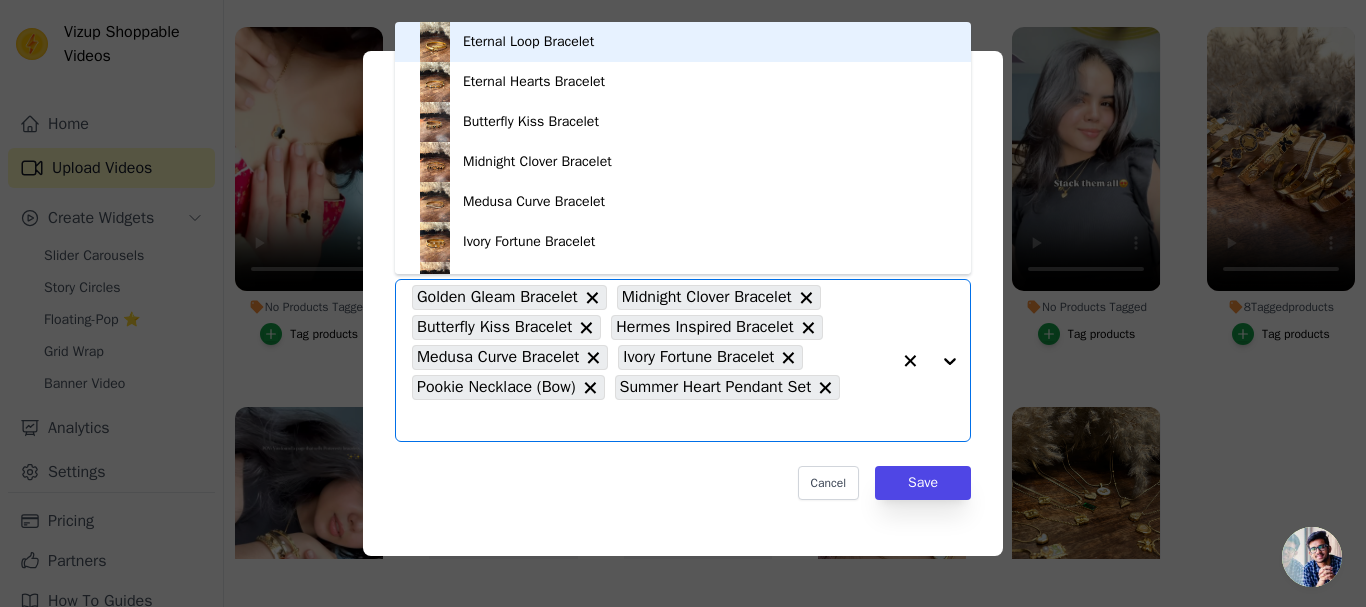 click on "8  Tagged  products     Tag  video  with products         Eternal Loop Bracelet     Eternal Hearts Bracelet     Butterfly Kiss Bracelet     Midnight Clover Bracelet     Medusa Curve Bracelet     Ivory Fortune Bracelet     Hermes Inspired Bracelet     Golden Gleam Bracelet     Dual Tennis Bracelet     Golden Heart Strings Bracelet     Sweetheart Bracelet     Fortune In Black Bracelet     Eye of Fortune Bracelet     Color Code by LV     Color Code with Clover     Color code With Sun     Evergreen Charm Necklace     Charming Tulip Necklace     Van Cleef Gold Necklace     Sunbeam Bloom Necklace     Whispering Lotus Necklace     Pookie Necklace (Bow)     Twinkle Heart     Ivory Heart Charm Necklace     Summer Heart Pendant Set     Dewy Drop Pendant Set     Wings of Grace Pendant Set     Sunkissesd Love Pendant Set     Golden Aura Pendant Set         You are currently focused on option Eternal Loop Bracelet. There are 29 results available.     Golden Gleam Bracelet     Midnight Clover Bracelet" 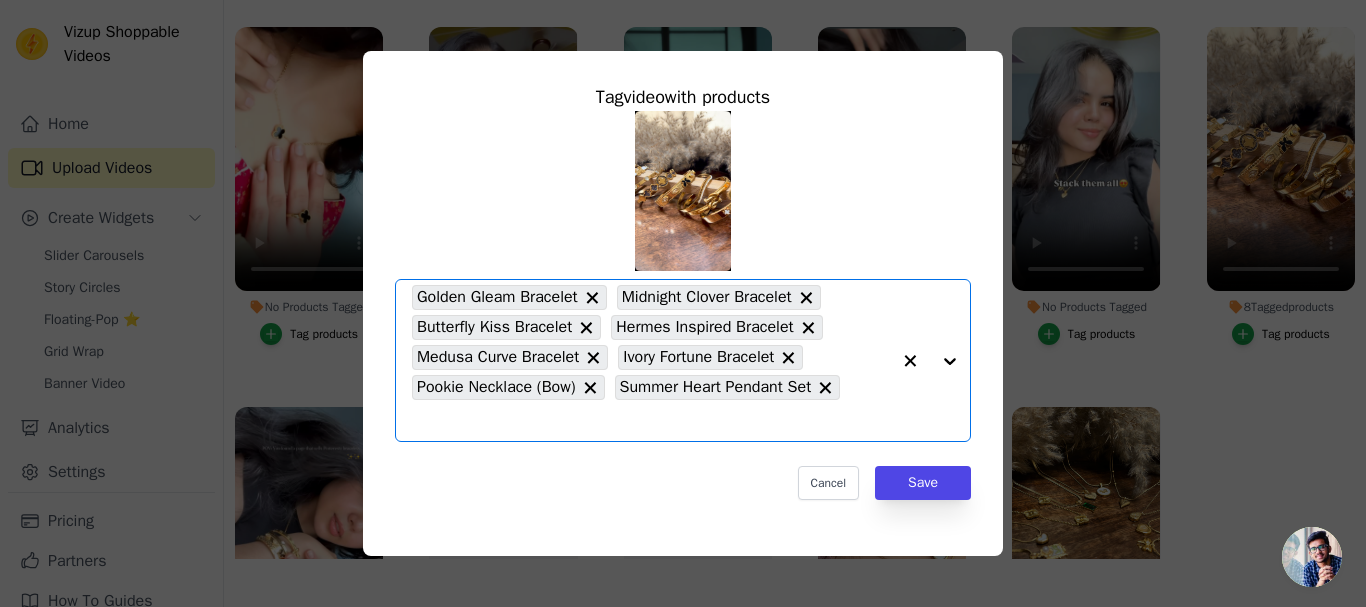 click on "8  Tagged  products     Tag  video  with products       Option Golden Gleam Bracelet, Midnight Clover Bracelet, Butterfly Kiss Bracelet, Hermes Inspired Bracelet, Medusa Curve Bracelet, Ivory Fortune Bracelet, Pookie Necklace (Bow), Summer Heart Pendant Set, selected.   Select is focused, type to refine list, press down to open the menu.     Golden Gleam Bracelet     Midnight Clover Bracelet     Butterfly Kiss Bracelet     Hermes Inspired Bracelet     Medusa Curve Bracelet     Ivory Fortune Bracelet     Pookie Necklace (Bow)     Summer Heart Pendant Set                   Cancel   Save     Tag products" 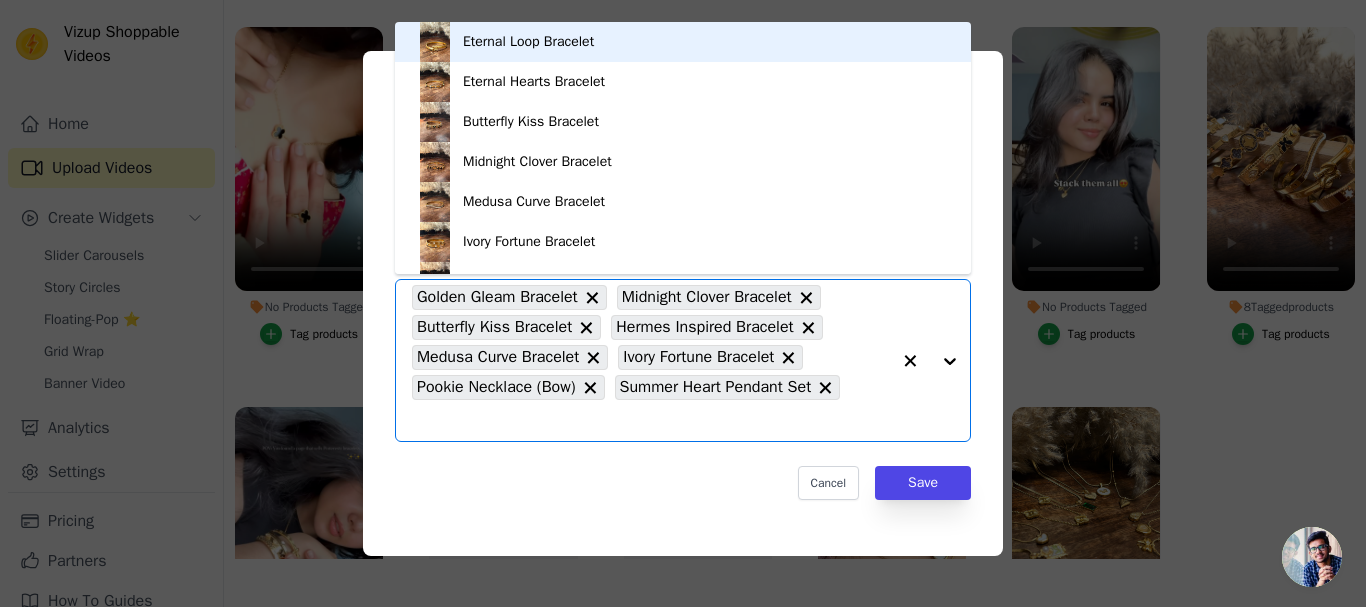 drag, startPoint x: 428, startPoint y: 419, endPoint x: 410, endPoint y: 390, distance: 34.132095 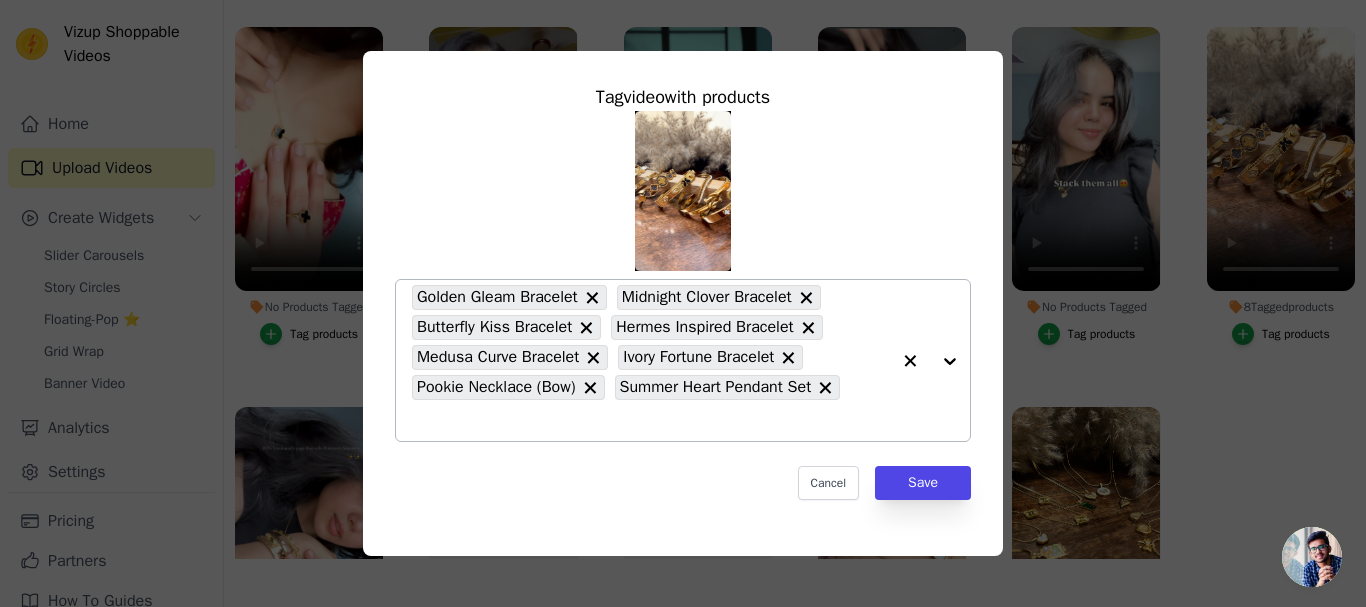 click on "Golden Gleam Bracelet     Midnight Clover Bracelet     Butterfly Kiss Bracelet     Hermes Inspired Bracelet     Medusa Curve Bracelet     Ivory Fortune Bracelet     Pookie Necklace (Bow)     Summer Heart Pendant Set" at bounding box center (683, 360) 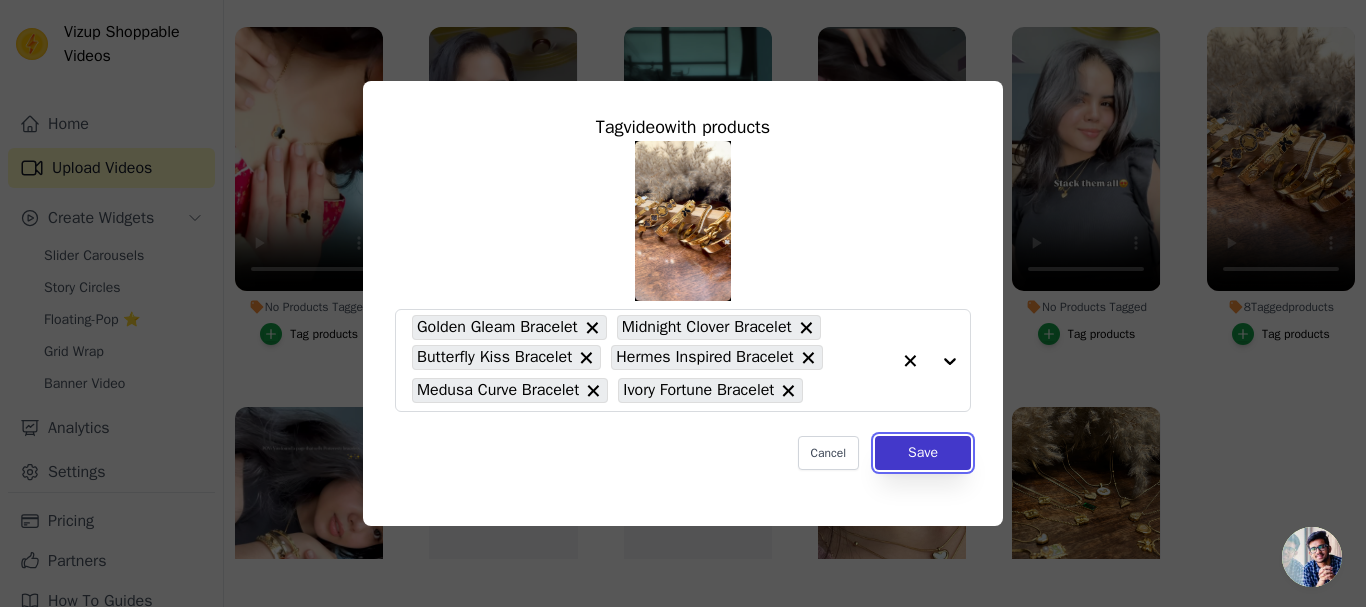 click on "Save" at bounding box center [923, 453] 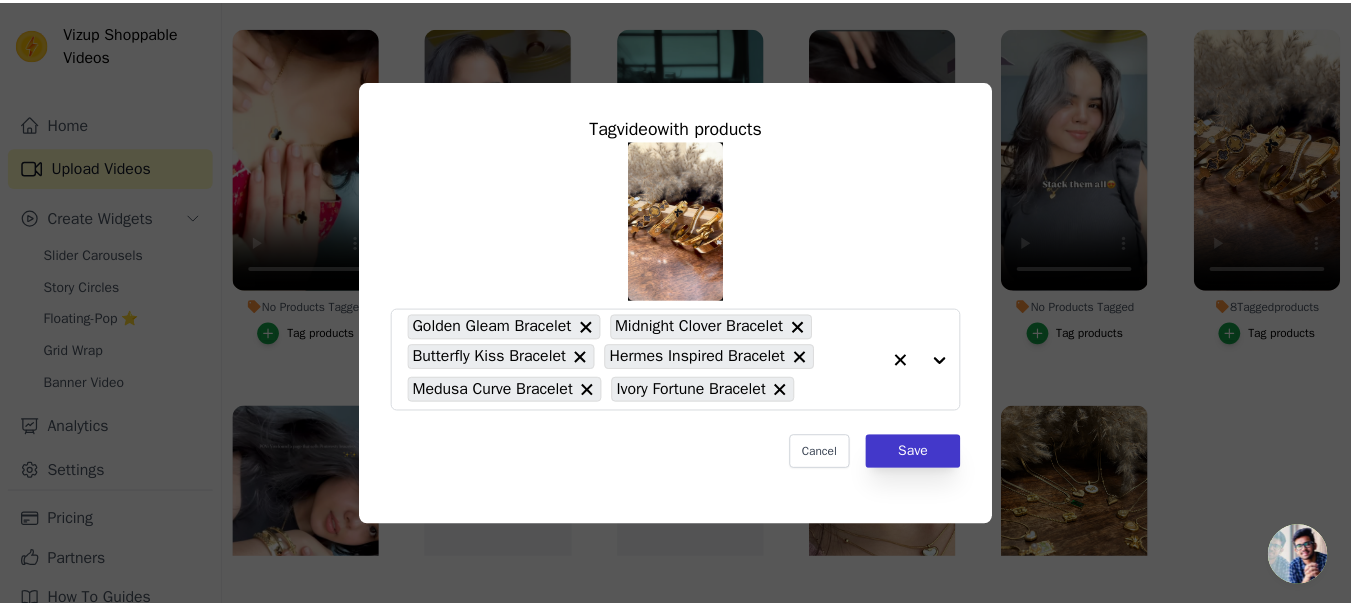 scroll, scrollTop: 288, scrollLeft: 0, axis: vertical 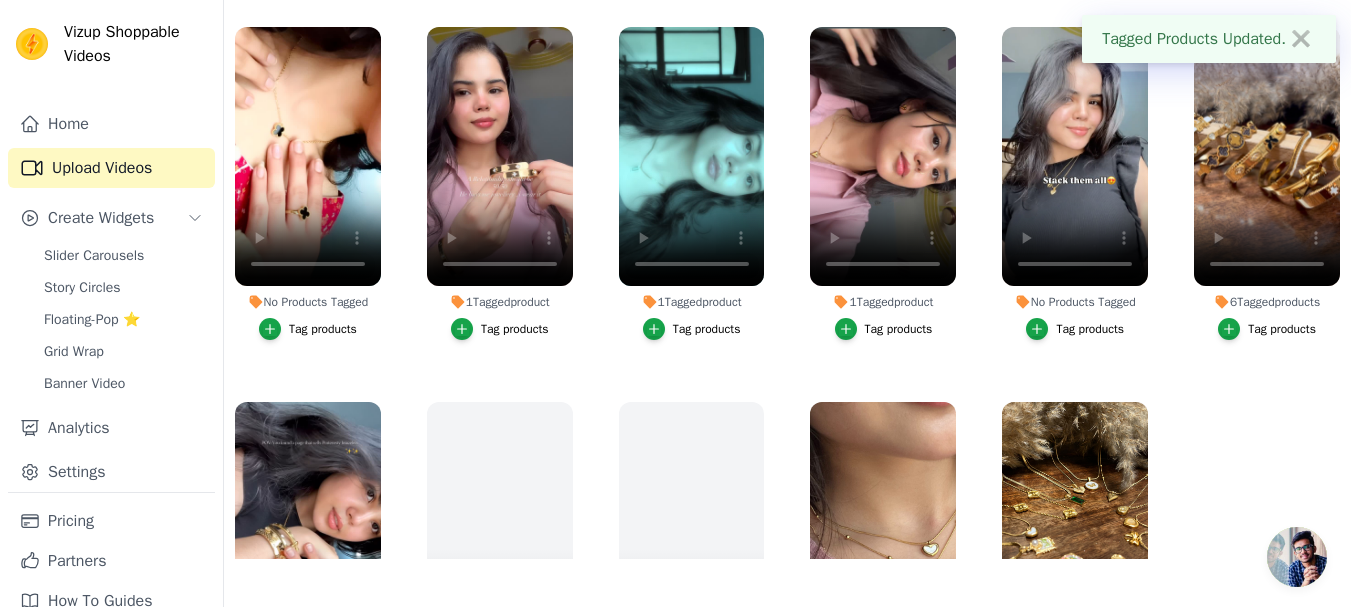 click on "Tag products" at bounding box center [1090, 329] 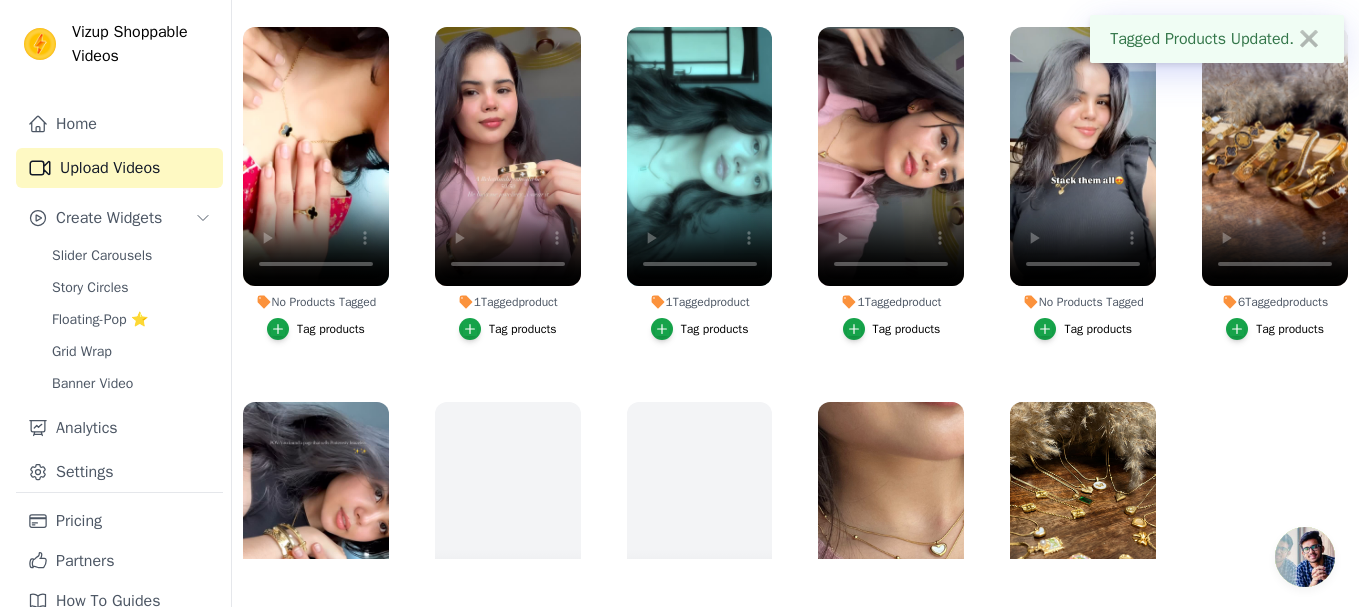 scroll, scrollTop: 0, scrollLeft: 0, axis: both 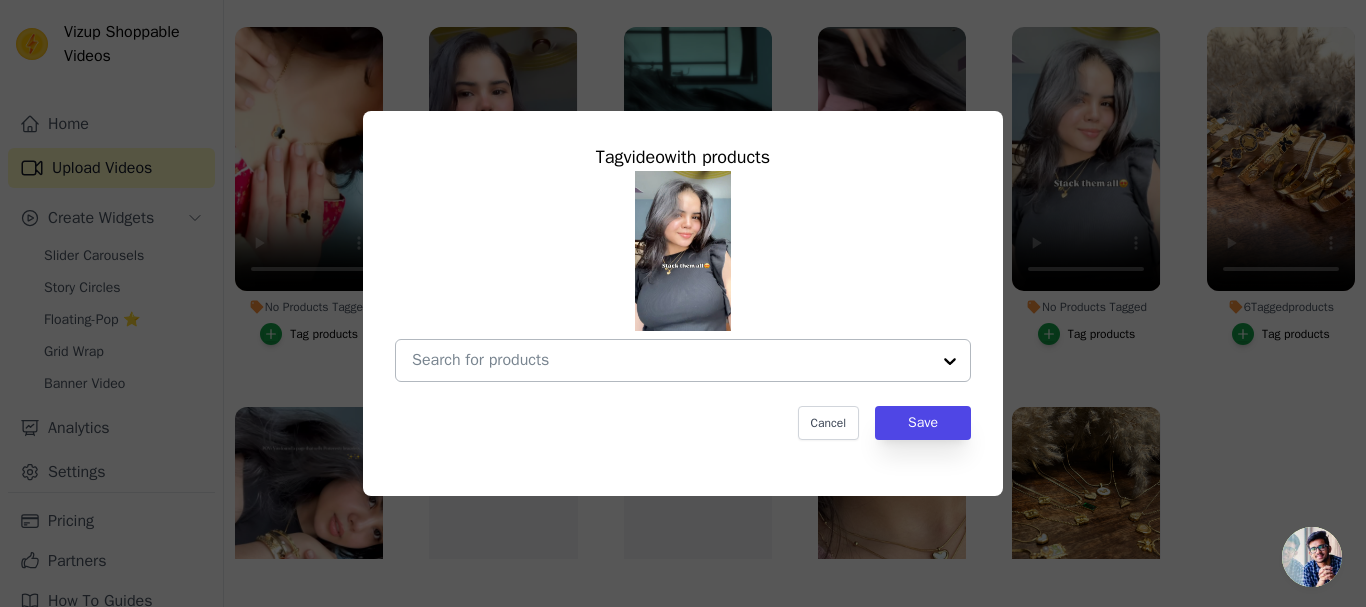 click at bounding box center [950, 360] 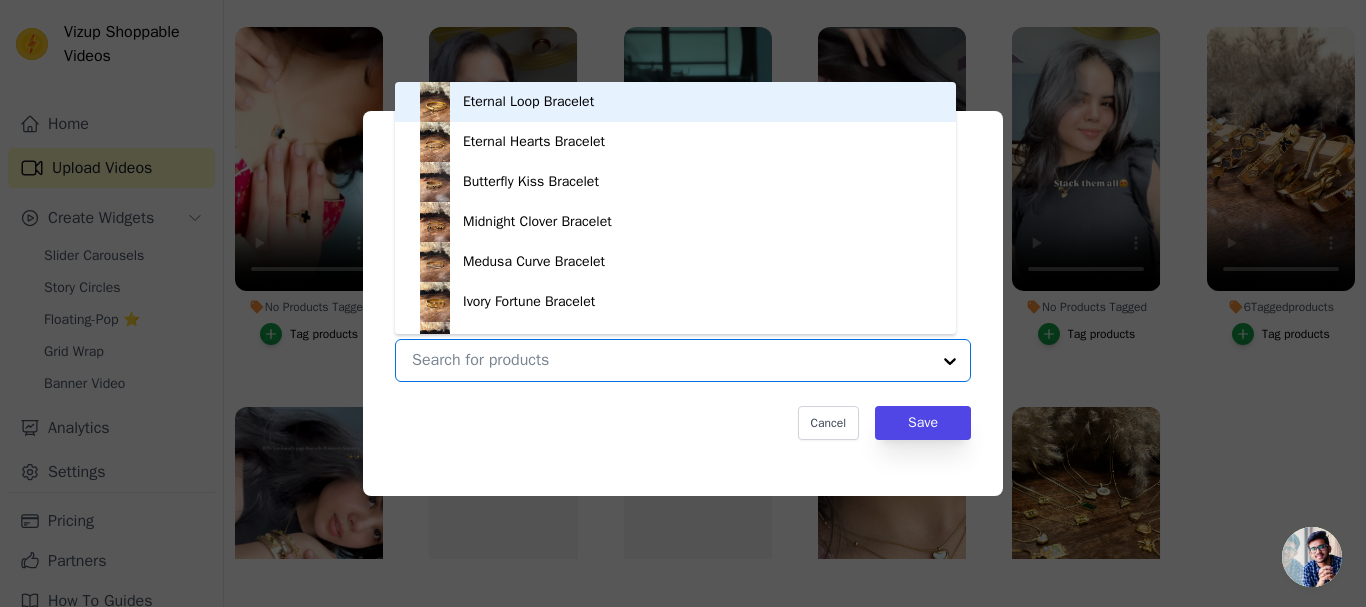 scroll, scrollTop: 28, scrollLeft: 0, axis: vertical 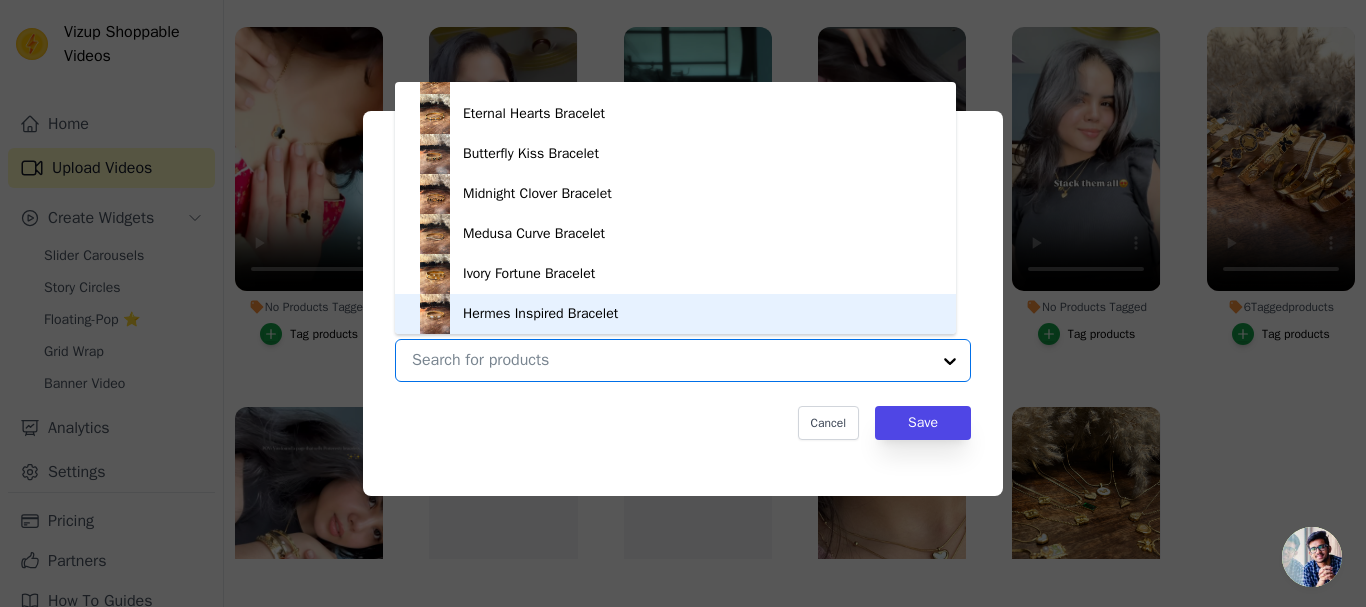 click on "Hermes Inspired Bracelet" at bounding box center [675, 314] 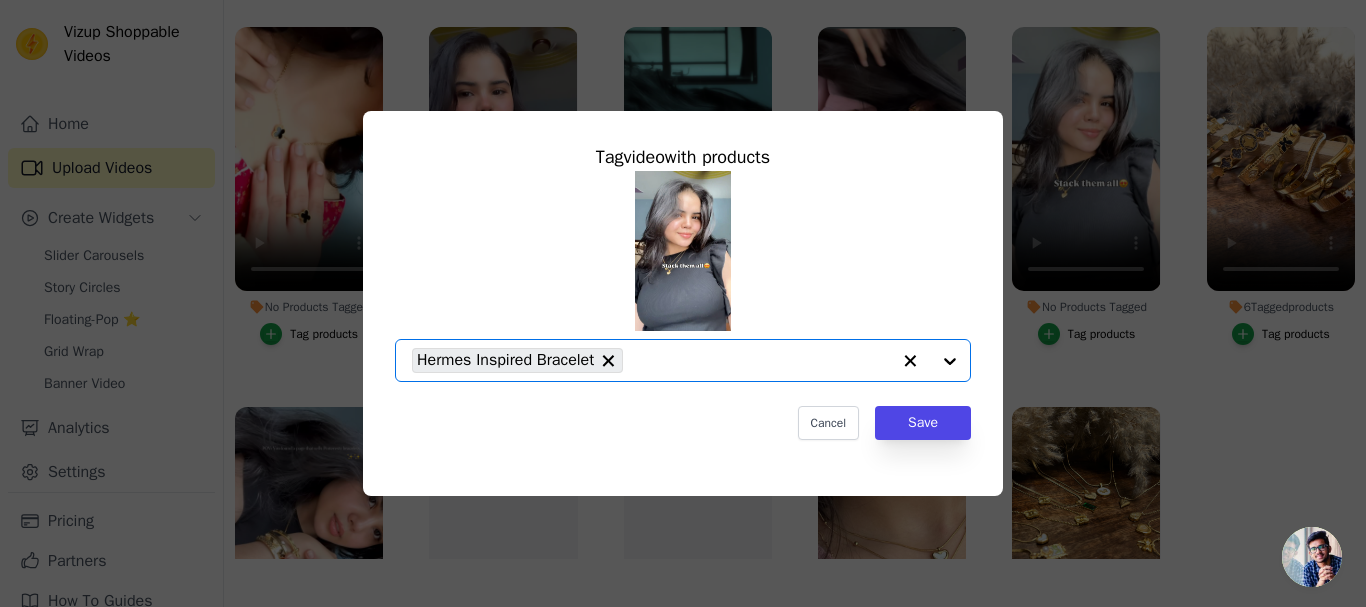 click at bounding box center [930, 360] 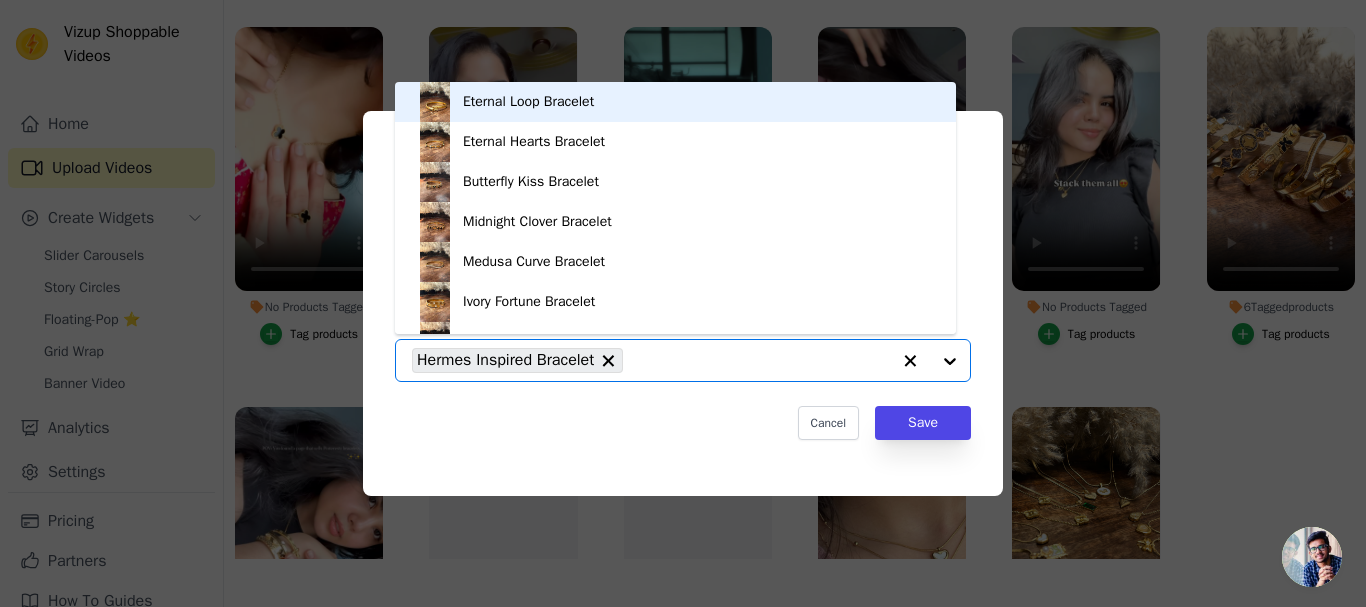 scroll, scrollTop: 28, scrollLeft: 0, axis: vertical 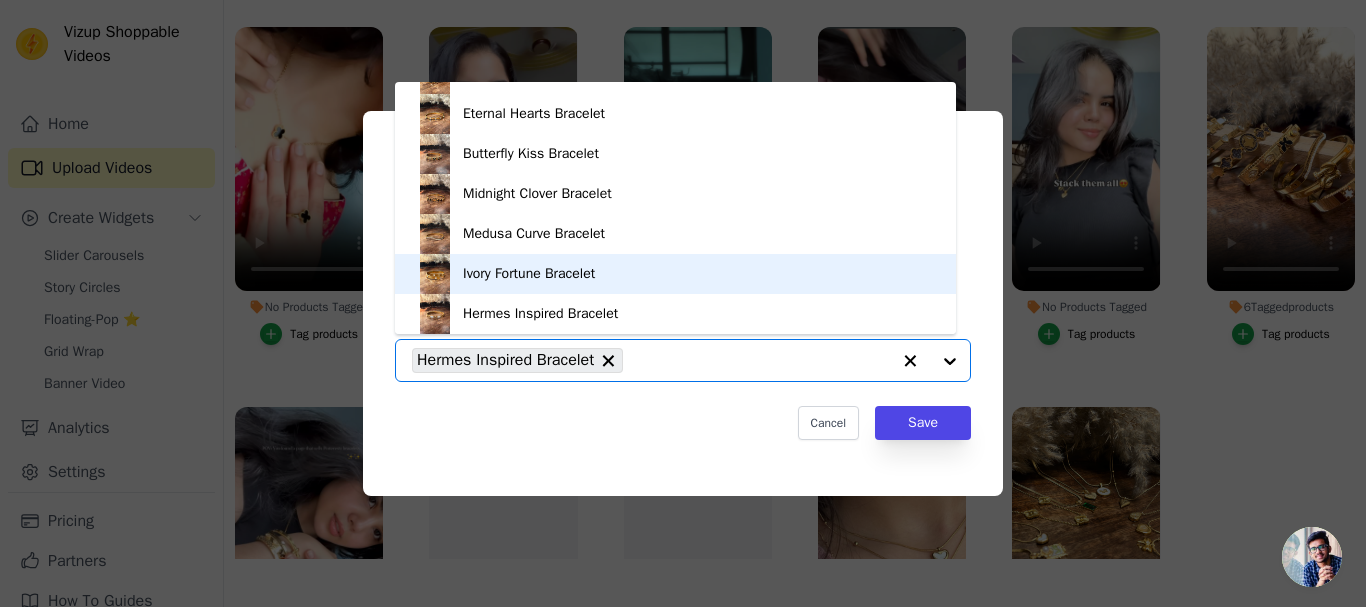 click on "Ivory Fortune Bracelet" at bounding box center [675, 274] 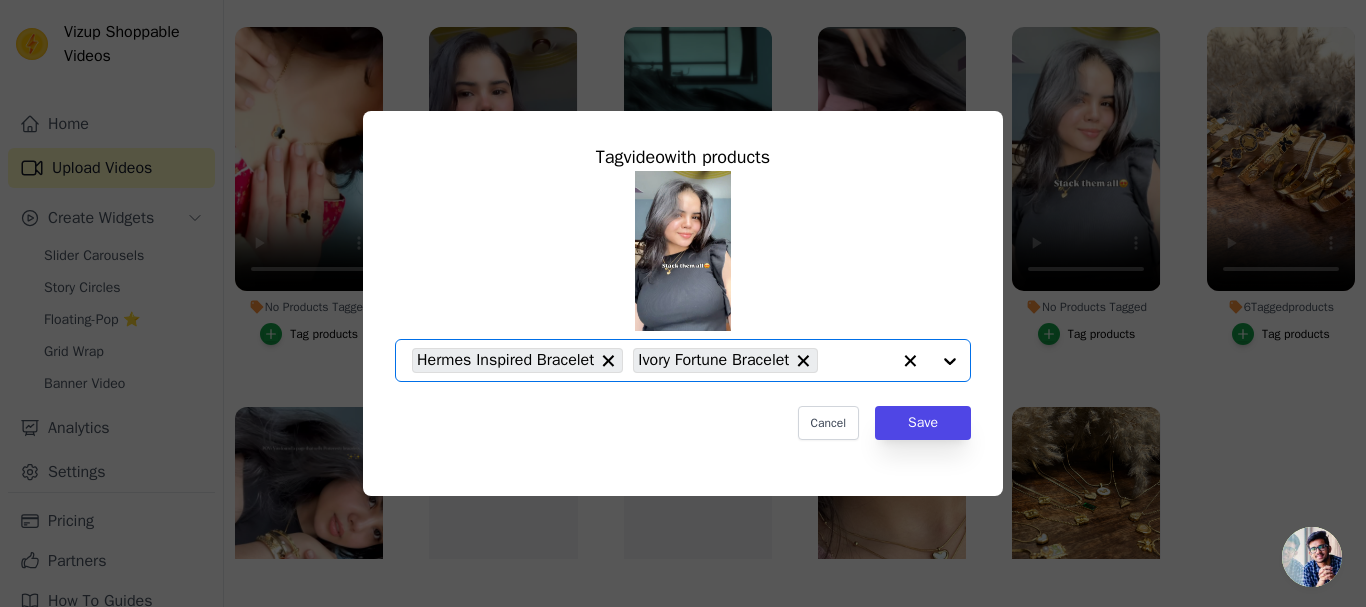 click at bounding box center [930, 360] 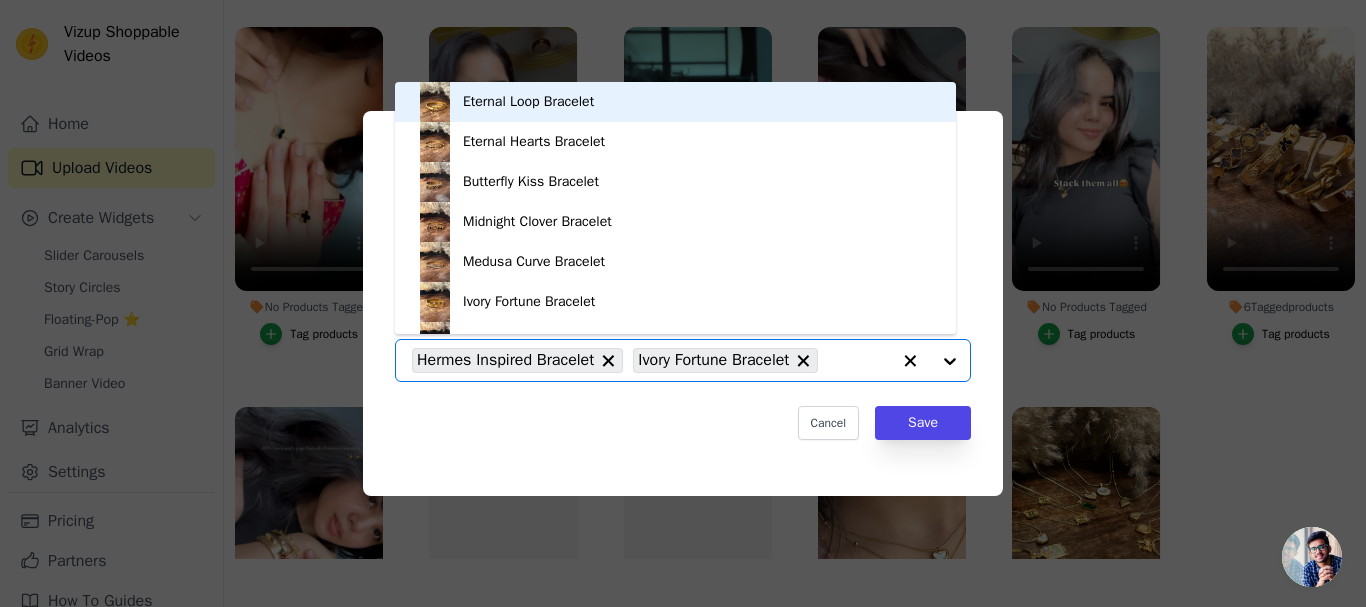 scroll, scrollTop: 28, scrollLeft: 0, axis: vertical 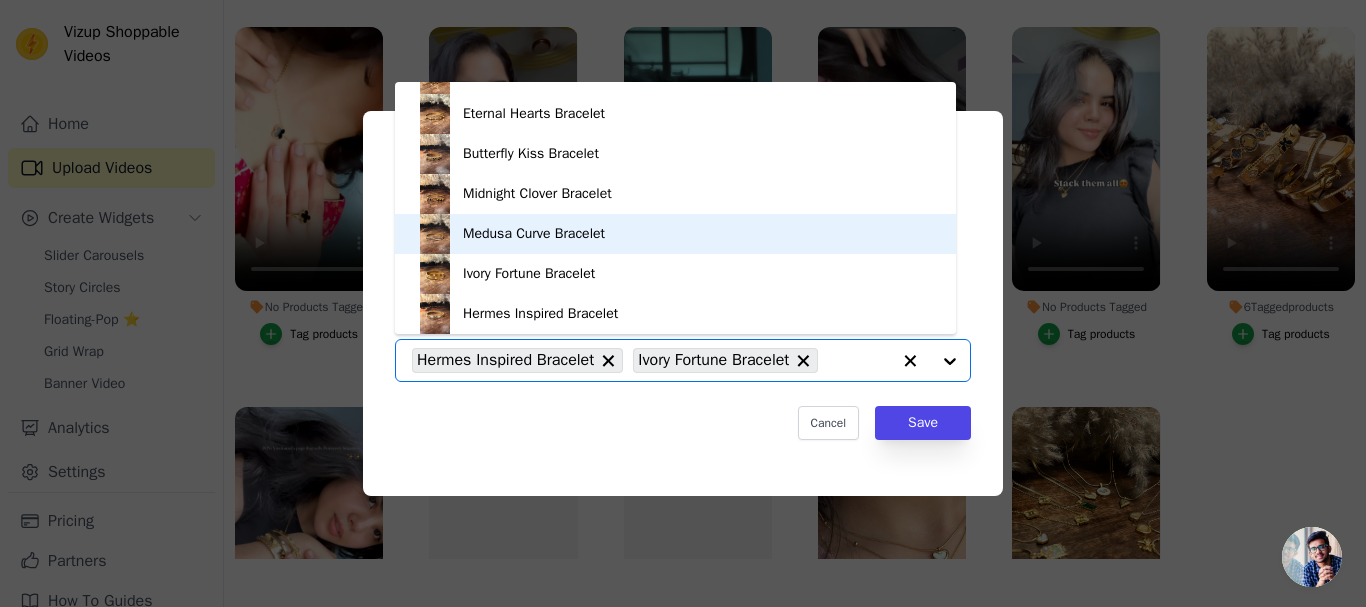 click on "Medusa Curve Bracelet" at bounding box center (675, 234) 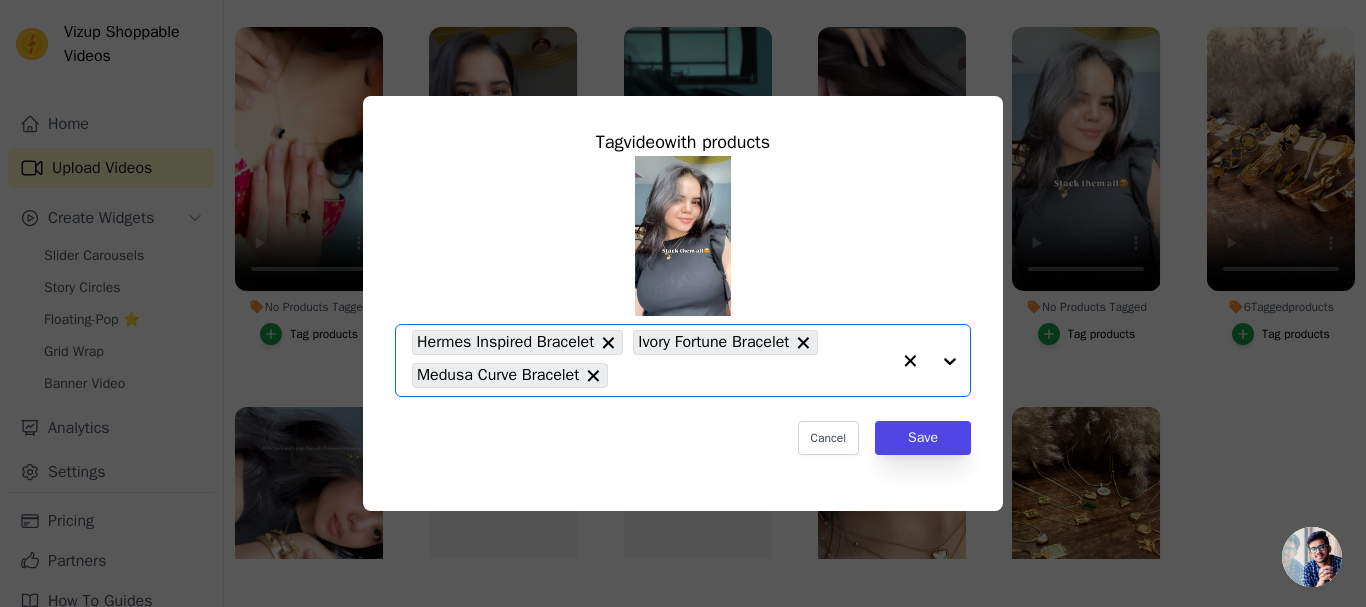 click at bounding box center [930, 360] 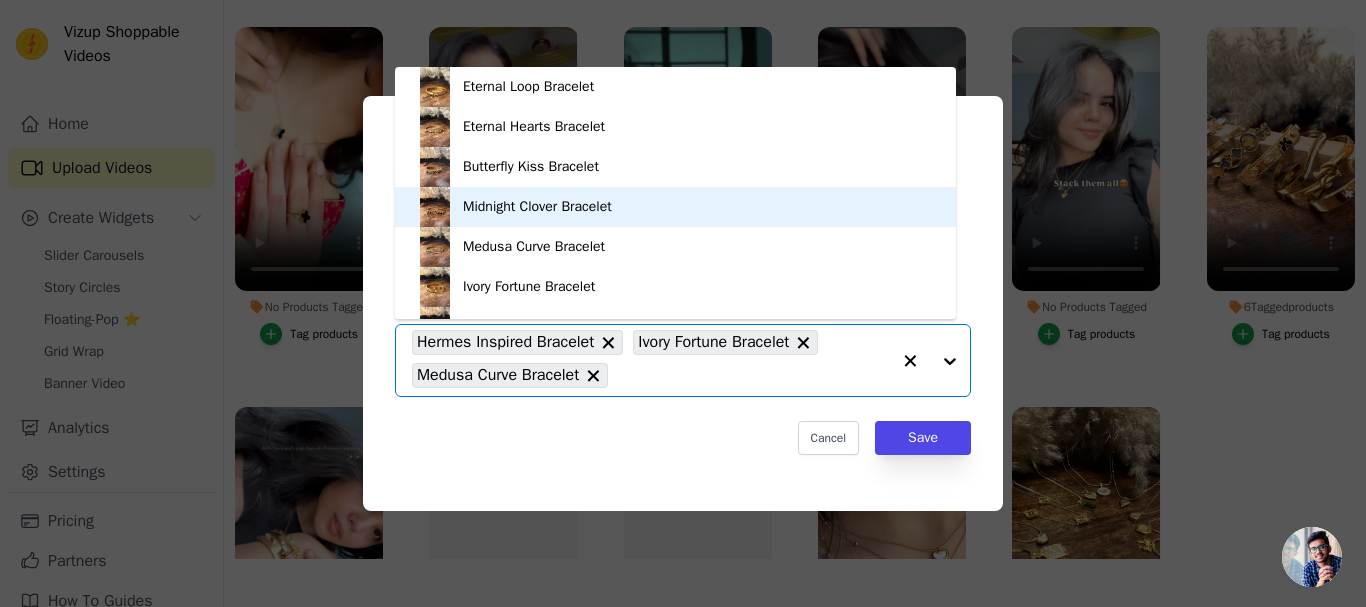 click on "Midnight Clover Bracelet" at bounding box center (675, 207) 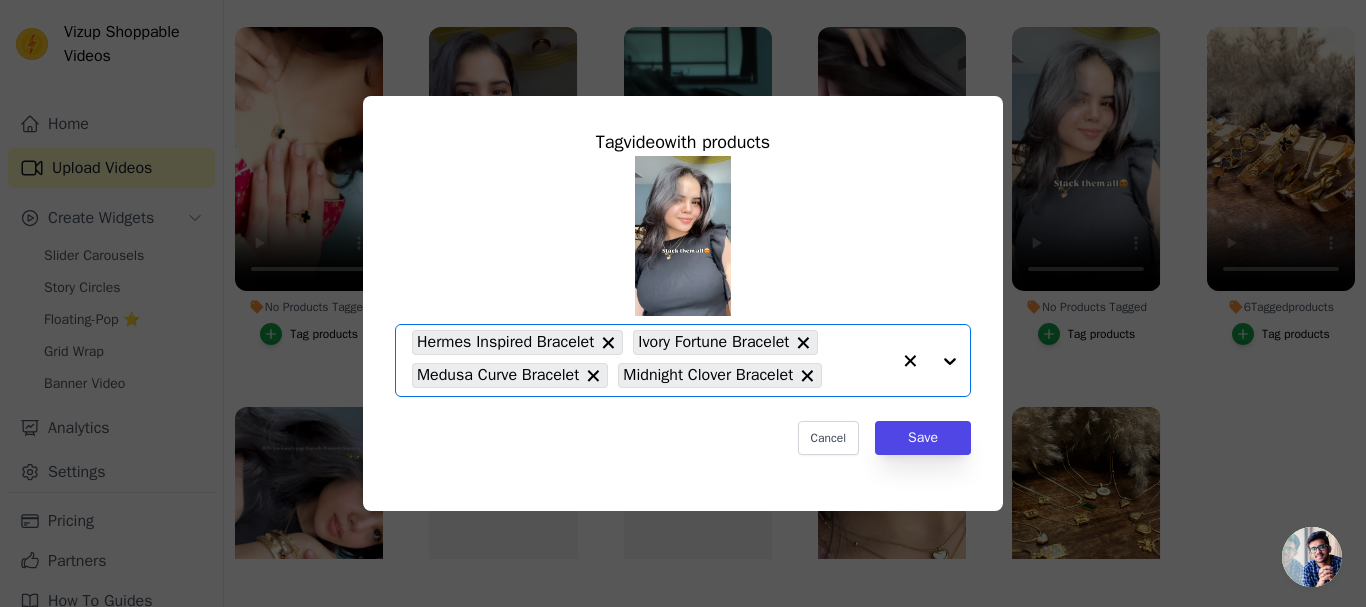click at bounding box center (930, 360) 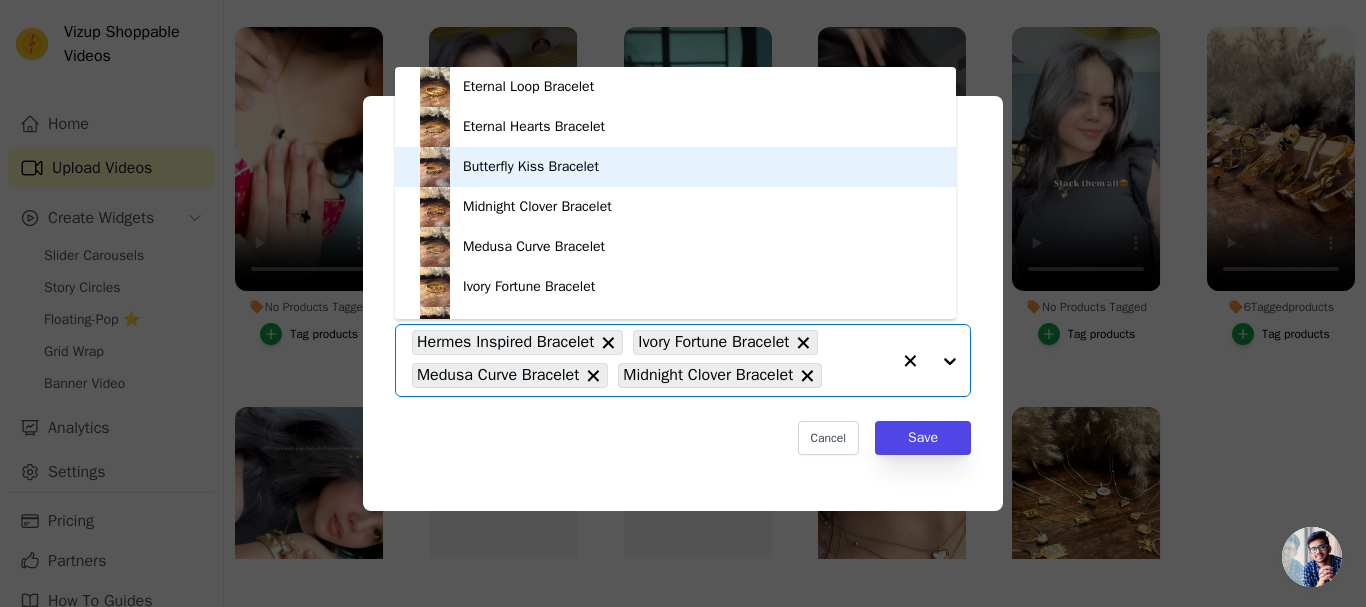 click on "Butterfly Kiss Bracelet" at bounding box center (675, 167) 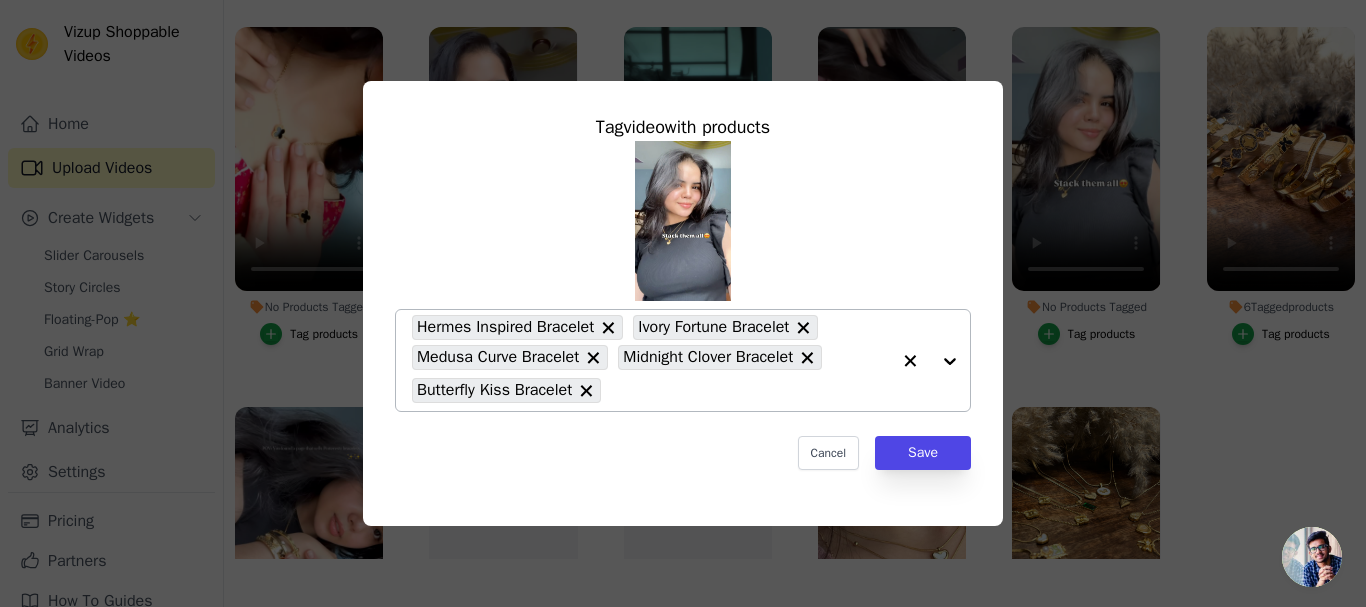 click at bounding box center (930, 360) 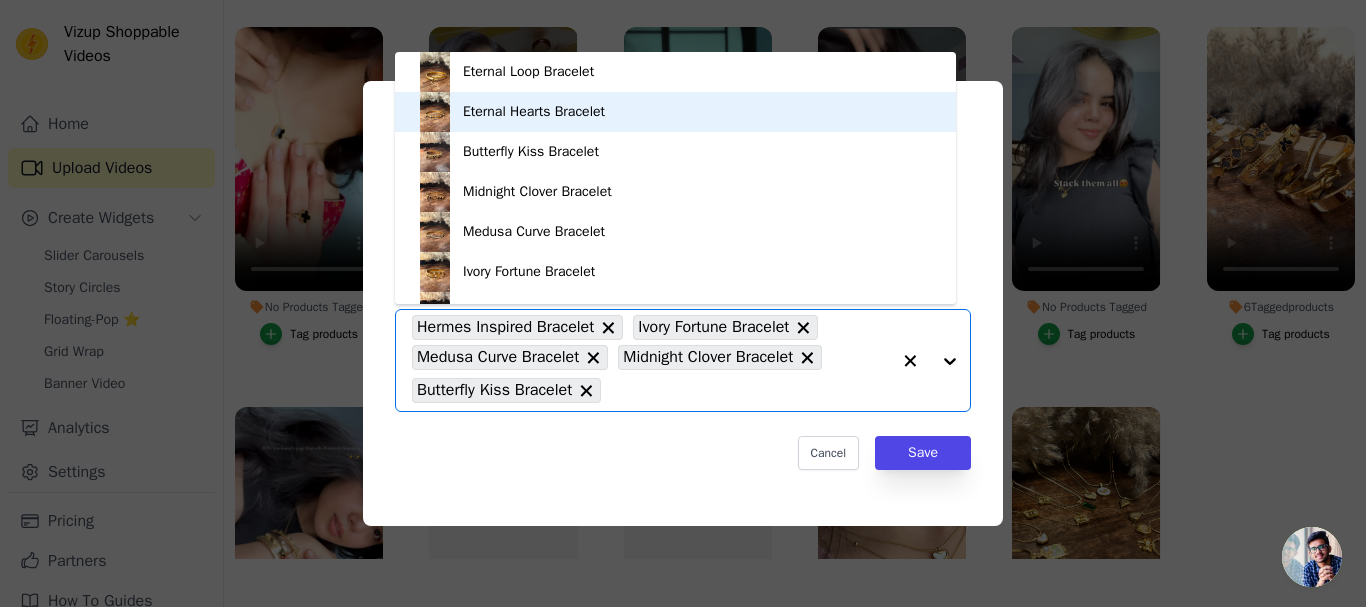 click on "Eternal Hearts Bracelet" at bounding box center [675, 112] 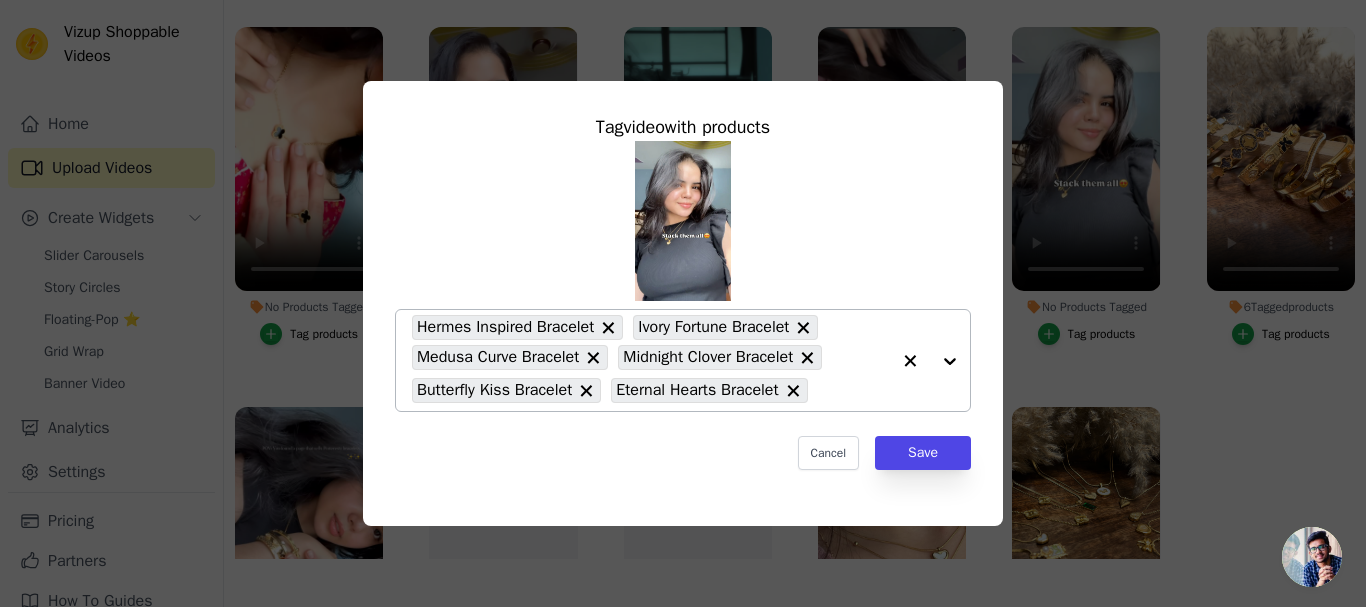 click at bounding box center [930, 360] 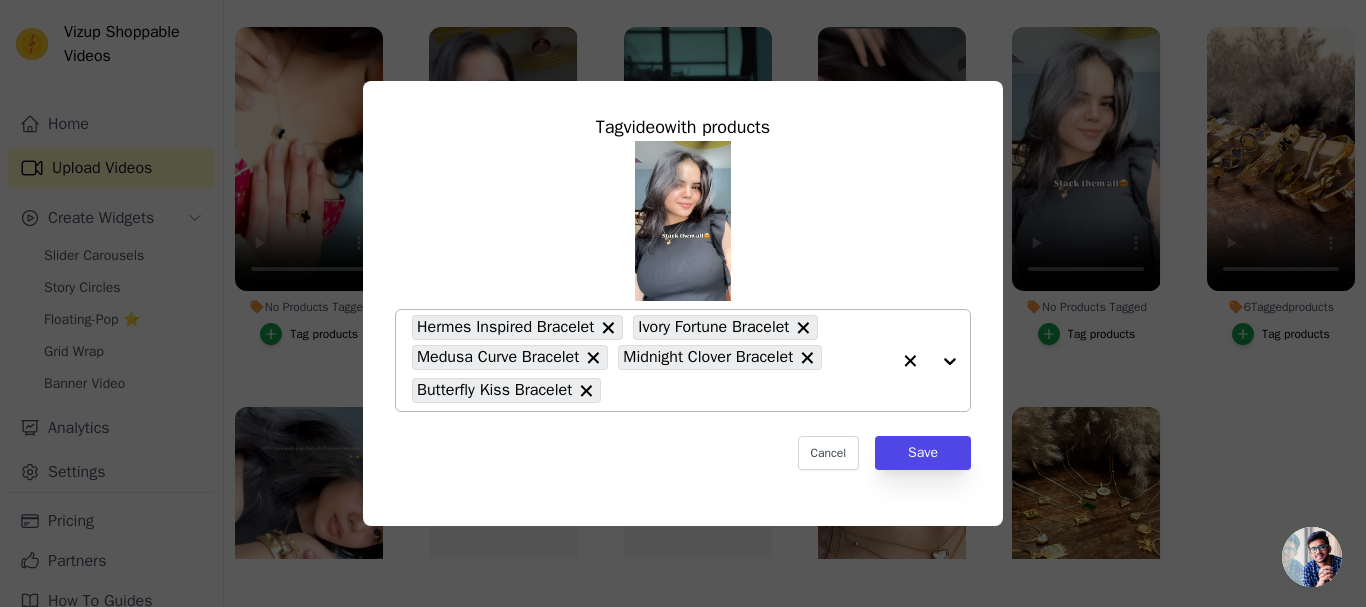 click at bounding box center [930, 360] 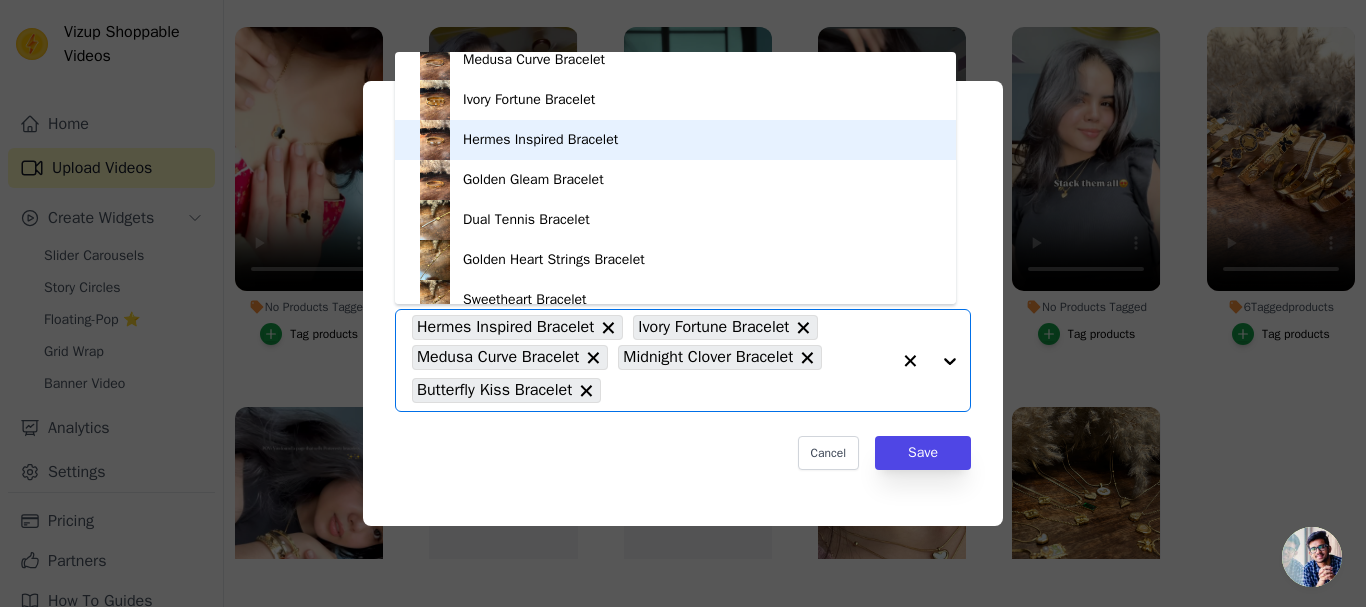scroll, scrollTop: 188, scrollLeft: 0, axis: vertical 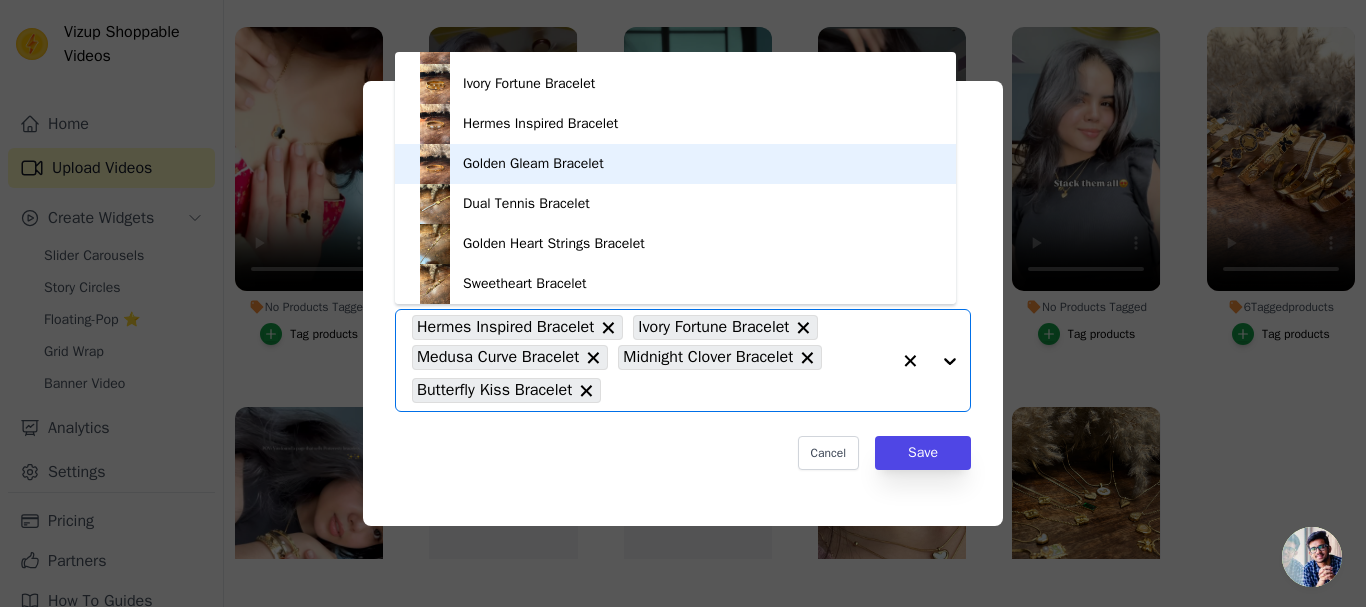 click on "Golden Gleam Bracelet" at bounding box center [675, 164] 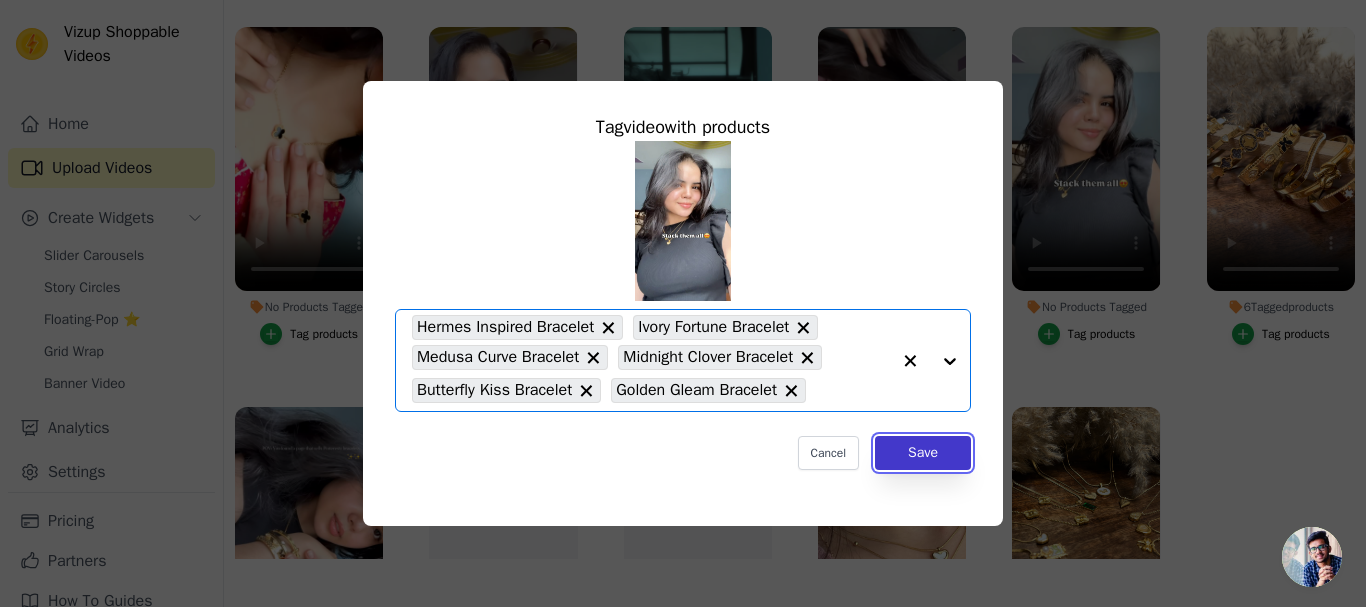 click on "Save" at bounding box center (923, 453) 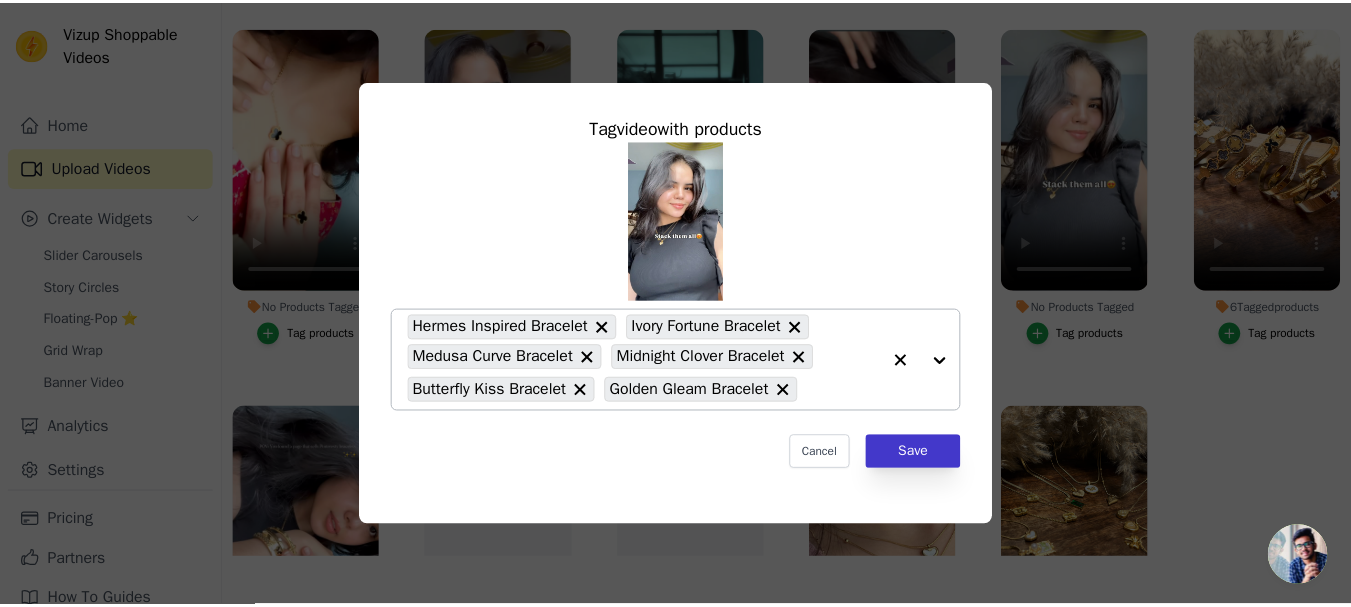 scroll, scrollTop: 288, scrollLeft: 0, axis: vertical 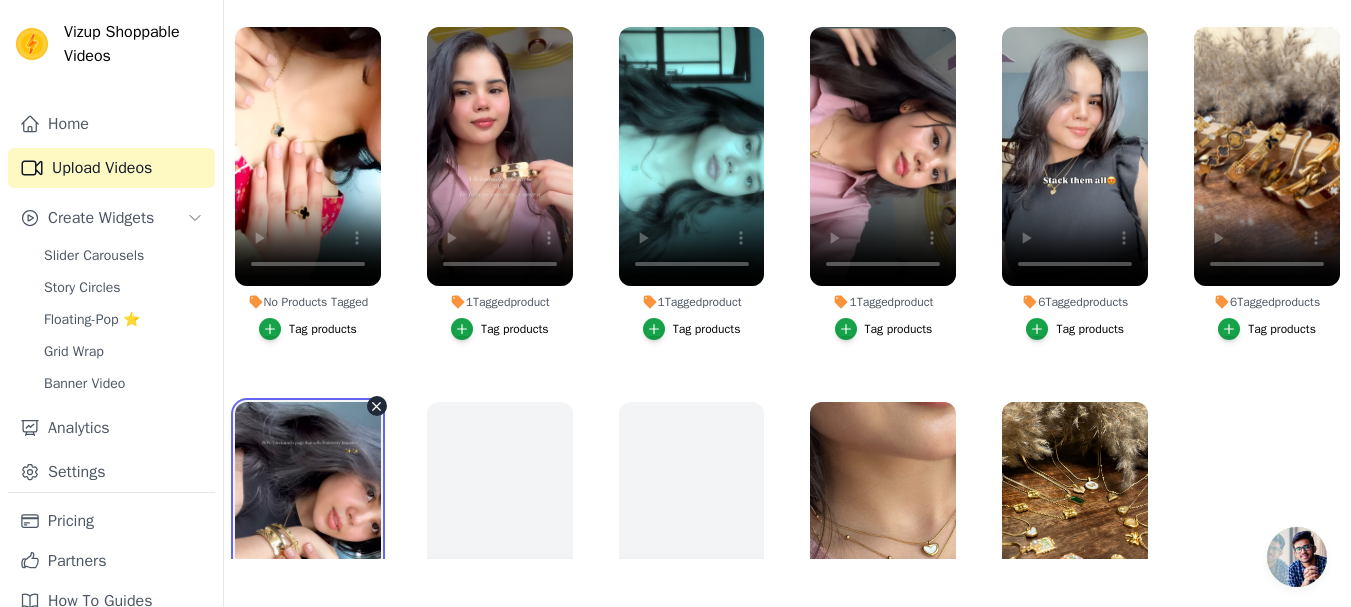 click at bounding box center (308, 531) 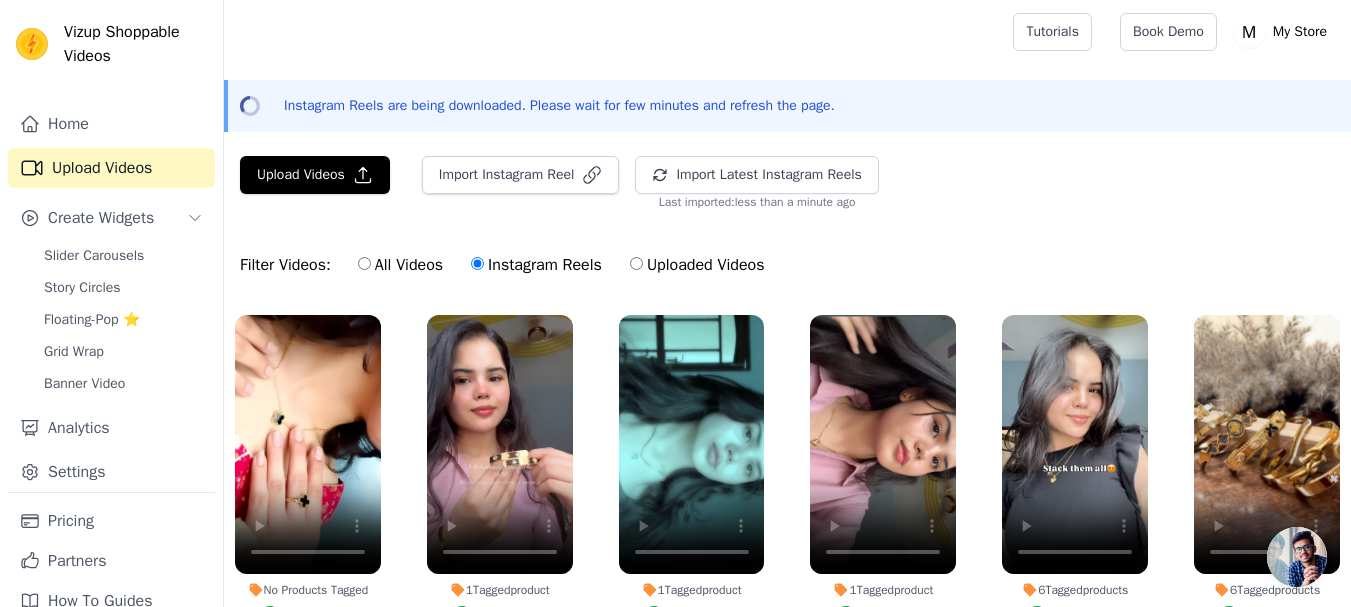 scroll, scrollTop: 287, scrollLeft: 0, axis: vertical 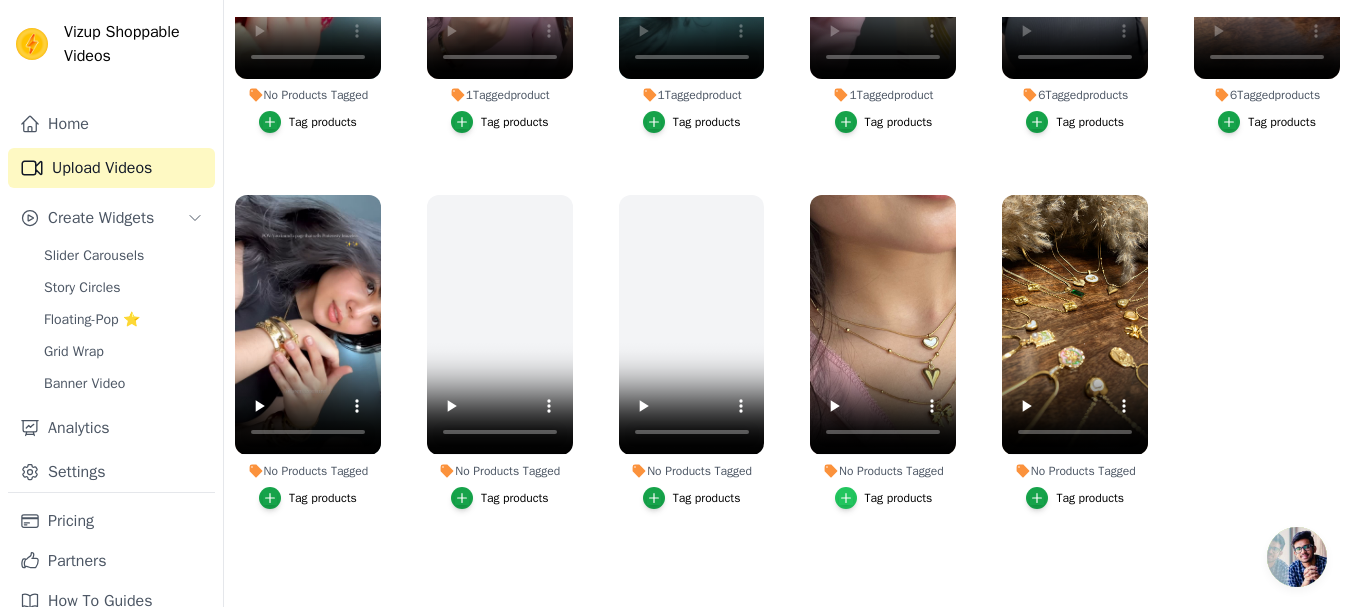 click at bounding box center [846, 498] 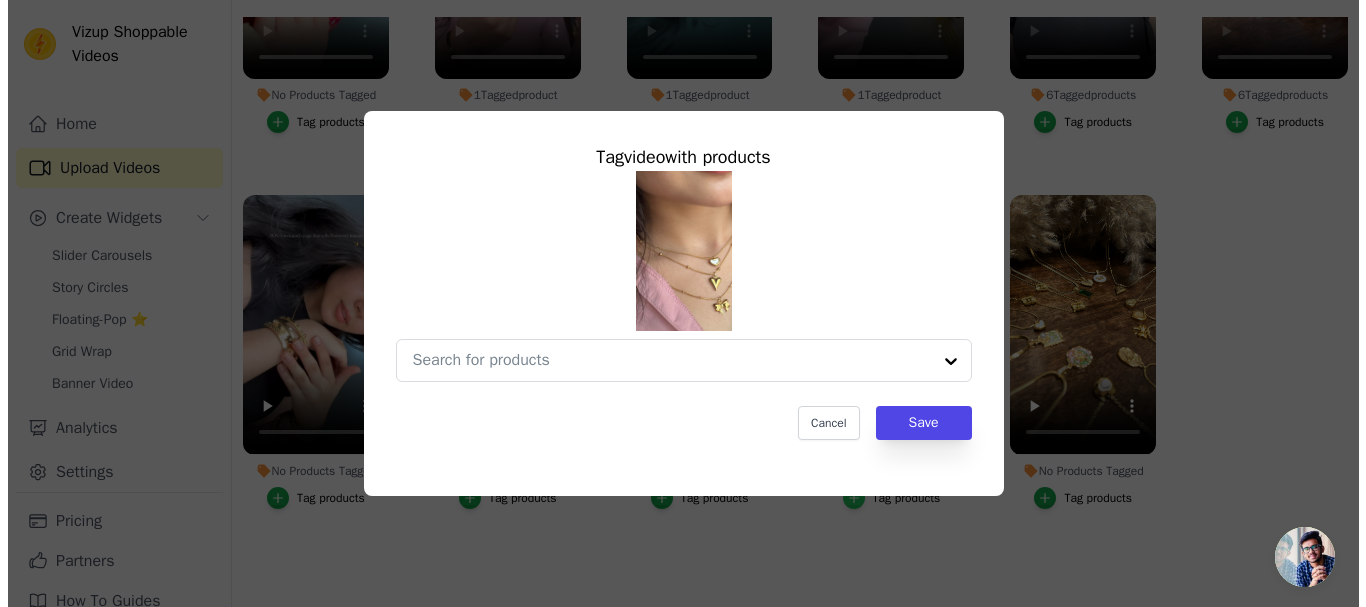 scroll, scrollTop: 0, scrollLeft: 0, axis: both 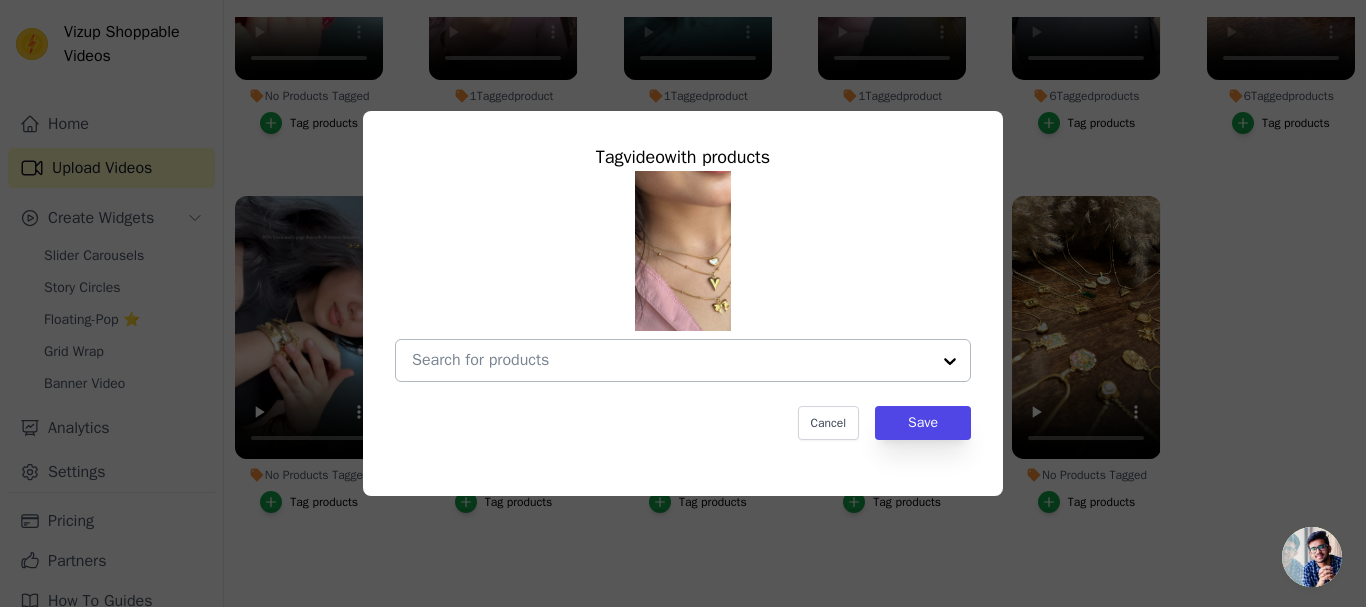 click at bounding box center (950, 360) 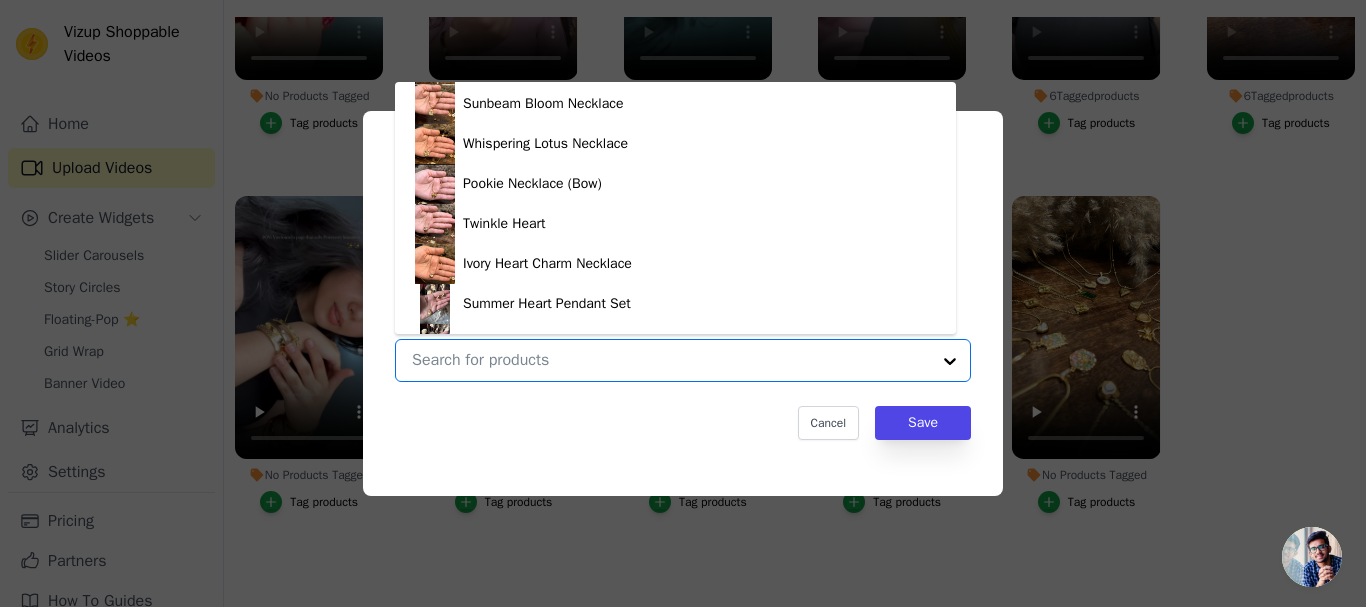 scroll, scrollTop: 908, scrollLeft: 0, axis: vertical 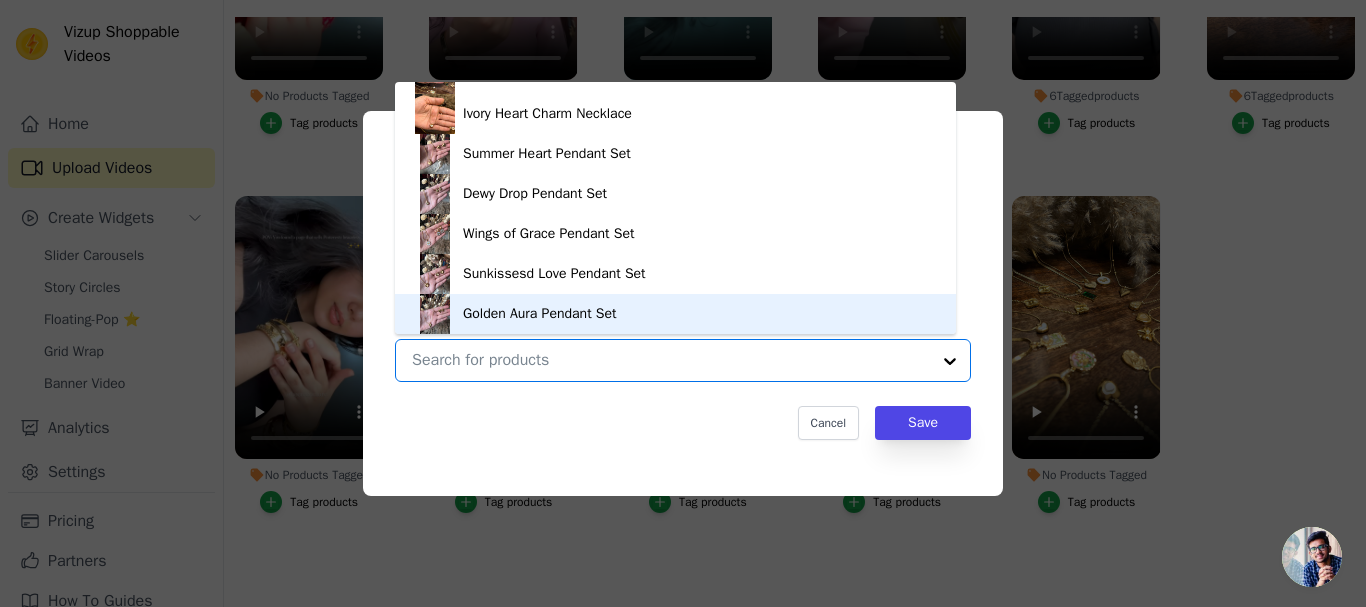click on "Golden Aura Pendant Set" at bounding box center [675, 314] 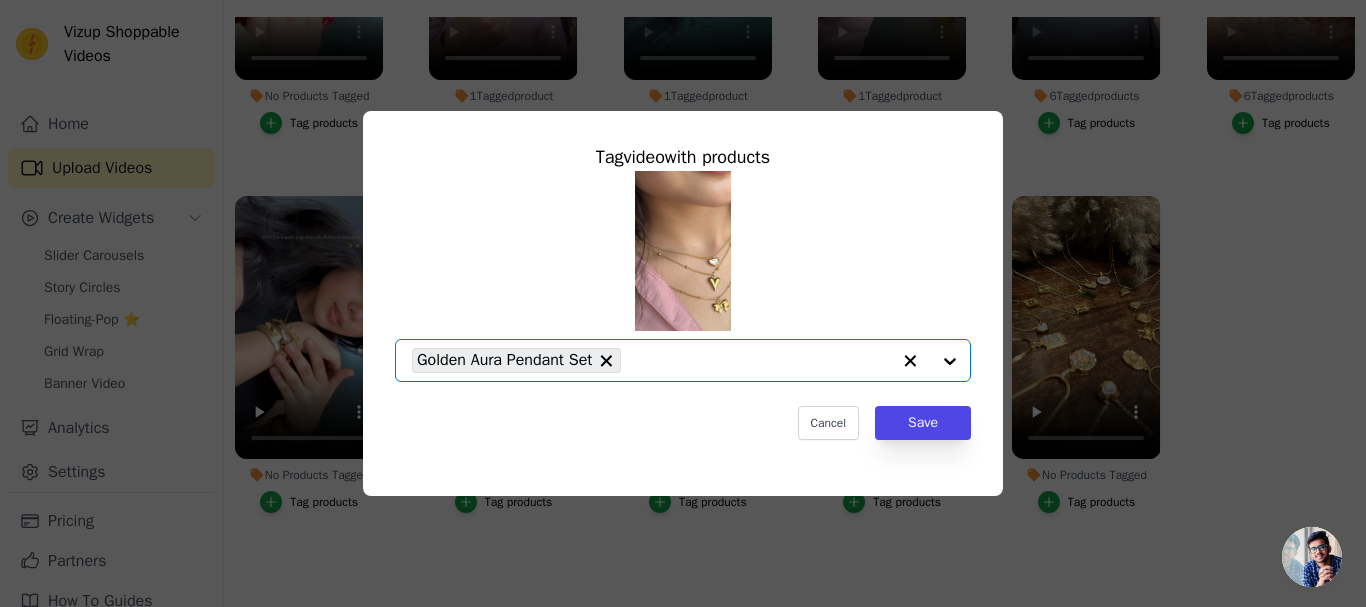 click at bounding box center [930, 360] 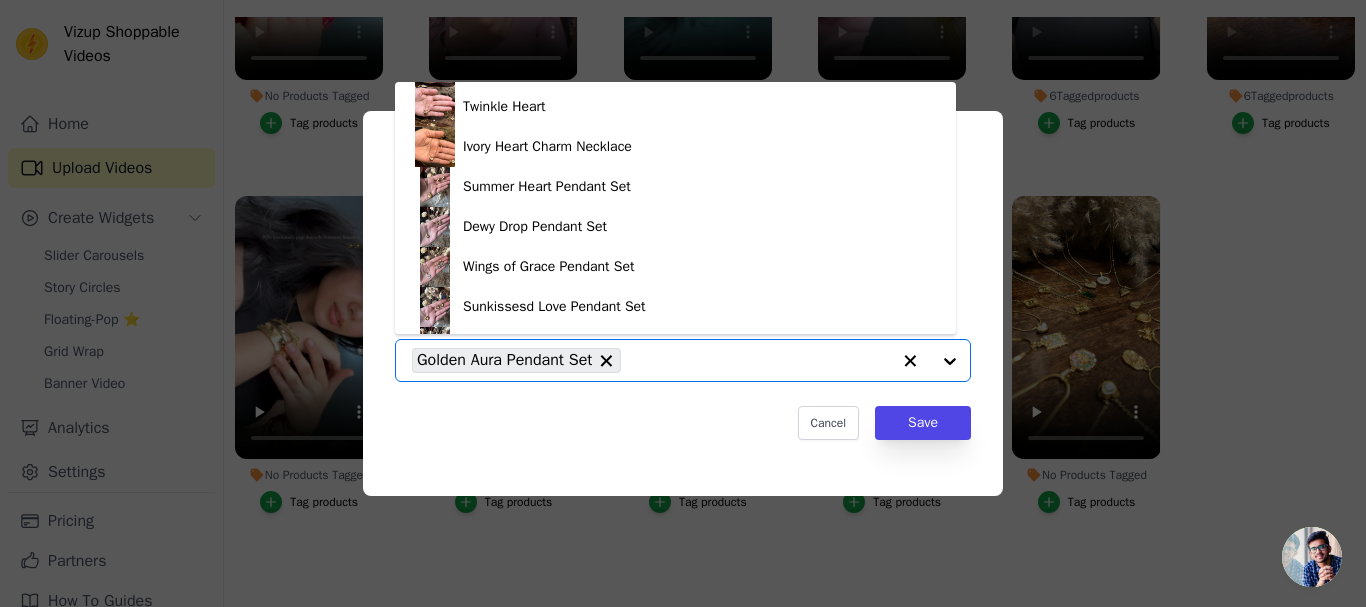 scroll, scrollTop: 908, scrollLeft: 0, axis: vertical 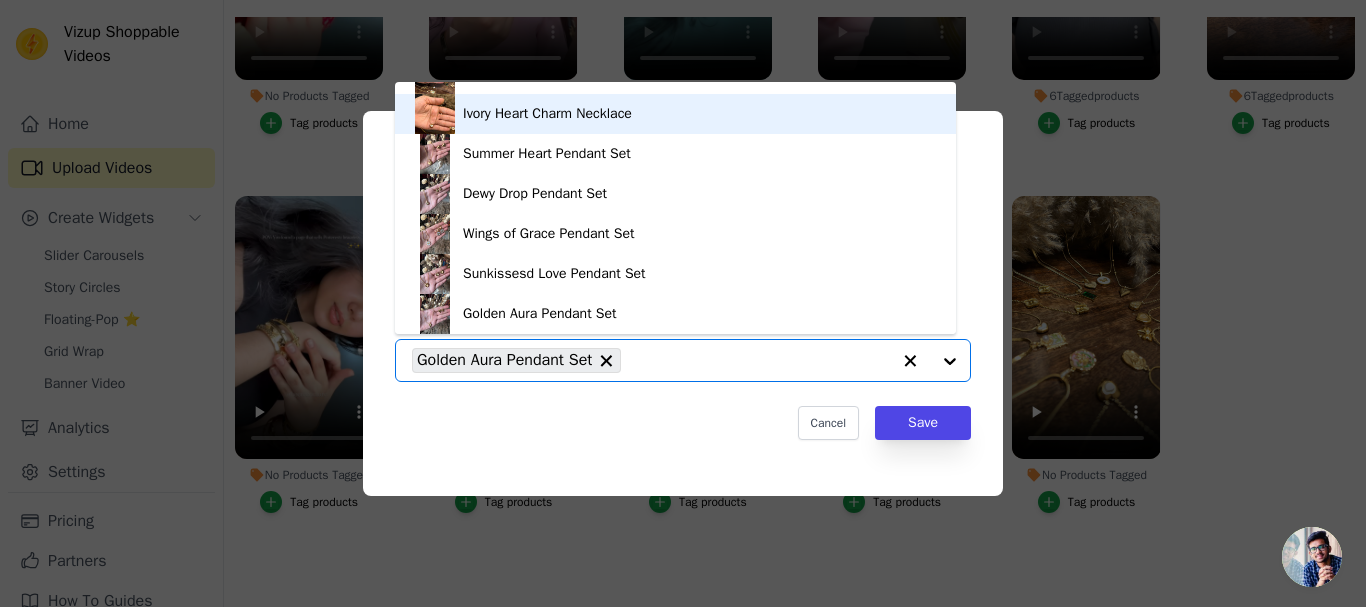 click on "Ivory Heart Charm Necklace" at bounding box center [547, 114] 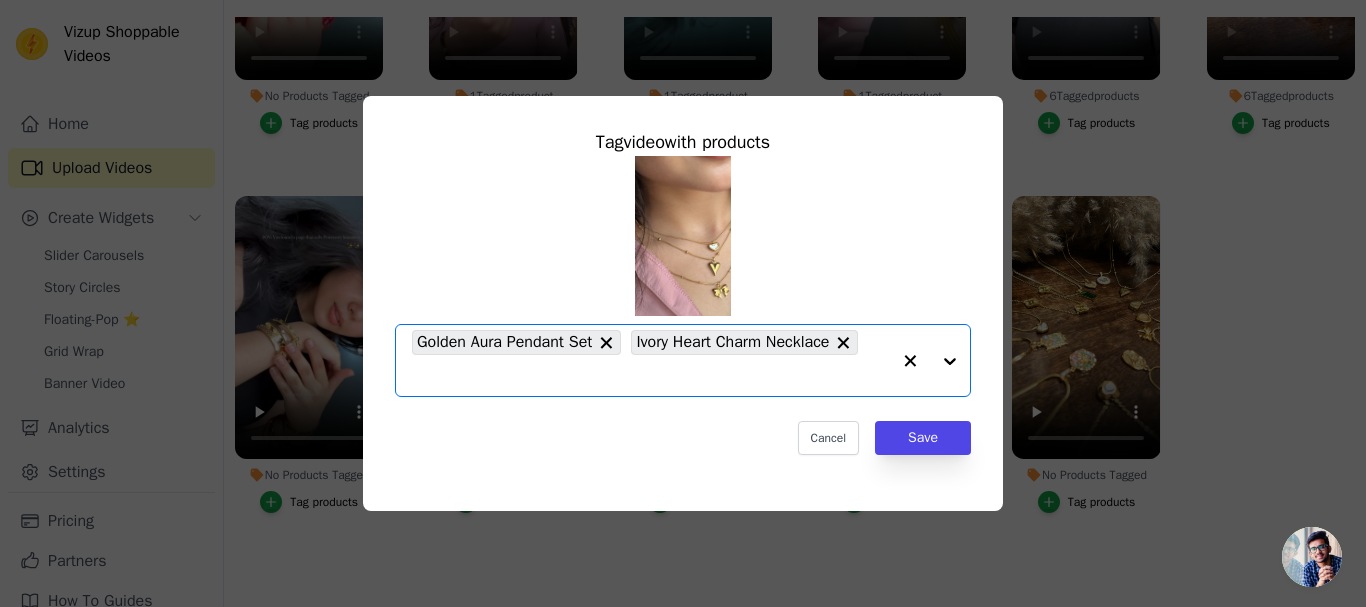 click at bounding box center (930, 360) 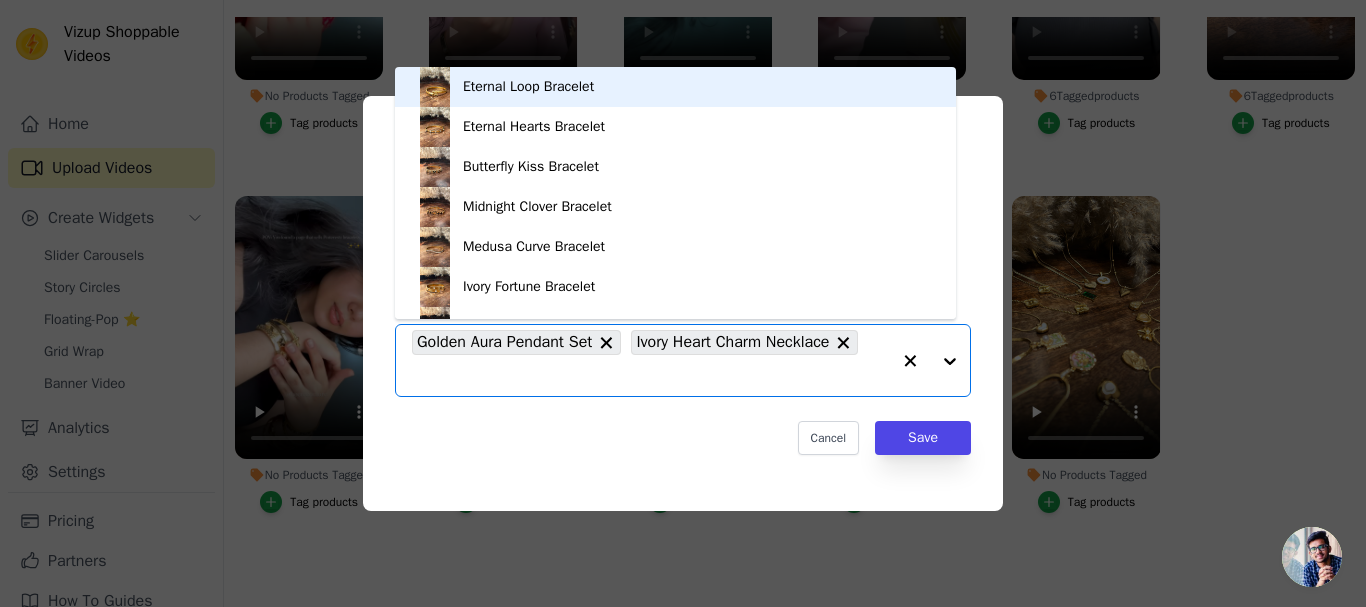 scroll, scrollTop: 28, scrollLeft: 0, axis: vertical 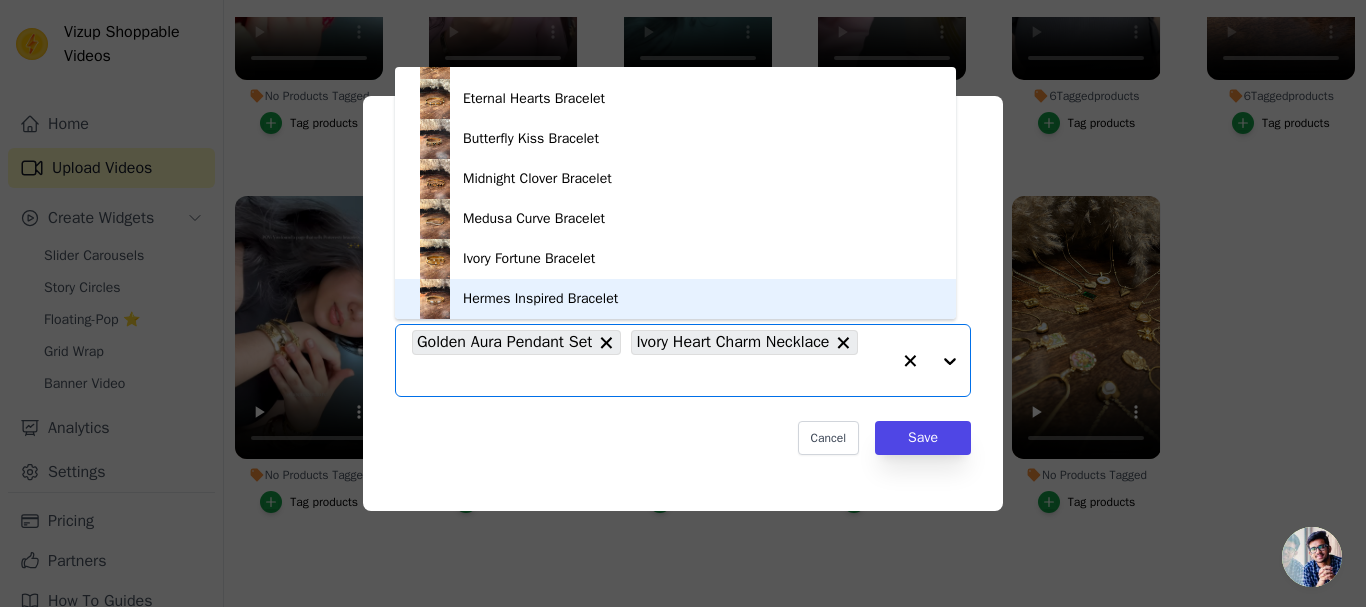 click on "Hermes Inspired Bracelet" at bounding box center [675, 299] 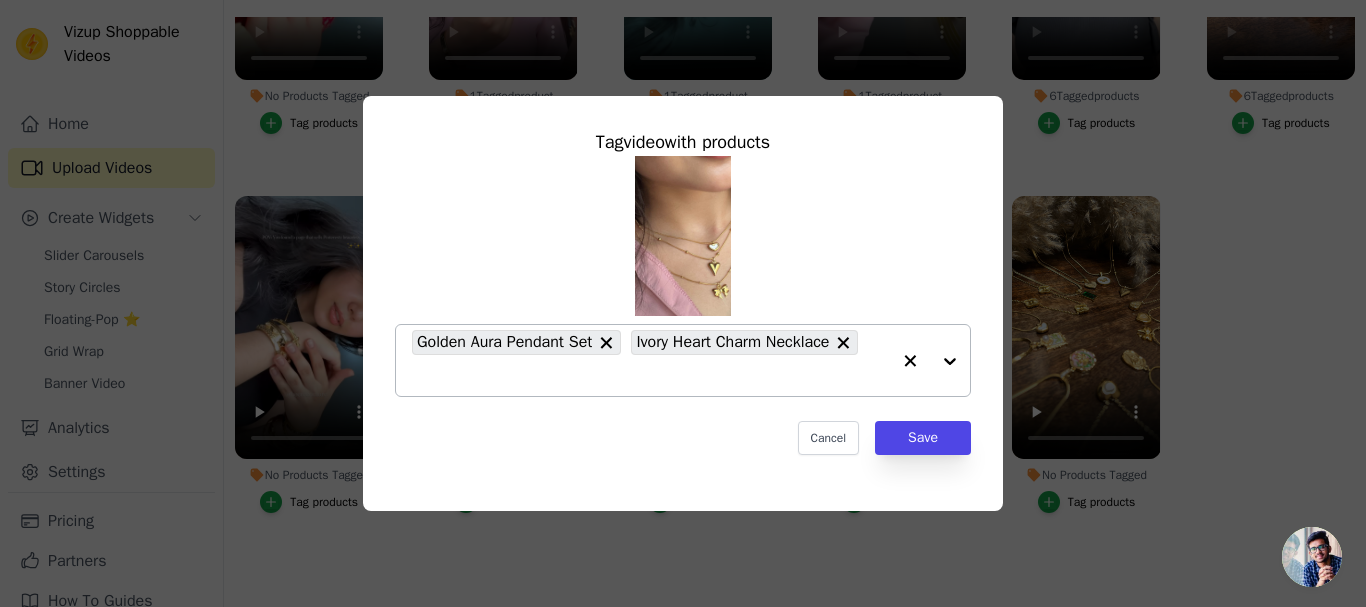 click at bounding box center (930, 360) 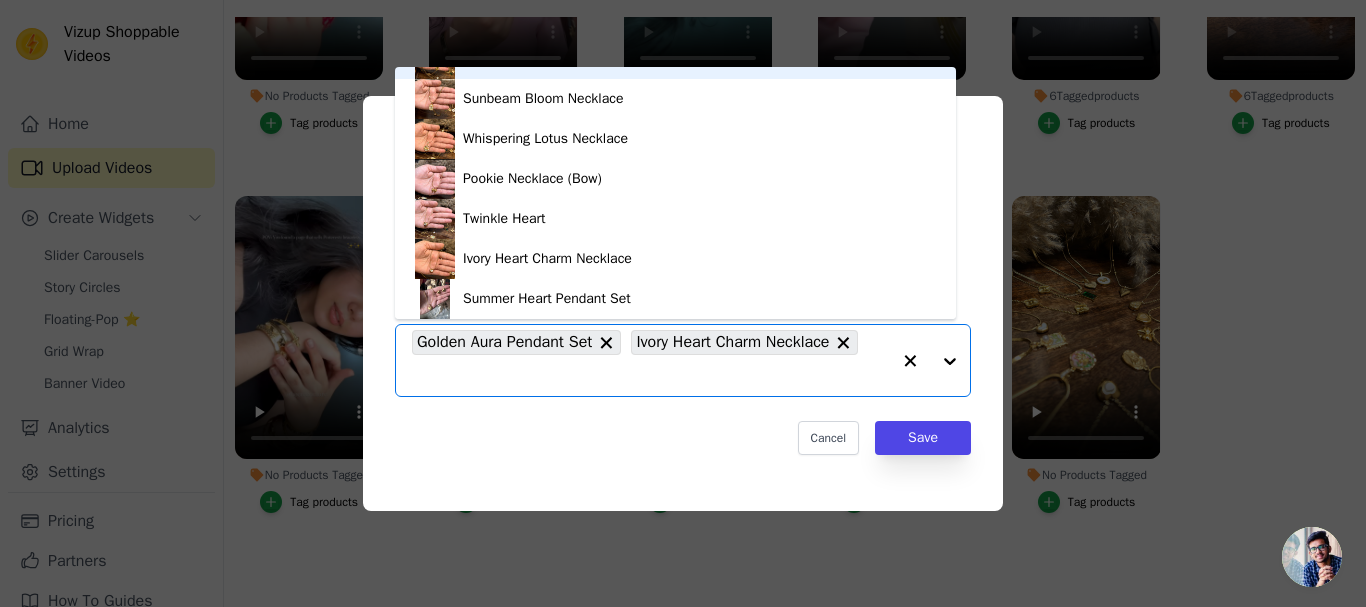 scroll, scrollTop: 720, scrollLeft: 0, axis: vertical 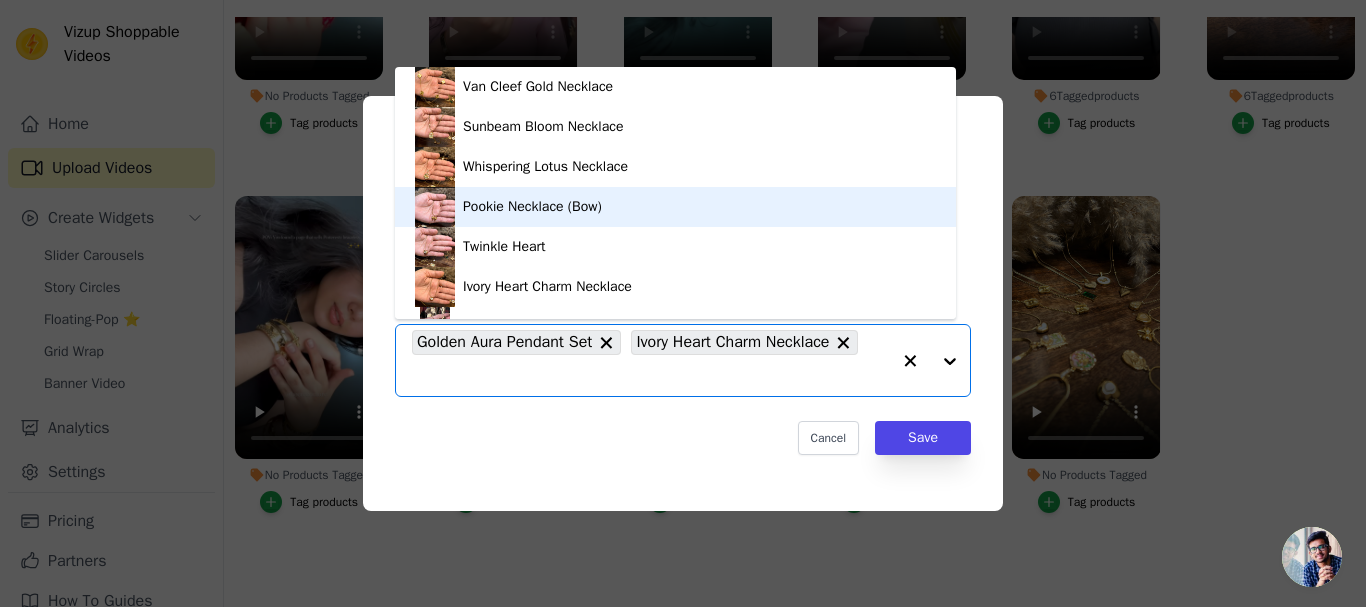 click on "Pookie Necklace (Bow)" at bounding box center (675, 207) 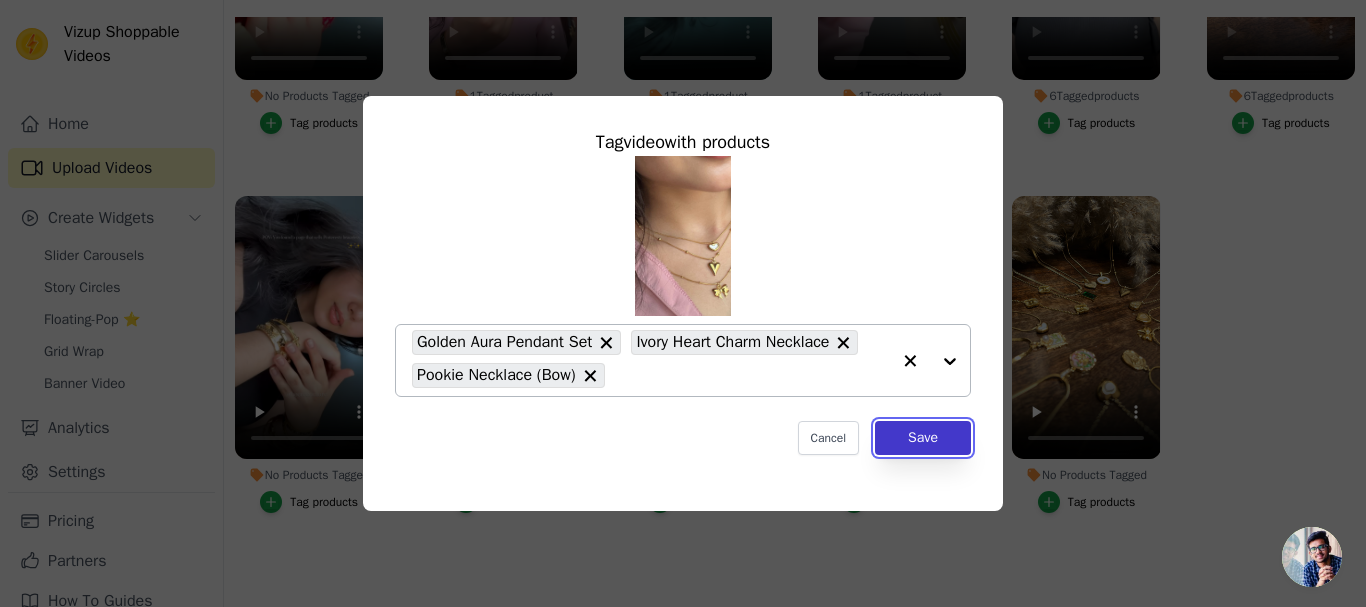 click on "Save" at bounding box center [923, 438] 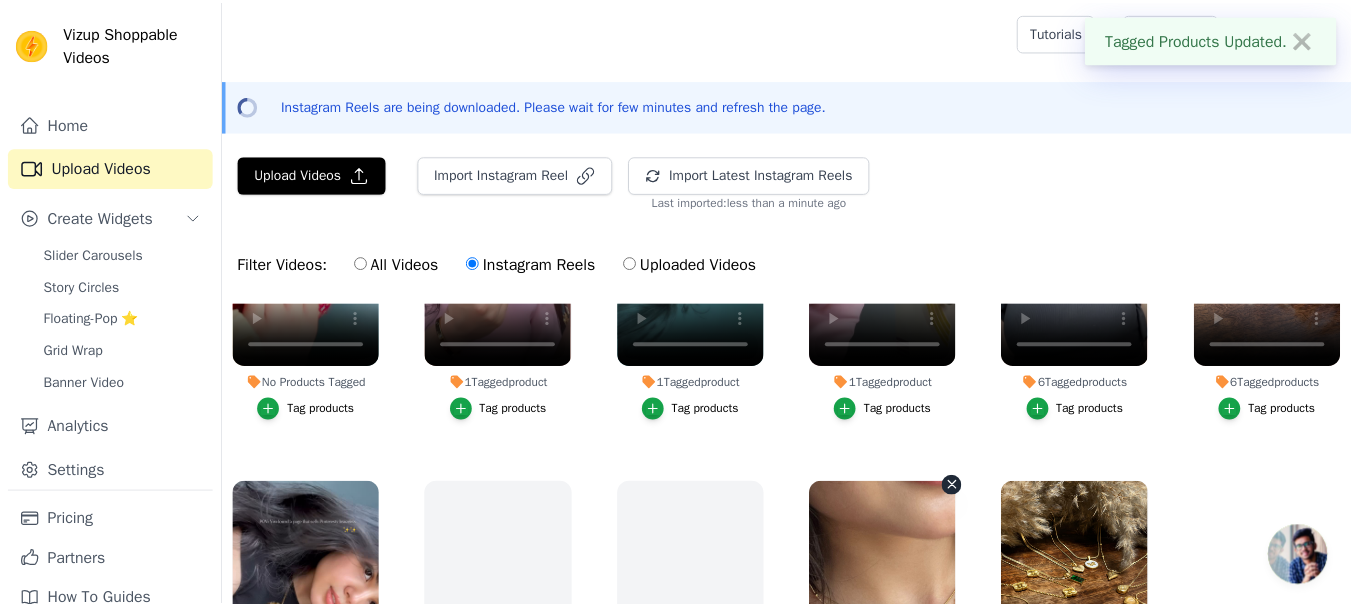 scroll, scrollTop: 287, scrollLeft: 0, axis: vertical 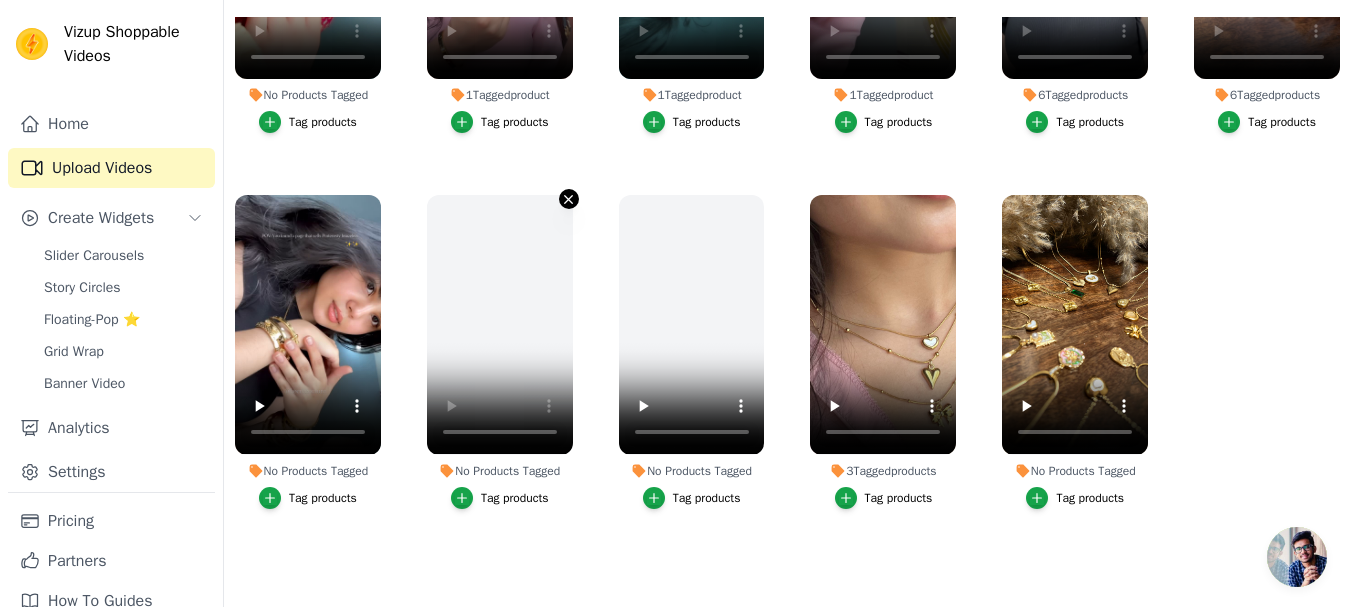 click 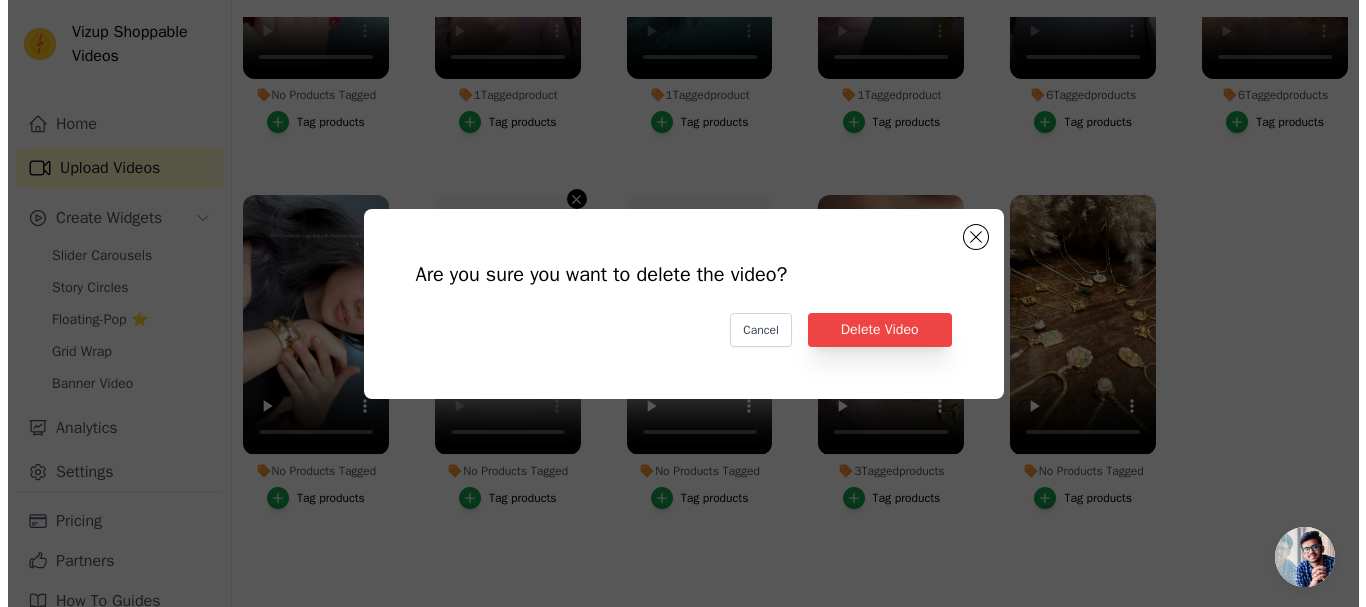 scroll, scrollTop: 0, scrollLeft: 0, axis: both 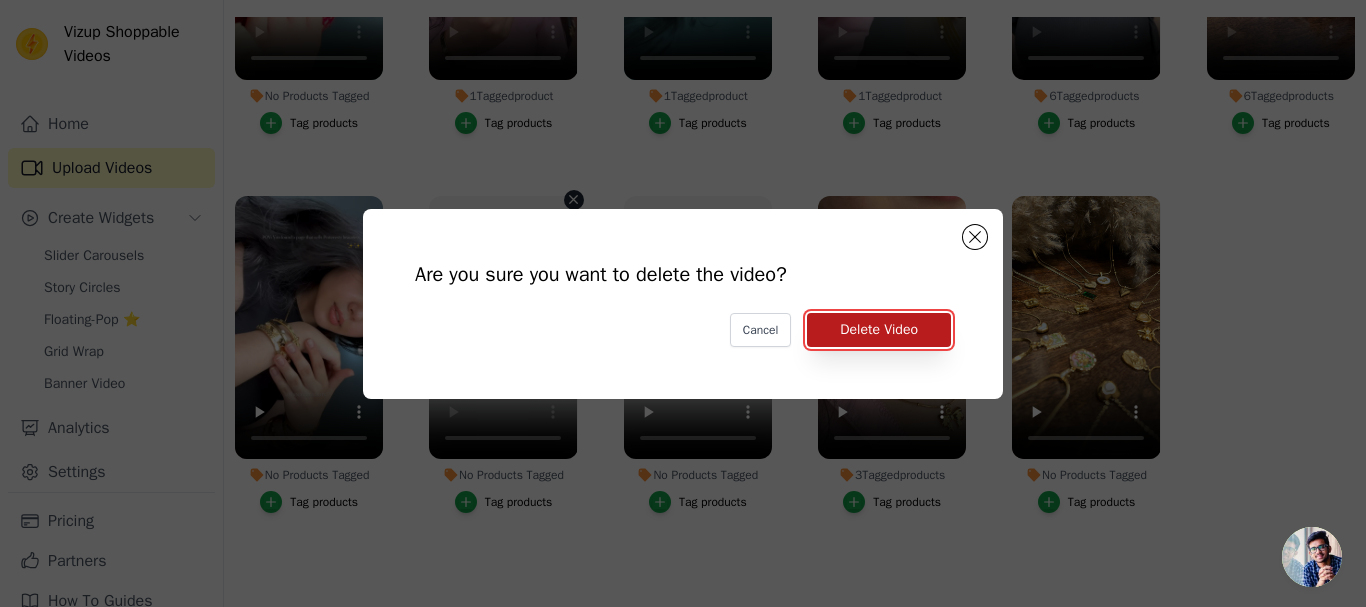 click on "Delete Video" at bounding box center [879, 330] 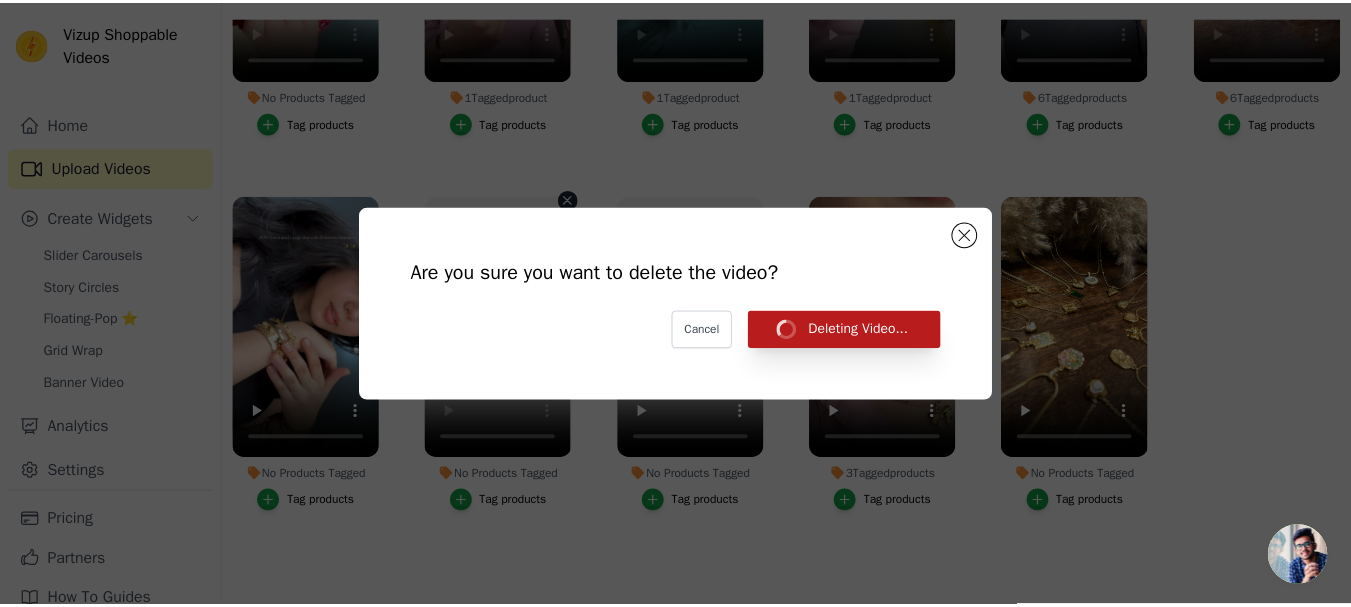 scroll, scrollTop: 287, scrollLeft: 0, axis: vertical 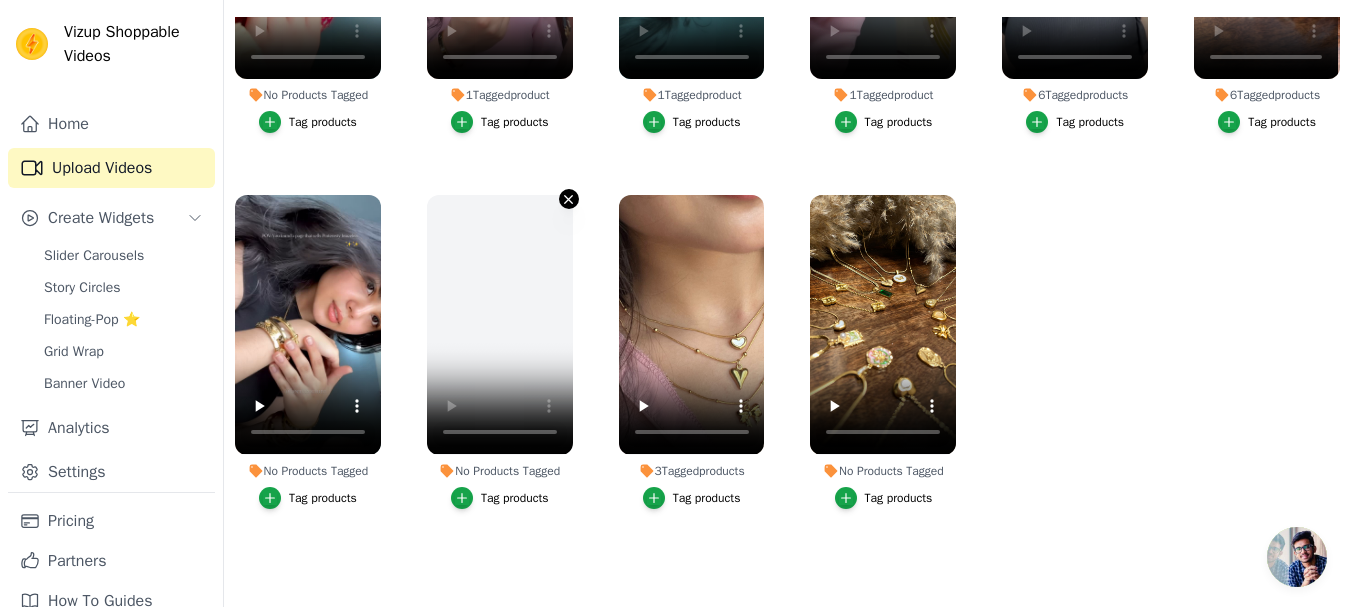 click 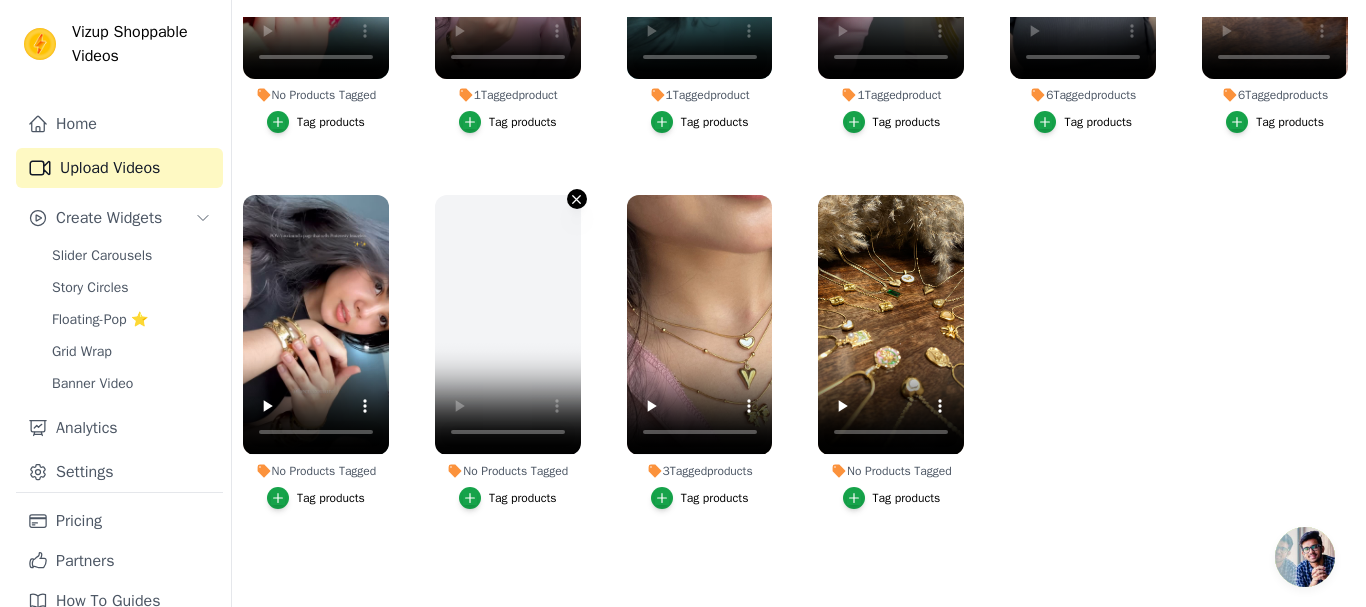 scroll, scrollTop: 0, scrollLeft: 0, axis: both 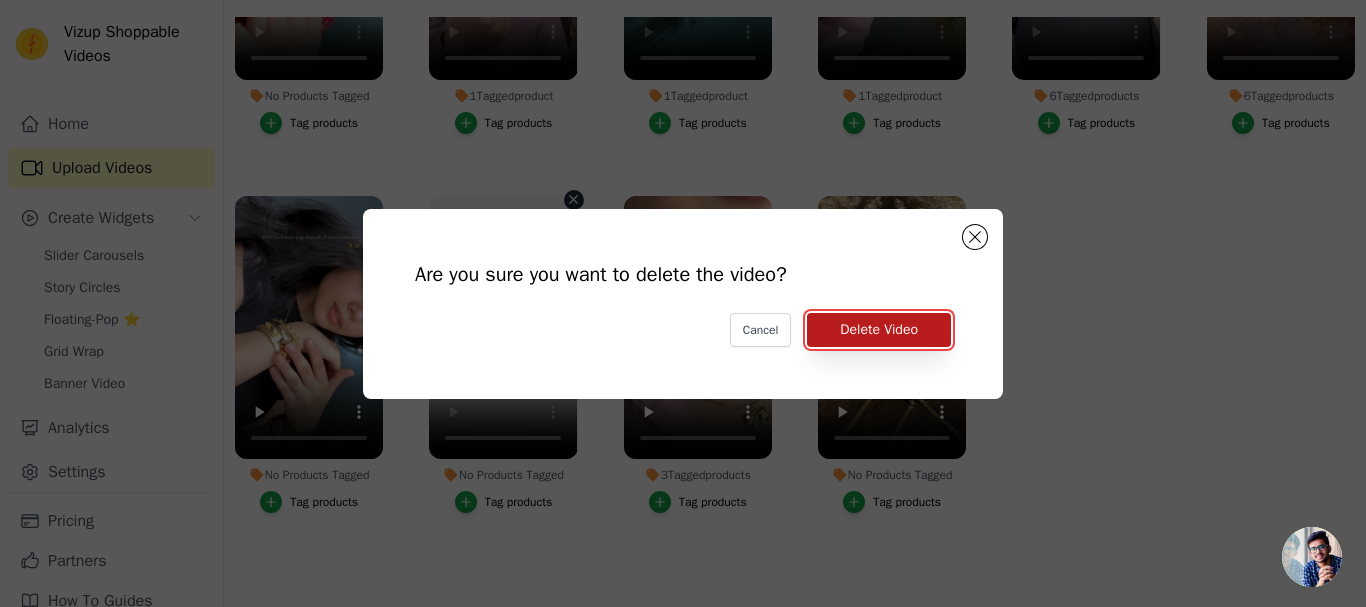 click on "Delete Video" at bounding box center (879, 330) 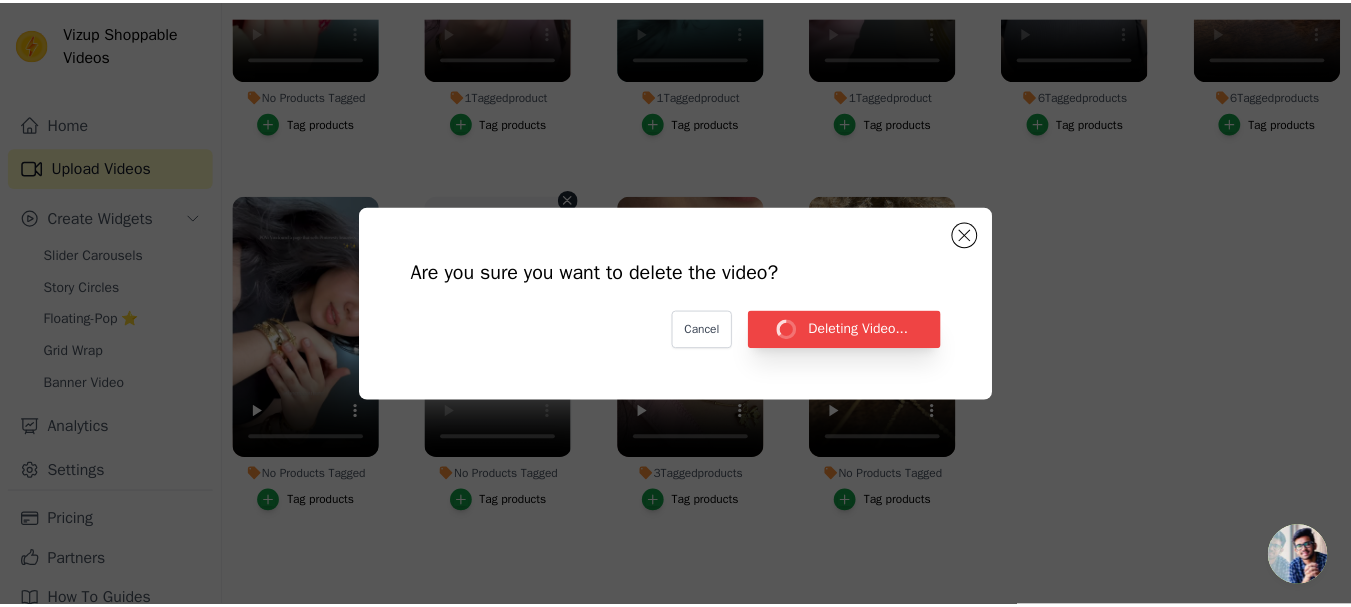 scroll, scrollTop: 287, scrollLeft: 0, axis: vertical 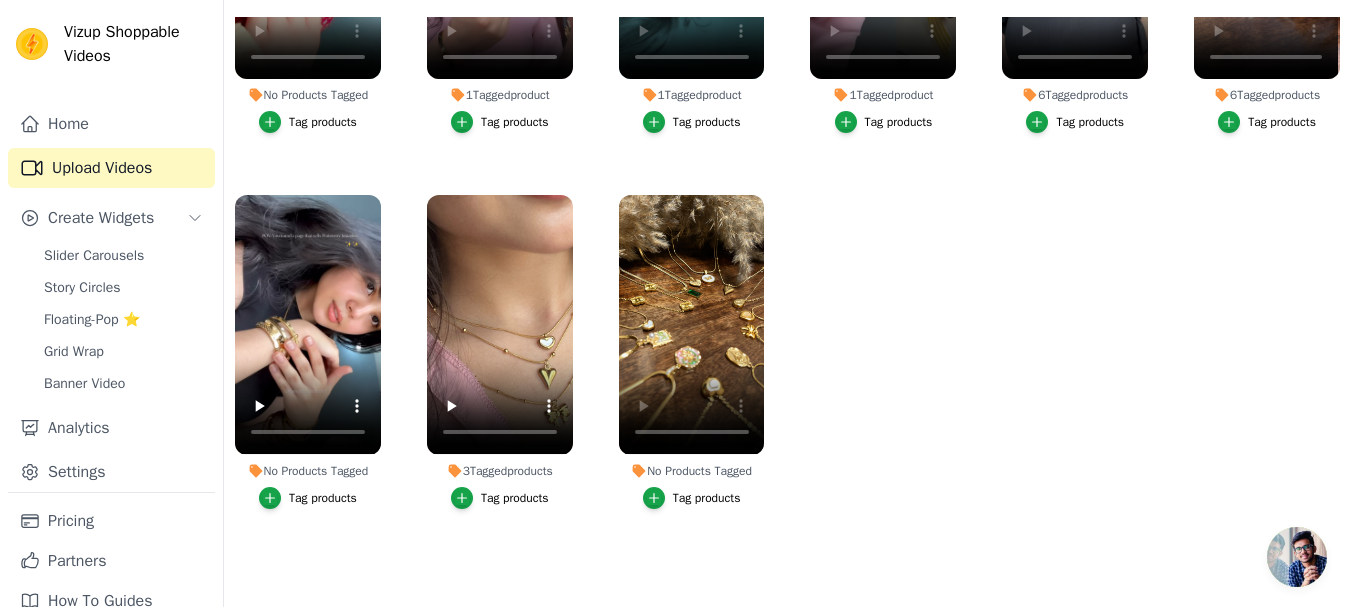 click on "Tag products" at bounding box center [707, 498] 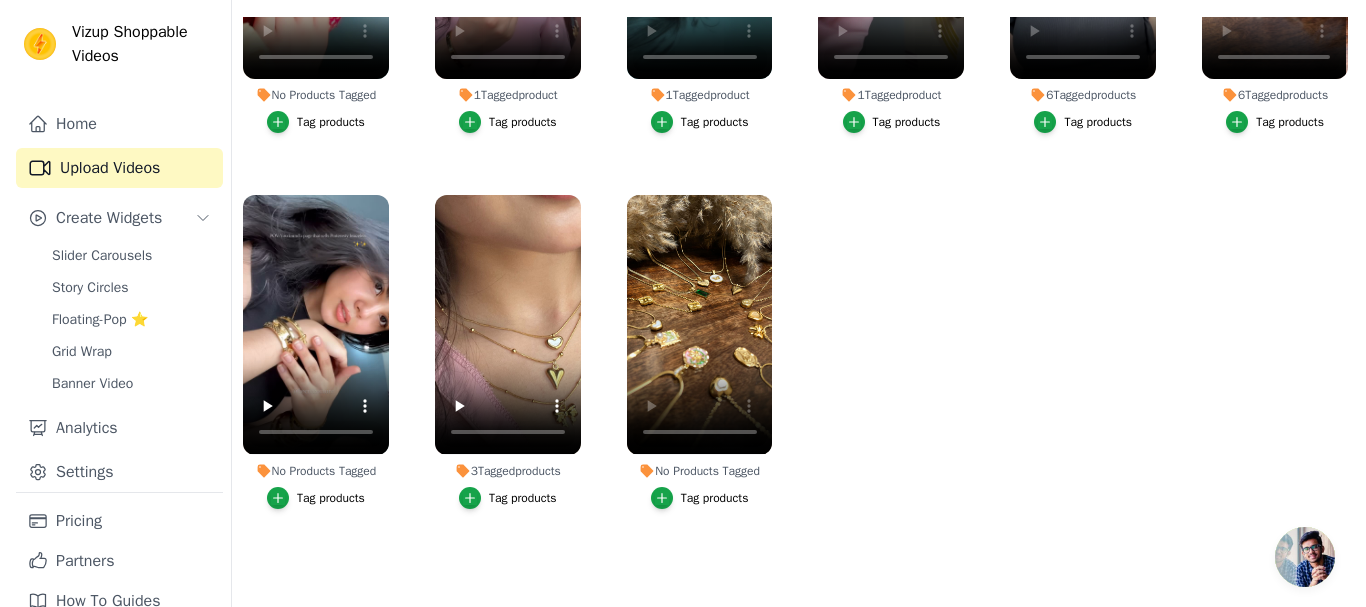 scroll, scrollTop: 0, scrollLeft: 0, axis: both 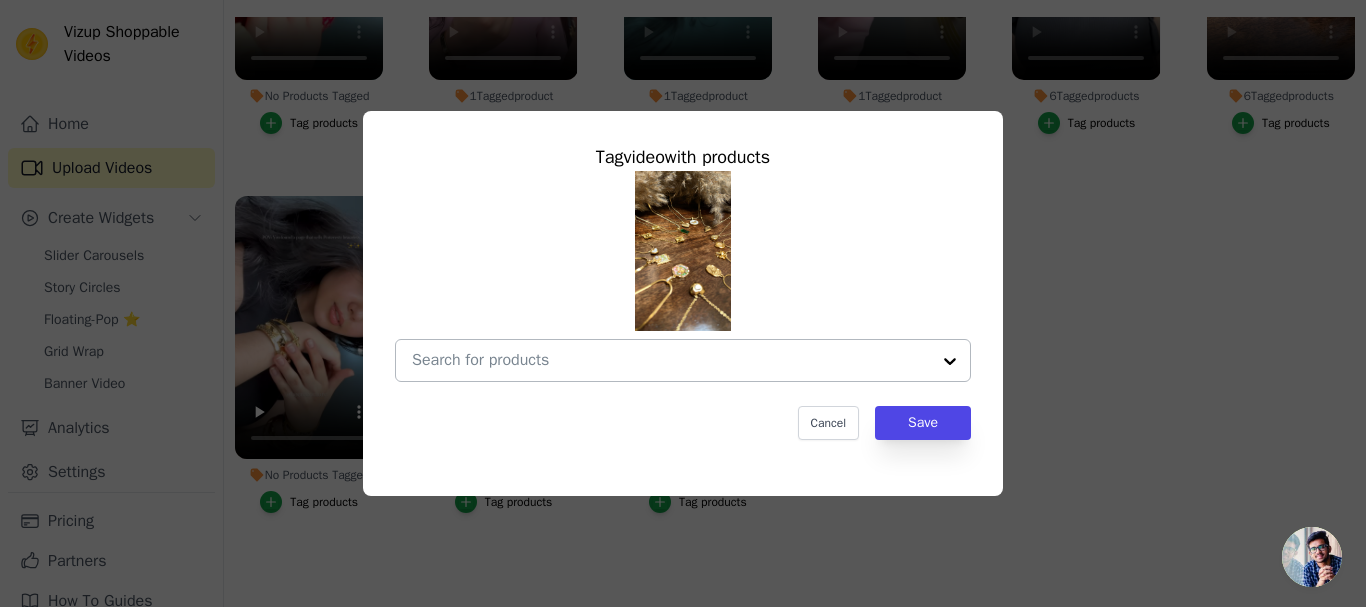 click at bounding box center (950, 360) 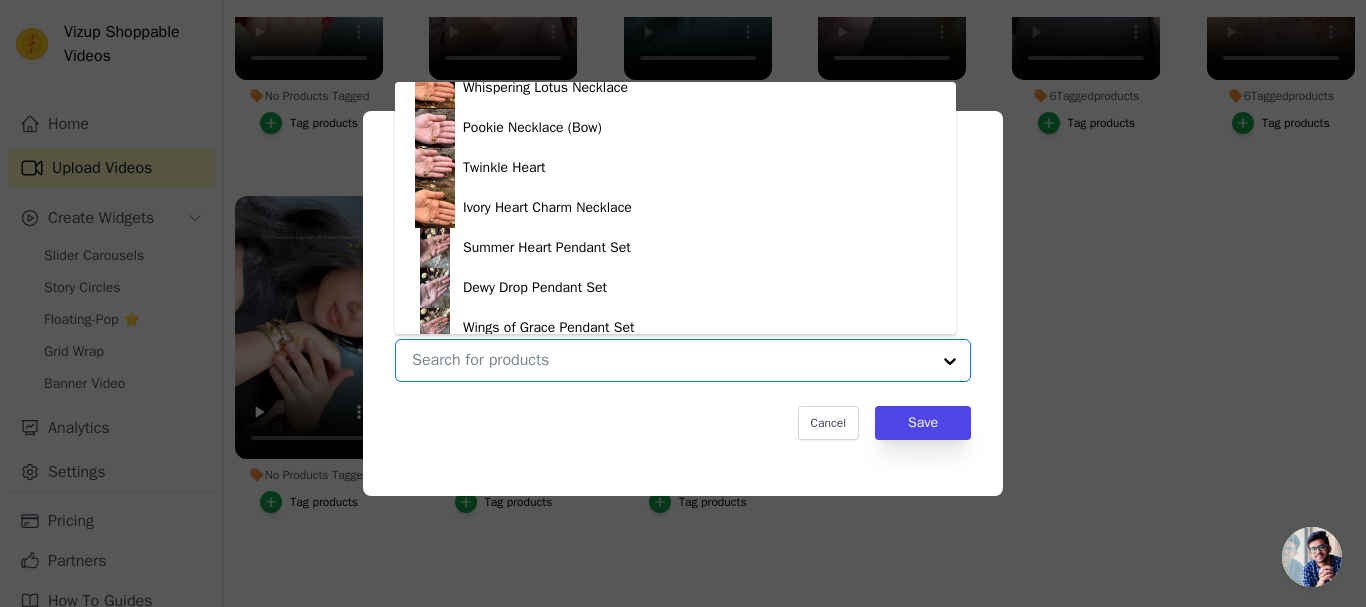 scroll, scrollTop: 908, scrollLeft: 0, axis: vertical 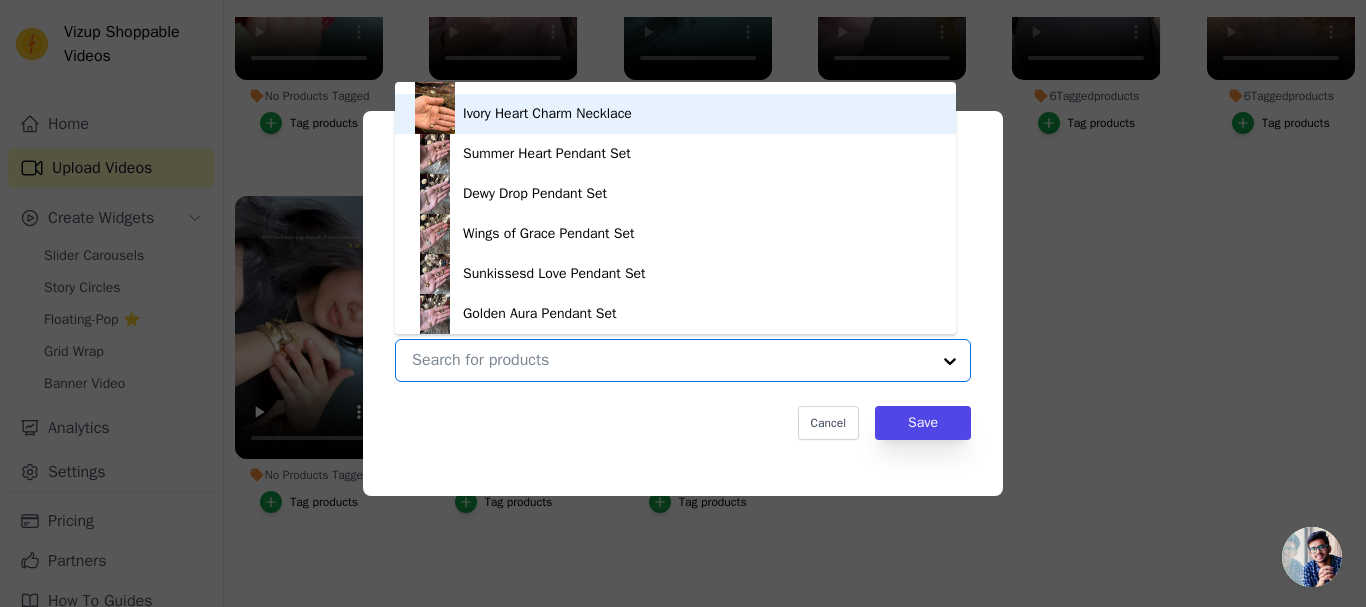 click on "Ivory Heart Charm Necklace" at bounding box center [675, 114] 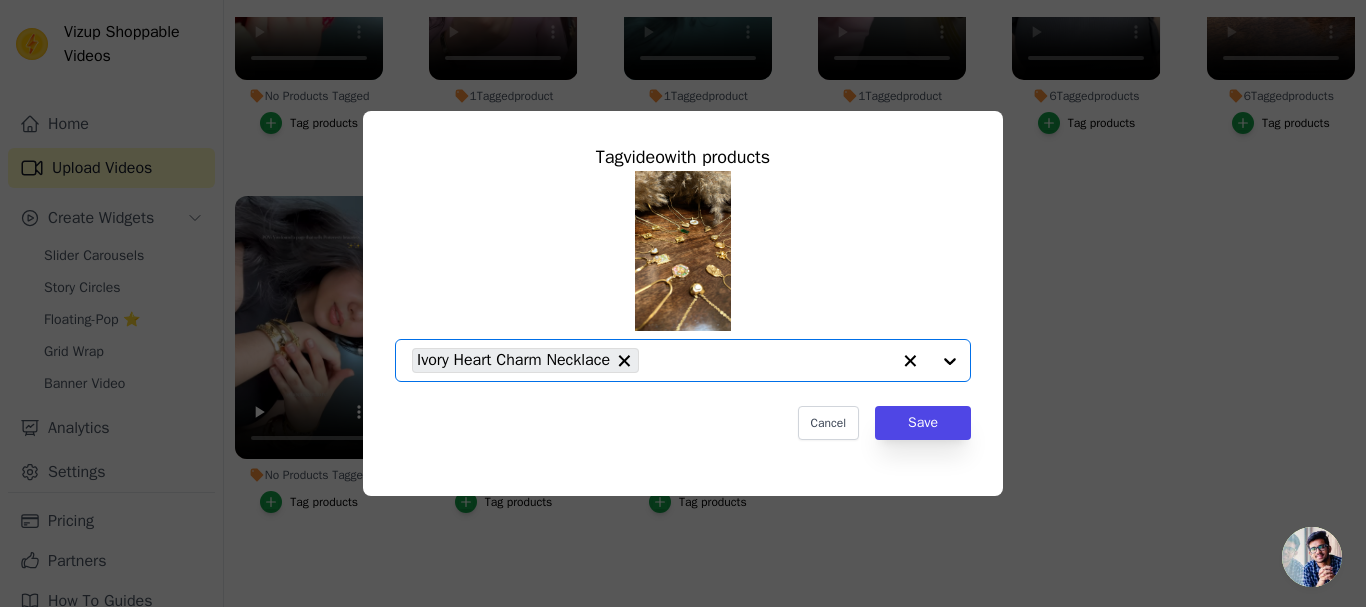 click at bounding box center [930, 360] 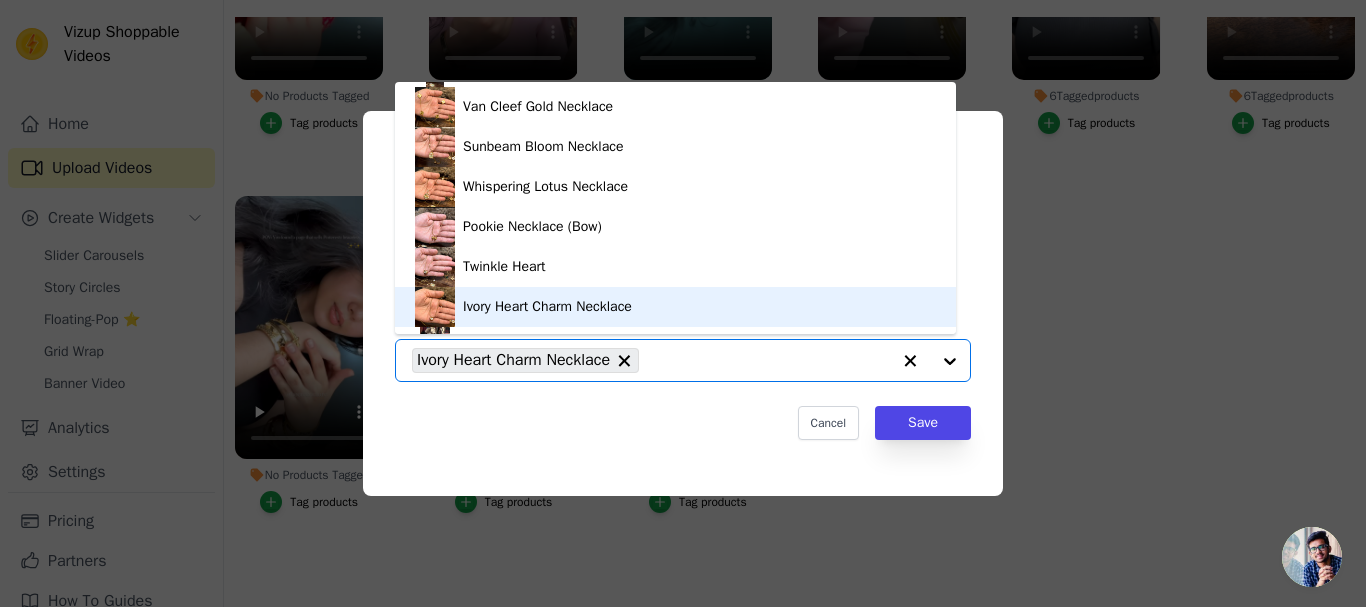 scroll, scrollTop: 680, scrollLeft: 0, axis: vertical 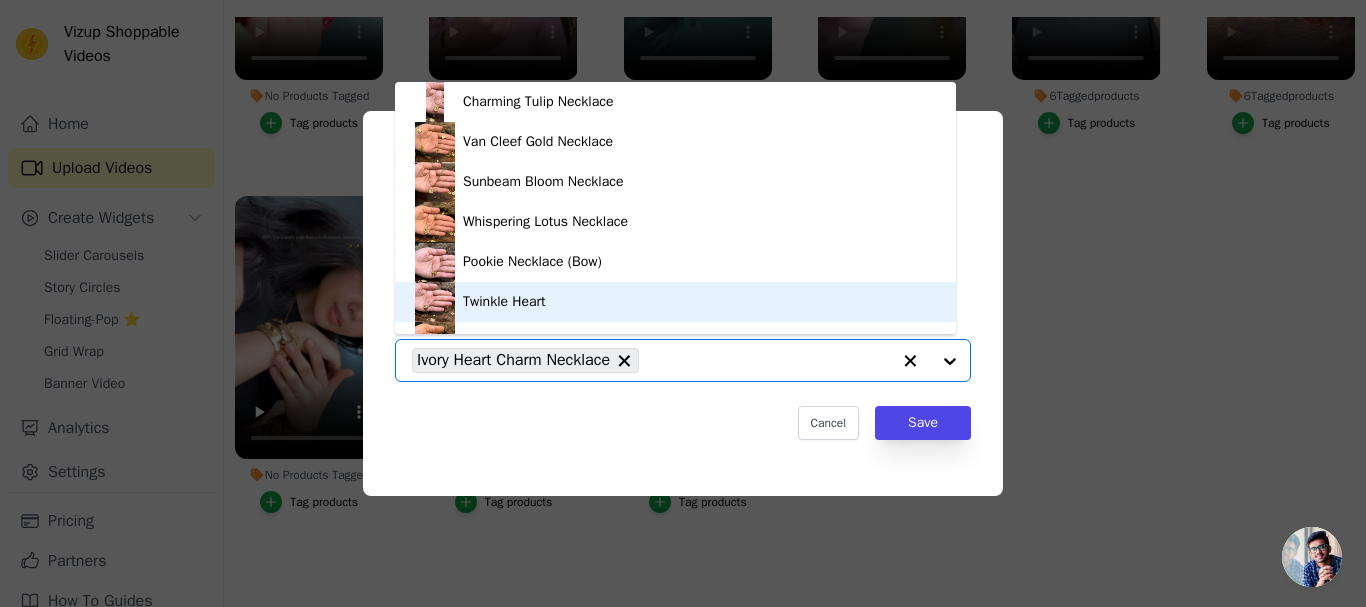 click on "Twinkle Heart" at bounding box center (675, 302) 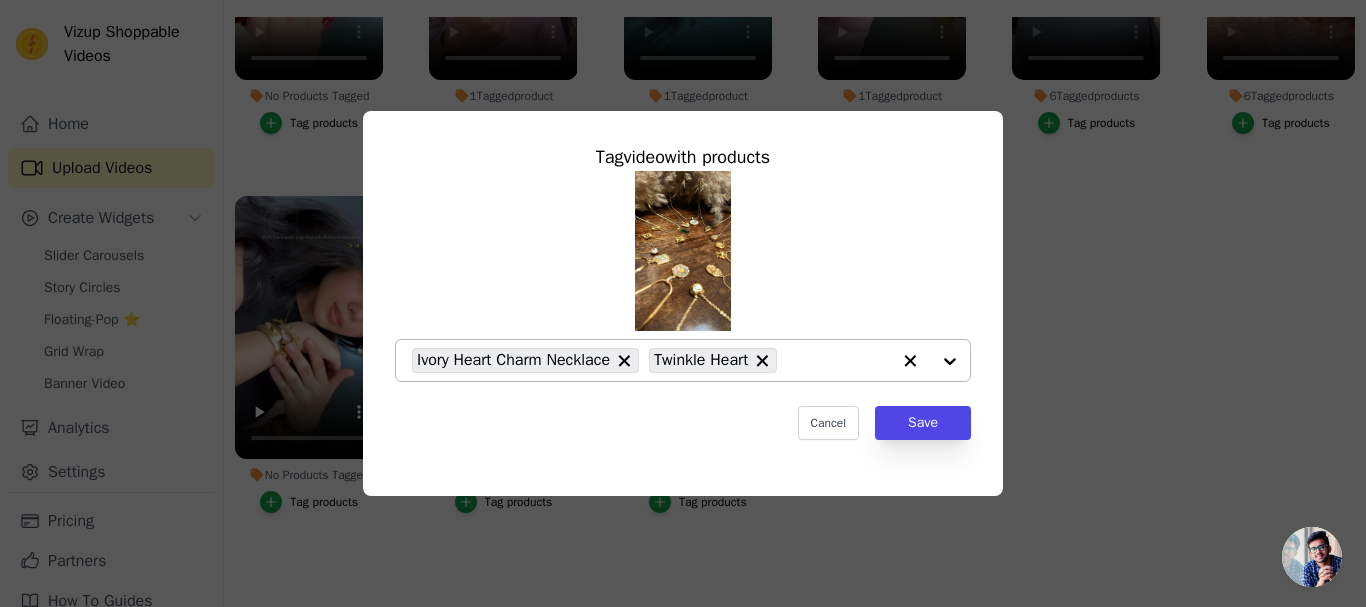click at bounding box center (930, 360) 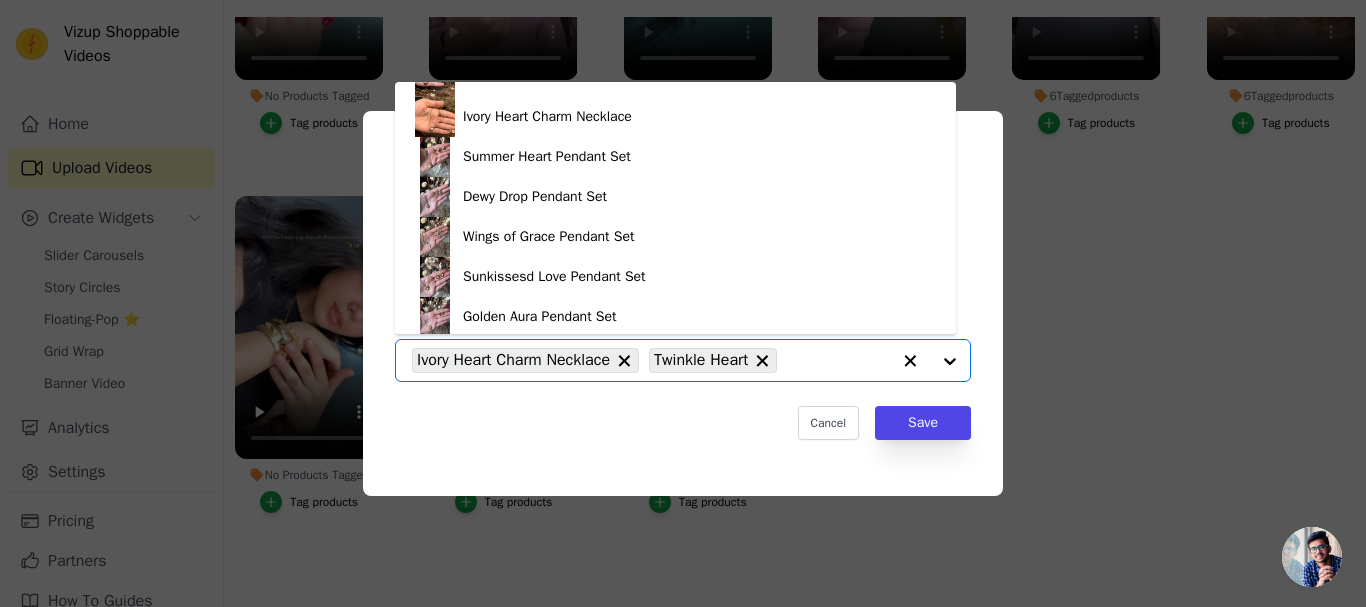 scroll, scrollTop: 908, scrollLeft: 0, axis: vertical 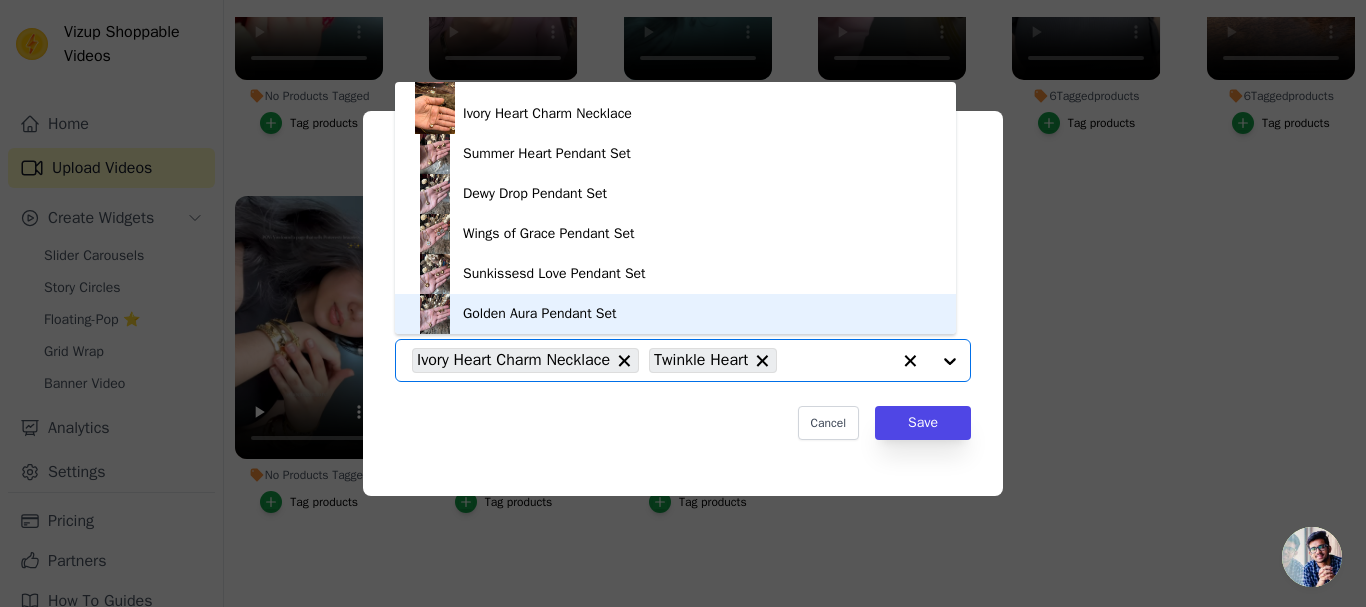 click on "Golden Aura Pendant Set" at bounding box center (675, 314) 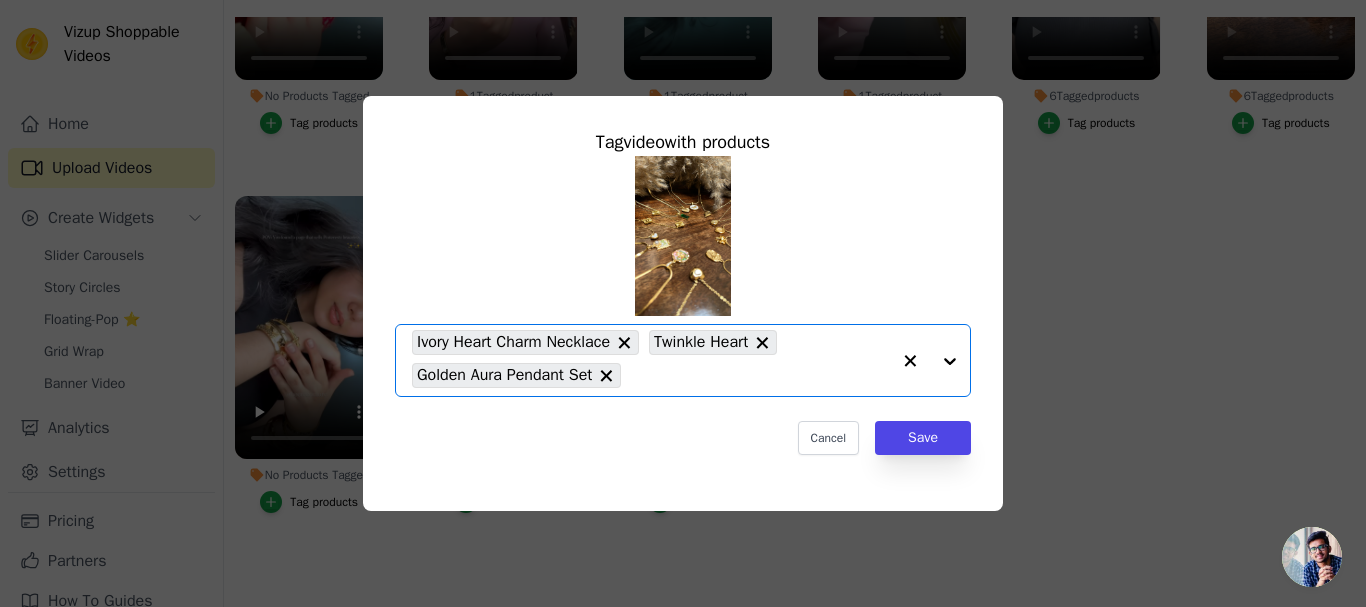 click at bounding box center (930, 360) 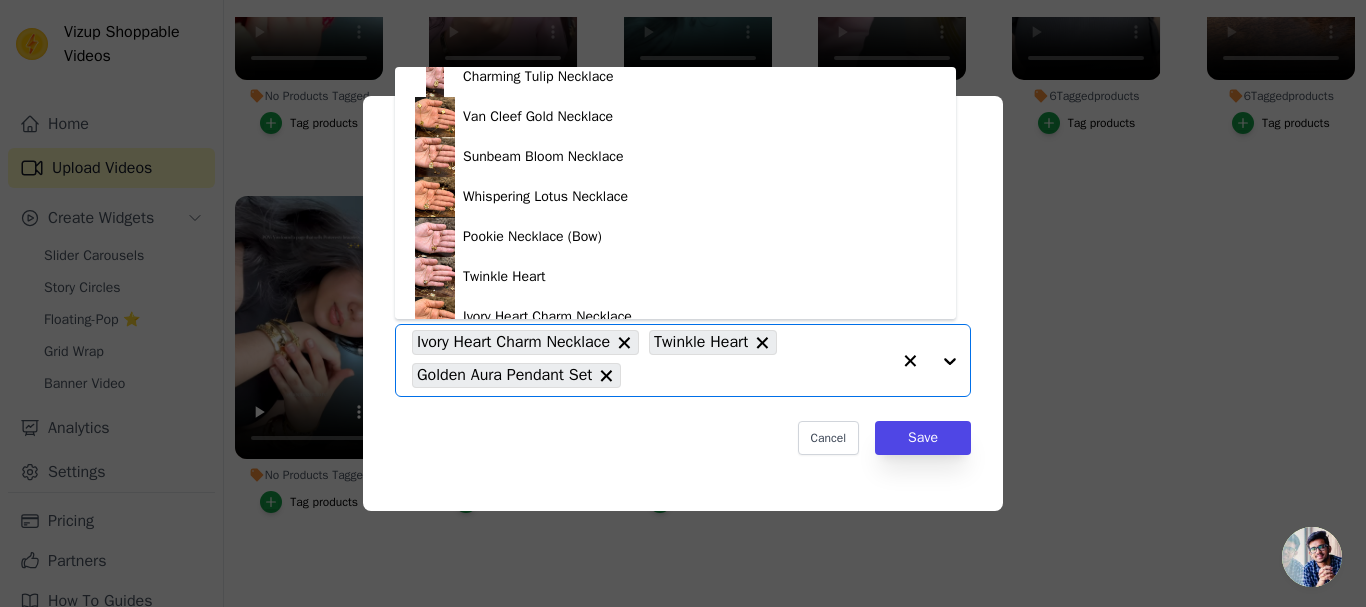 scroll, scrollTop: 908, scrollLeft: 0, axis: vertical 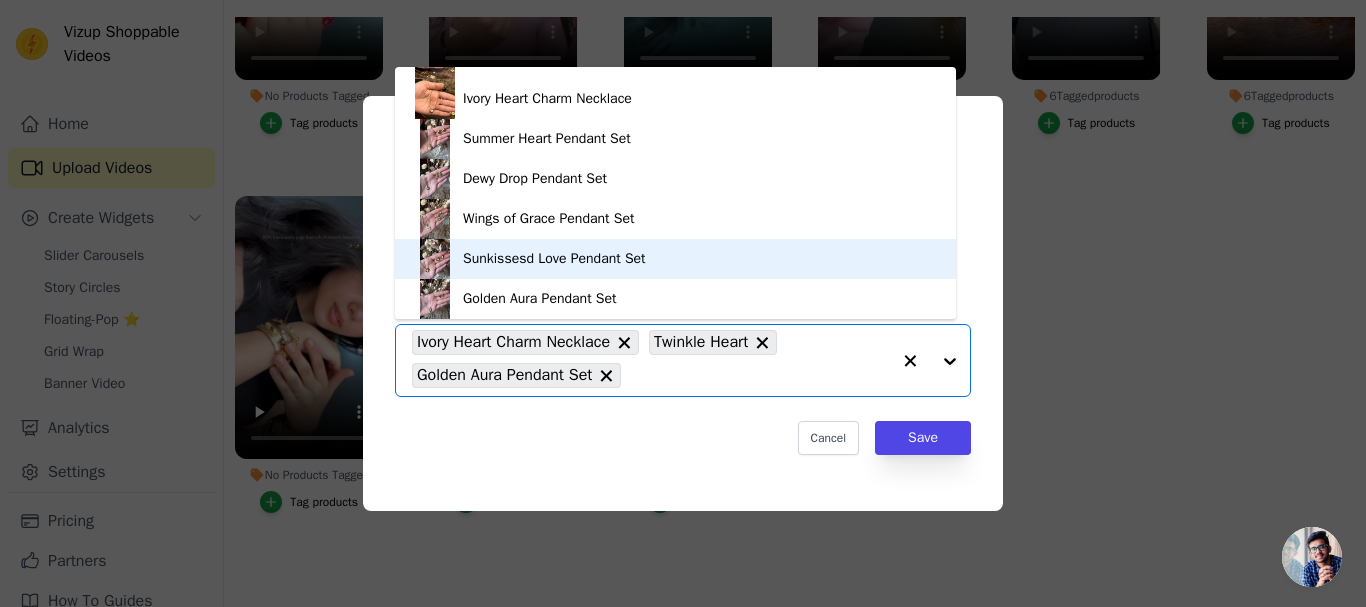 click on "Sunkissesd Love Pendant Set" at bounding box center (675, 259) 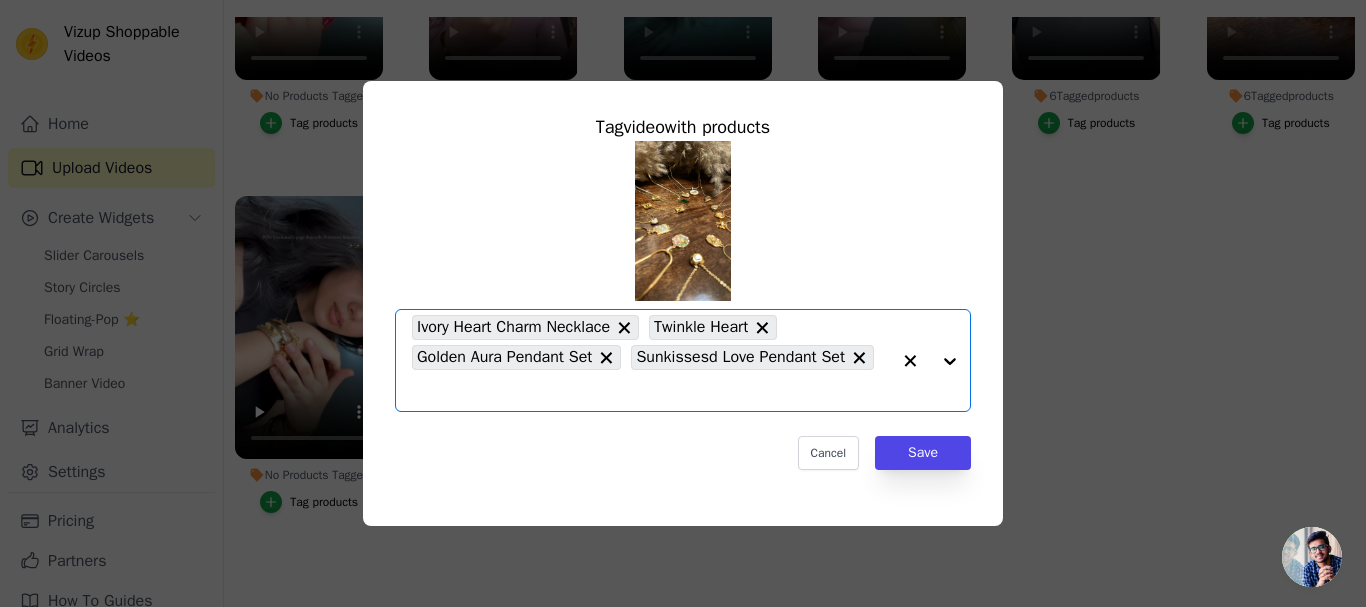 click at bounding box center [930, 360] 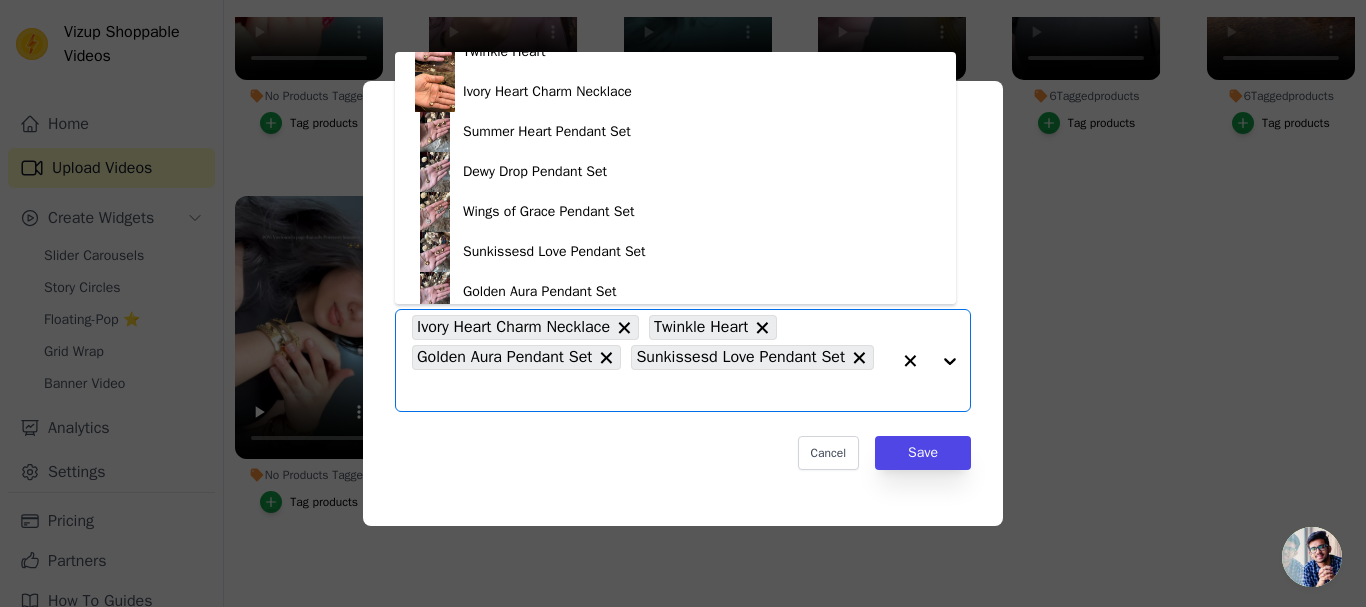 scroll, scrollTop: 908, scrollLeft: 0, axis: vertical 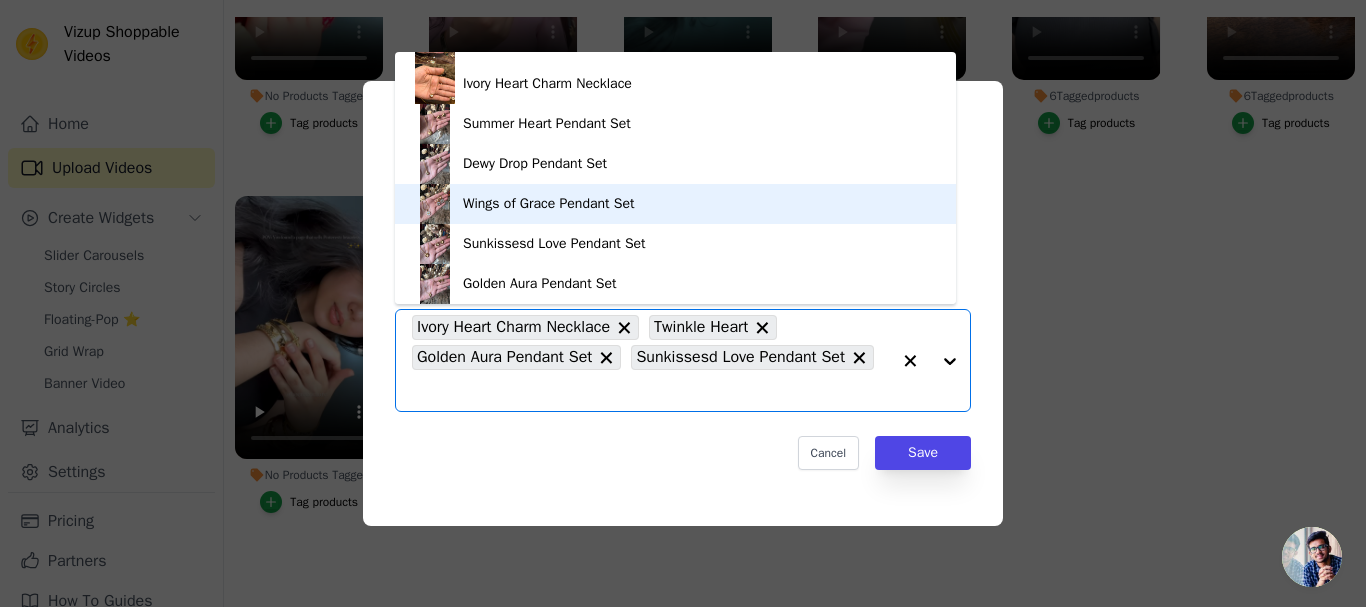 click on "Wings of Grace Pendant Set" at bounding box center [675, 204] 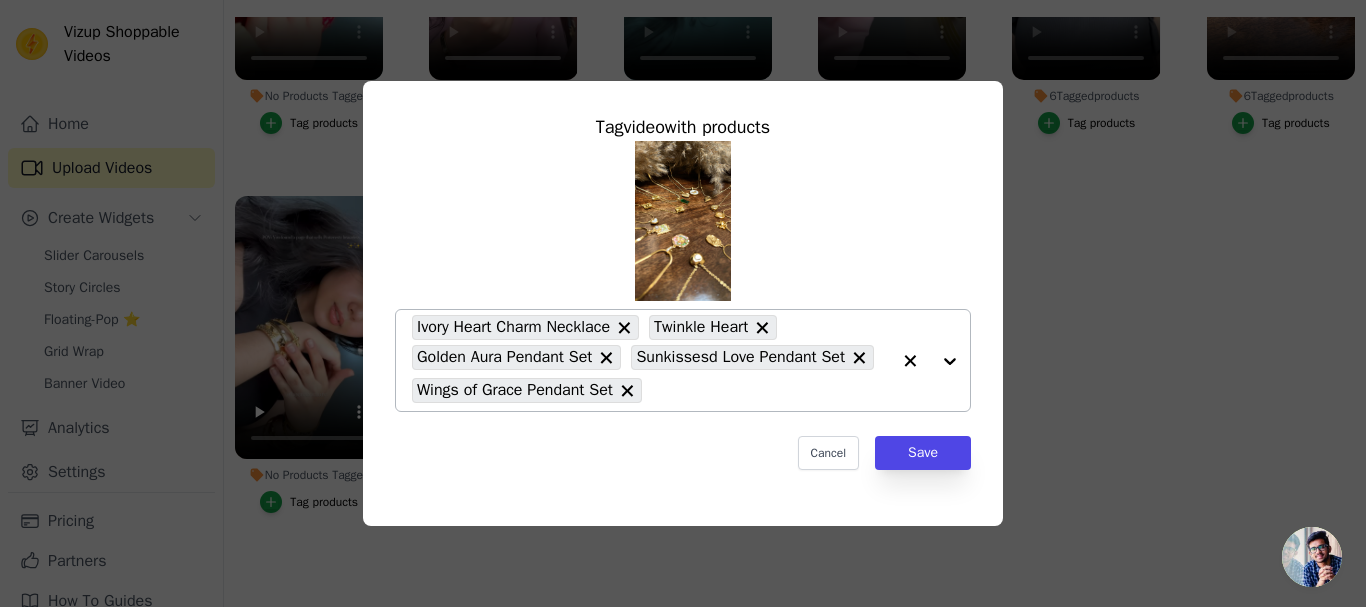 click at bounding box center (930, 360) 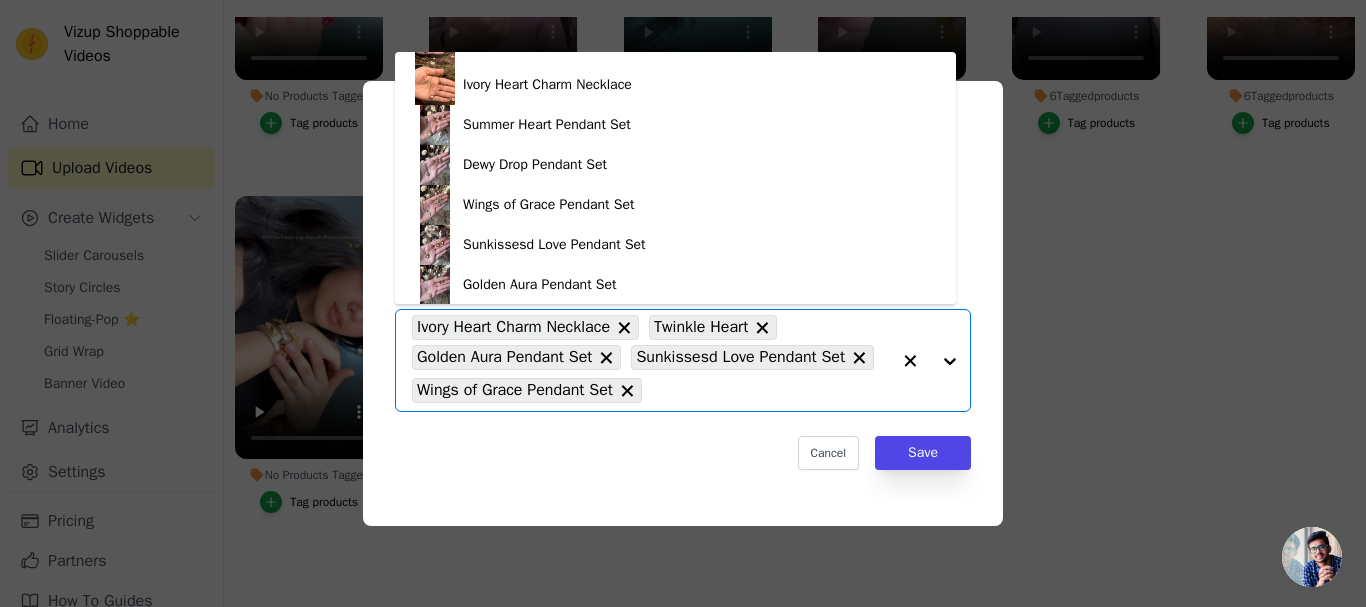 scroll, scrollTop: 908, scrollLeft: 0, axis: vertical 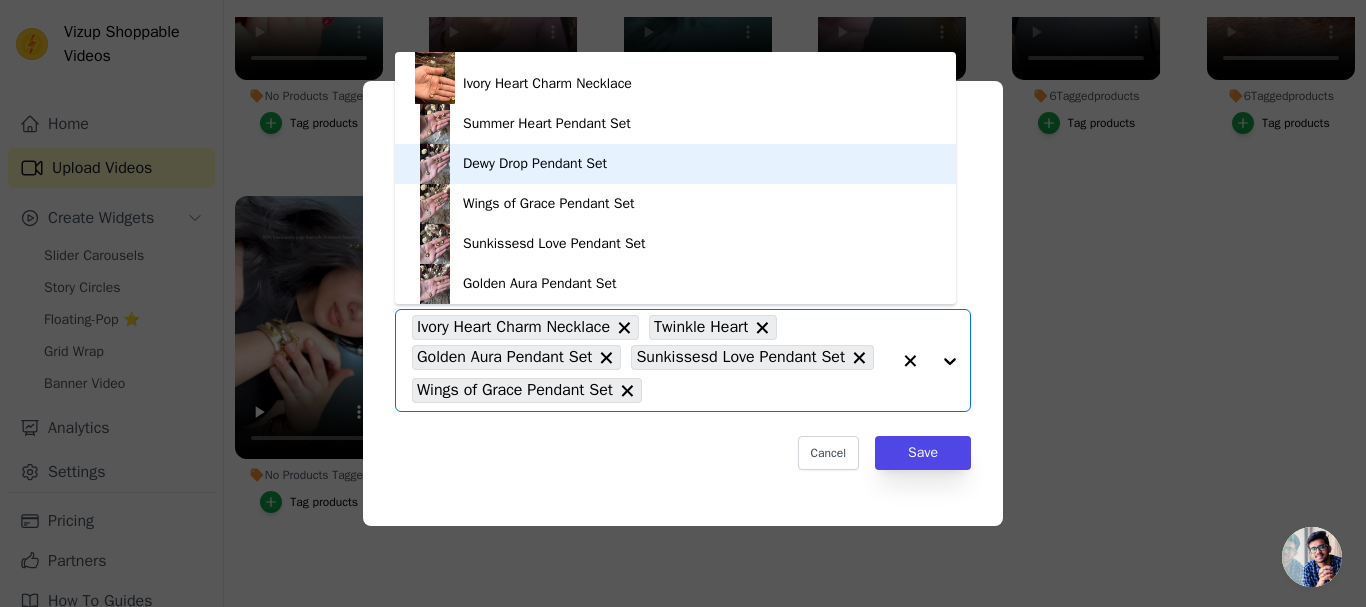 click on "Dewy Drop Pendant Set" at bounding box center (675, 164) 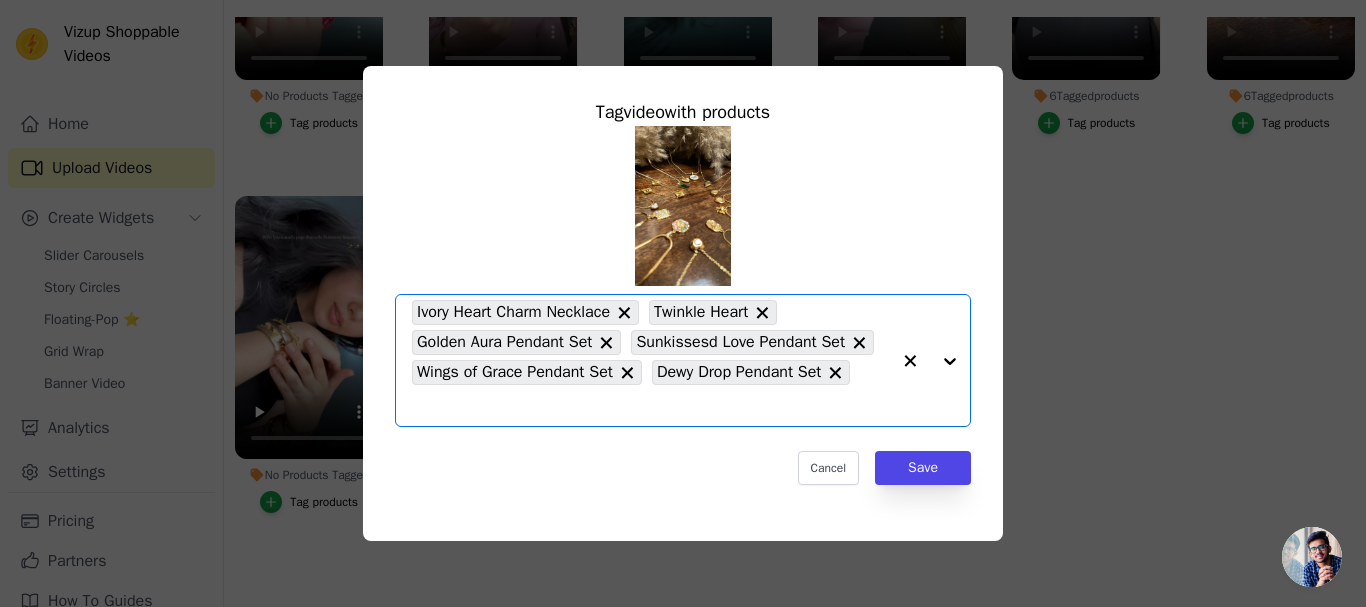 click at bounding box center (930, 360) 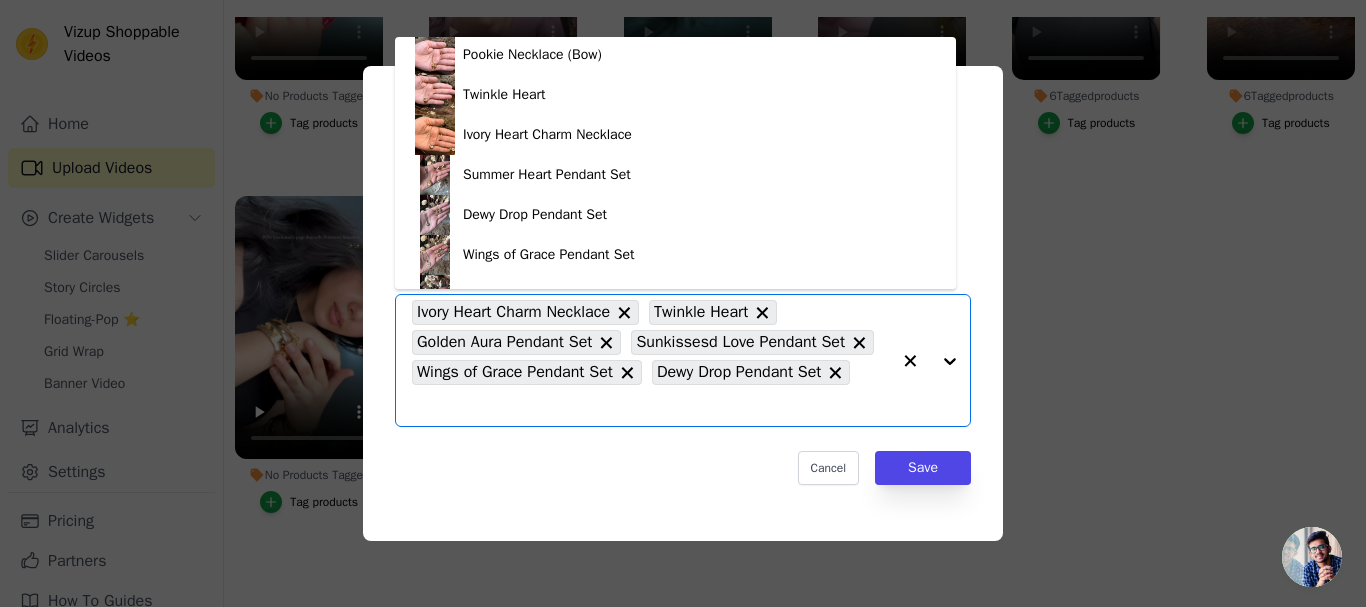 scroll, scrollTop: 876, scrollLeft: 0, axis: vertical 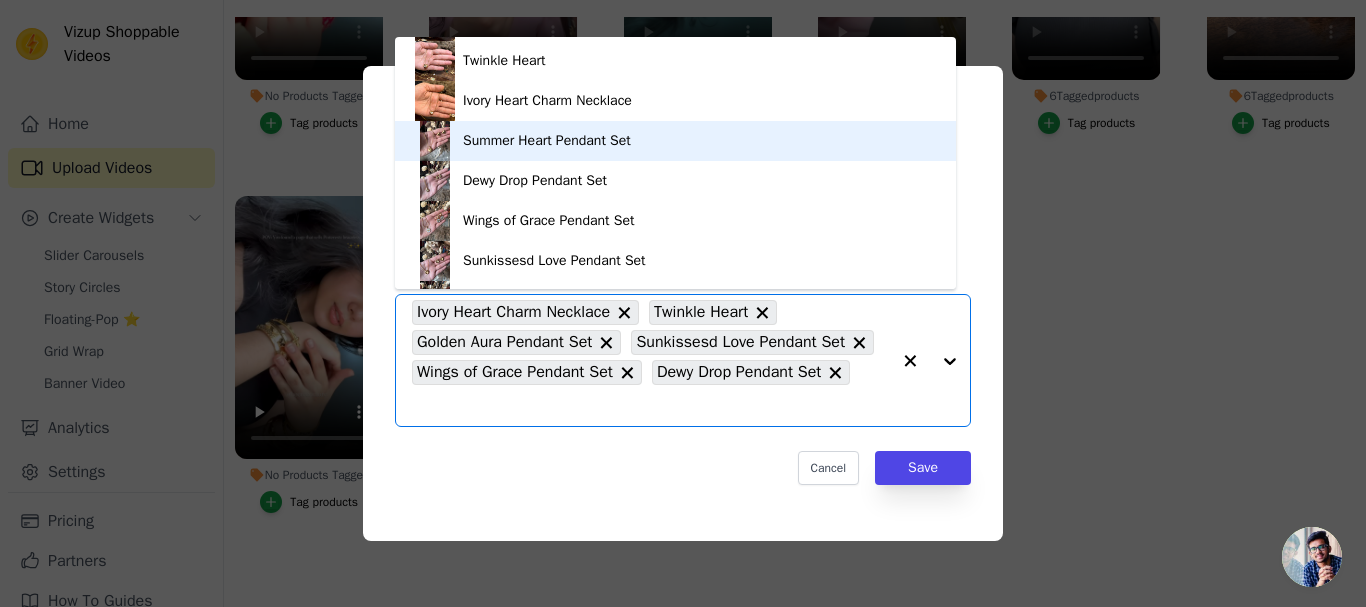 click on "Summer Heart Pendant Set" at bounding box center (675, 141) 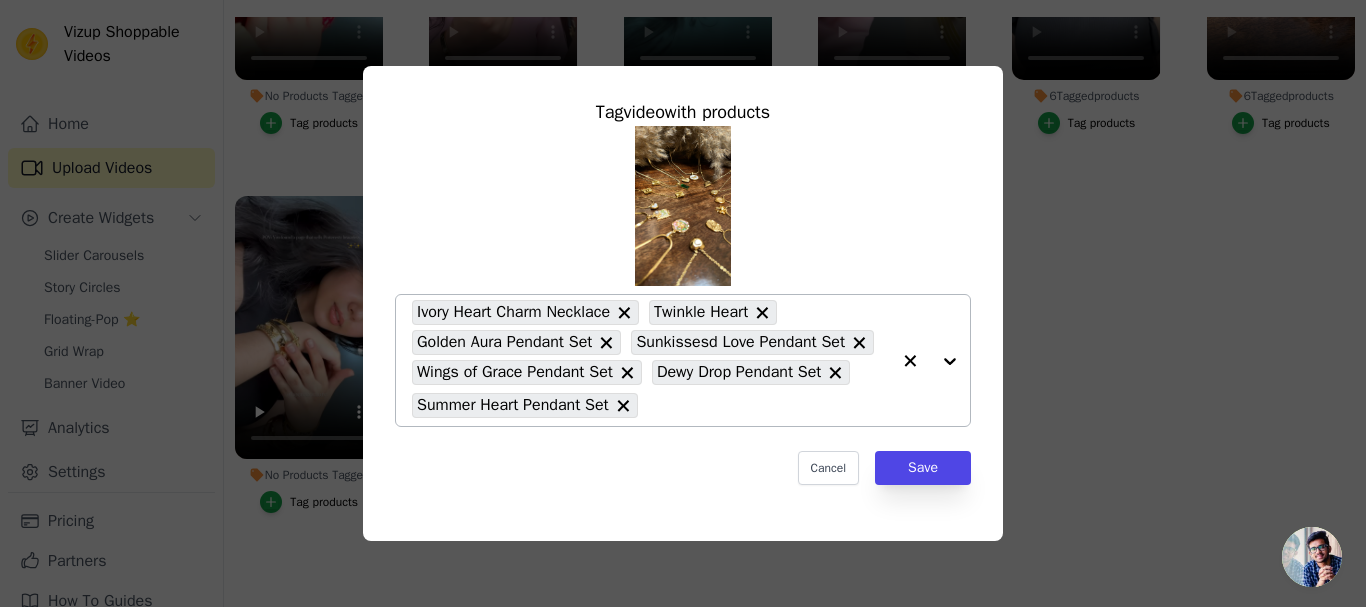 click at bounding box center [930, 360] 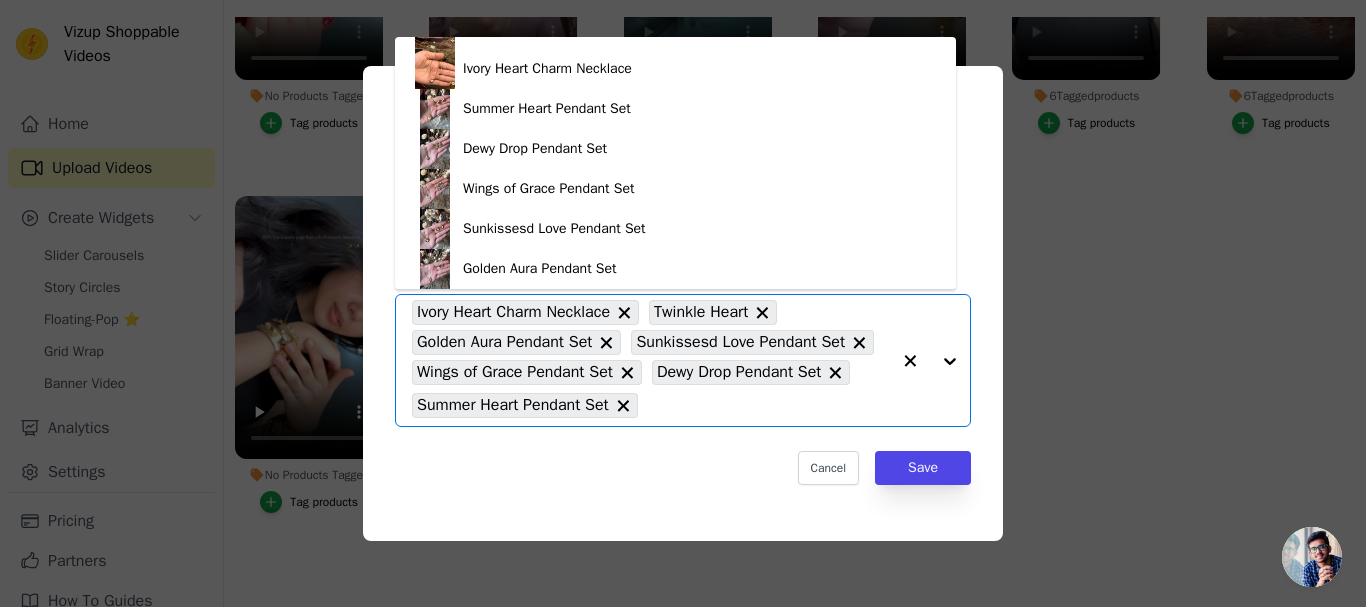 scroll, scrollTop: 887, scrollLeft: 0, axis: vertical 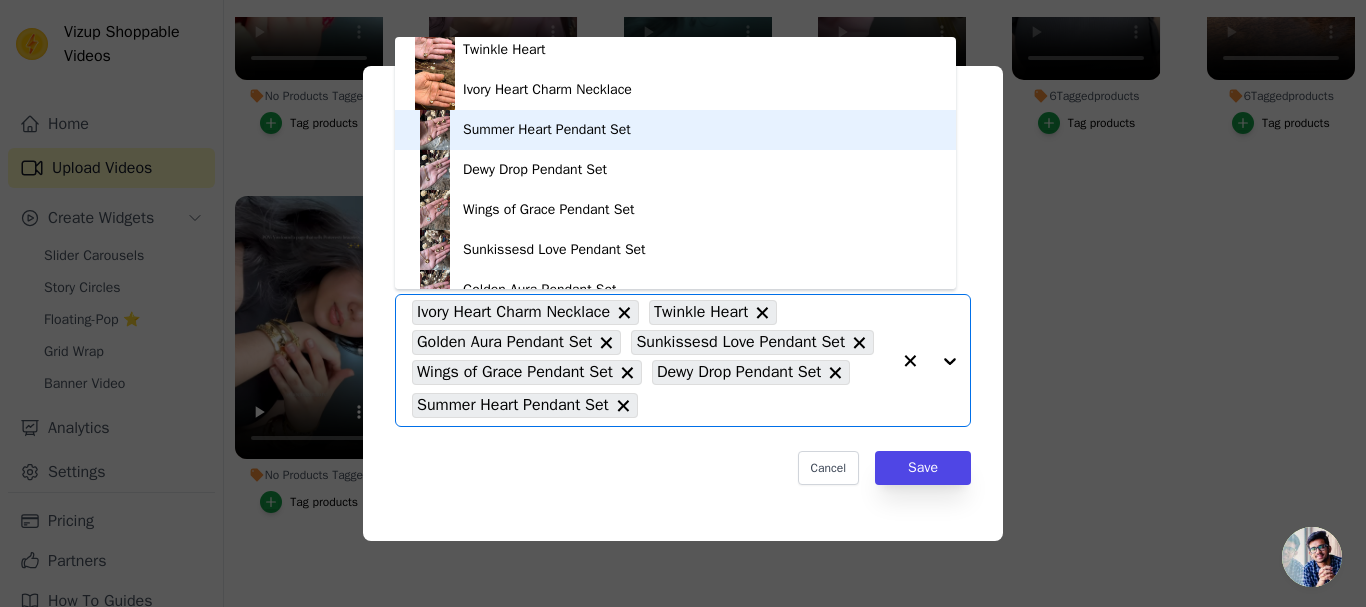 click on "Summer Heart Pendant Set" at bounding box center (675, 130) 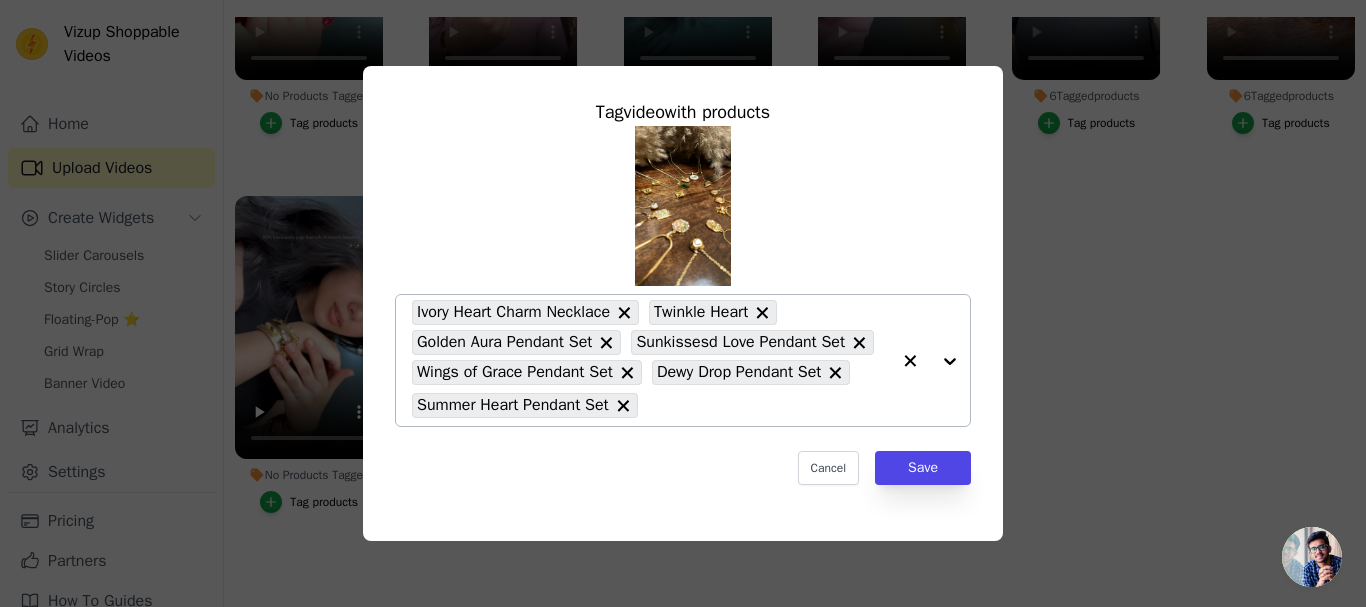 click at bounding box center (930, 360) 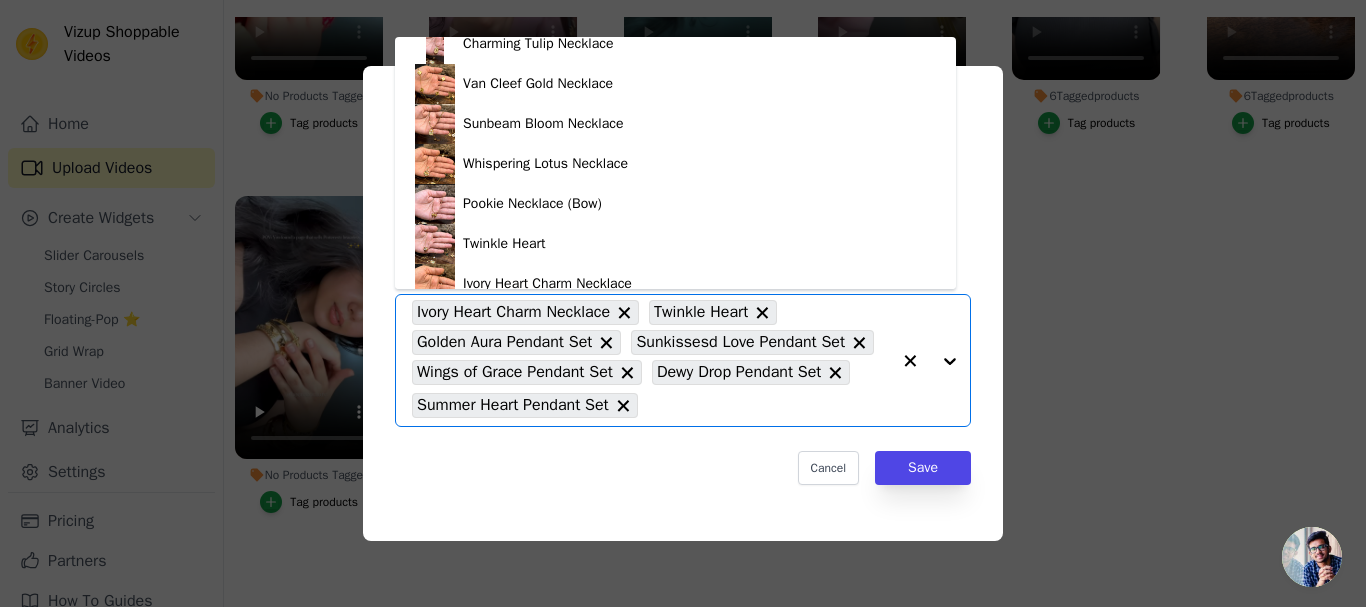 scroll, scrollTop: 721, scrollLeft: 0, axis: vertical 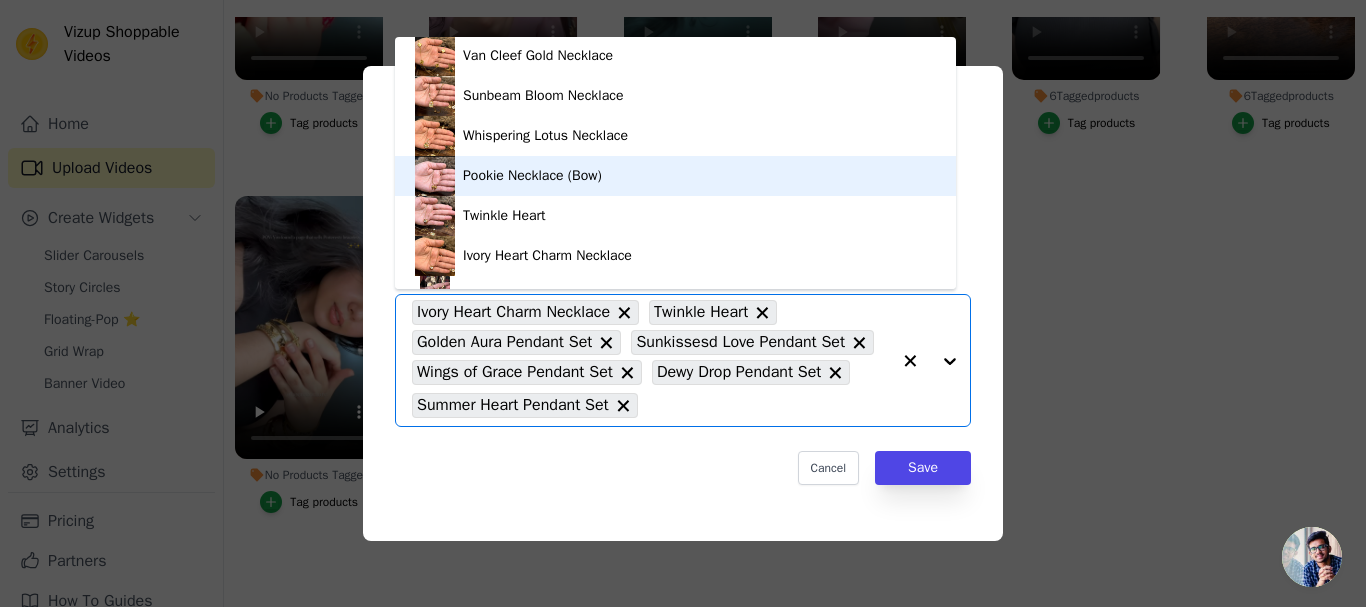 click on "Pookie Necklace (Bow)" at bounding box center (675, 176) 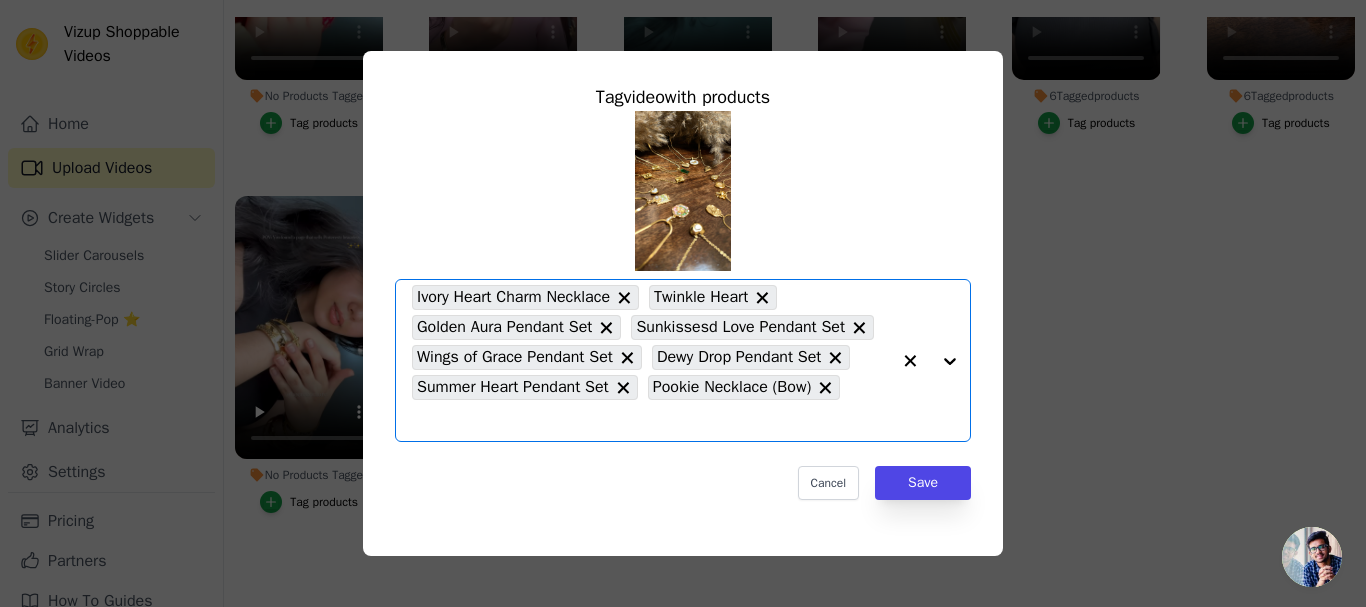 click at bounding box center [930, 360] 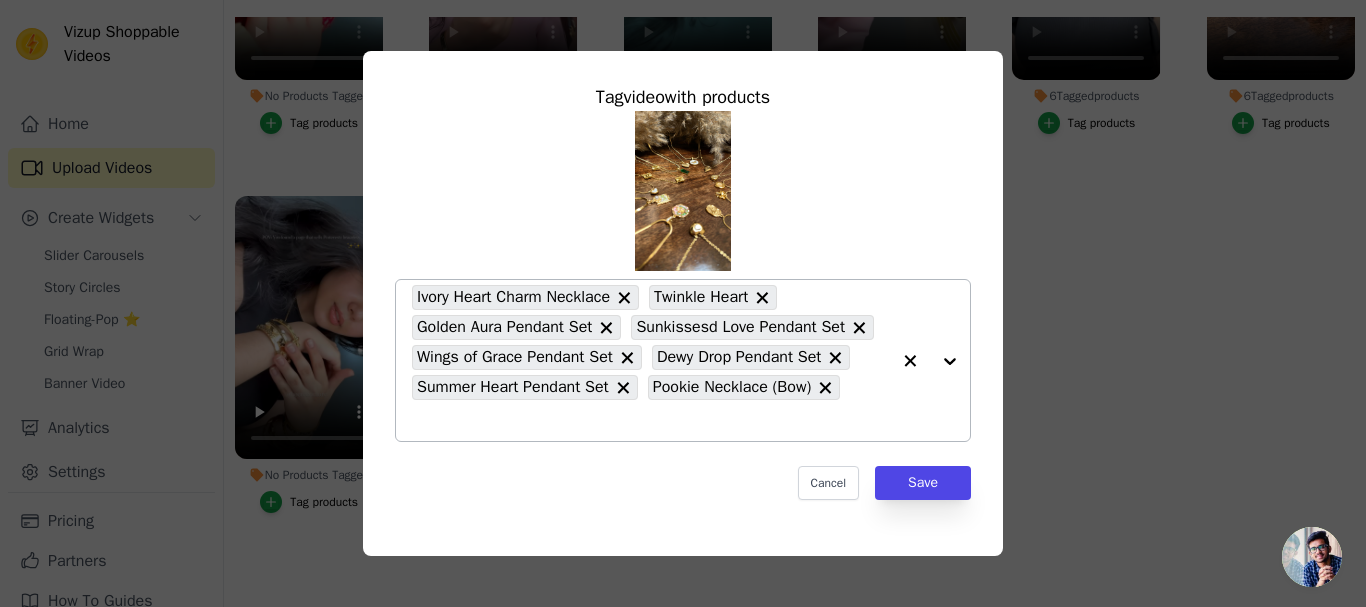 click at bounding box center (930, 360) 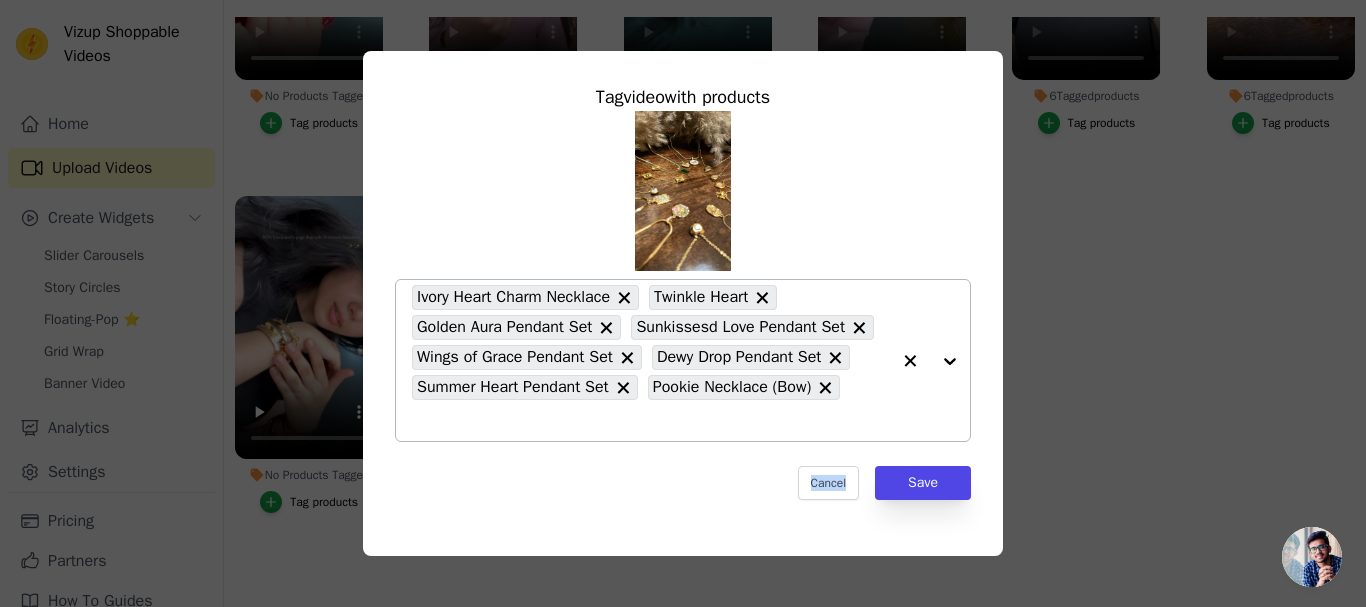 click at bounding box center [930, 360] 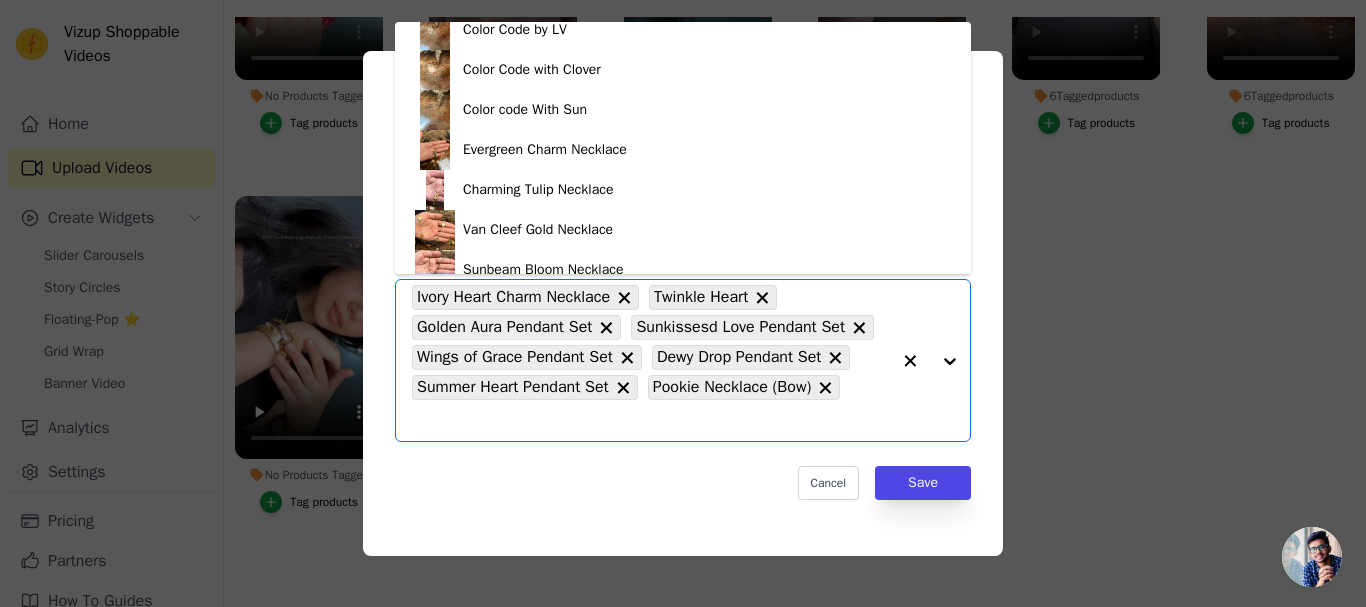 scroll, scrollTop: 690, scrollLeft: 0, axis: vertical 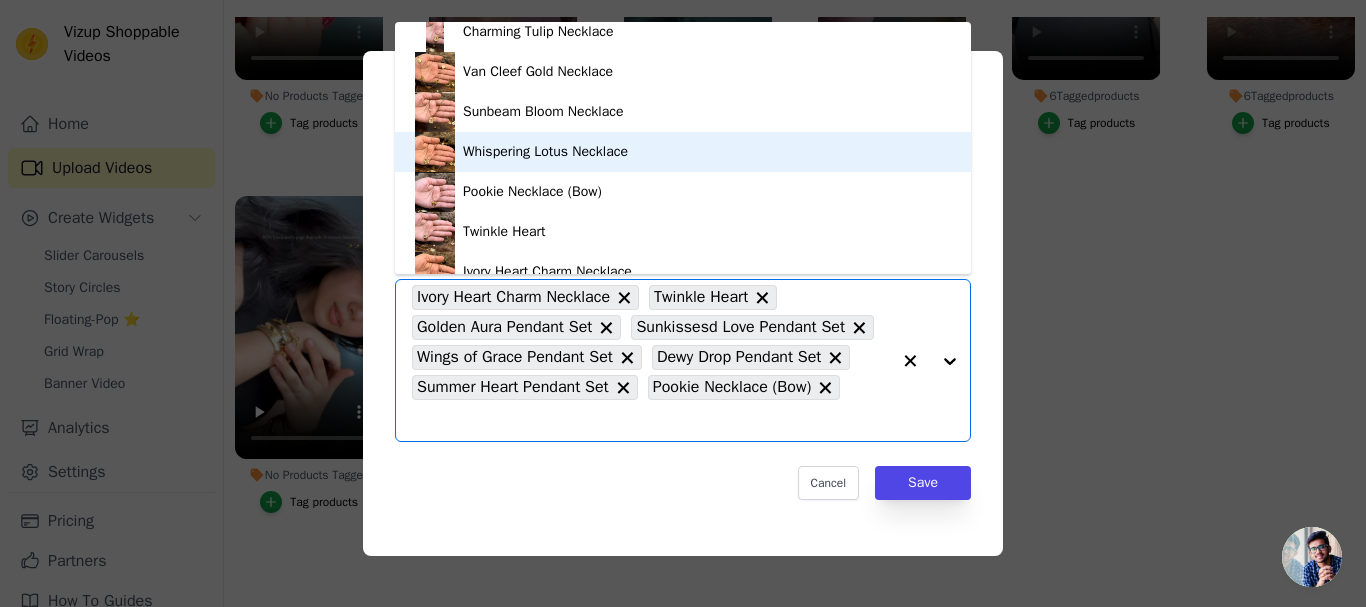 click on "Whispering Lotus Necklace" at bounding box center (683, 152) 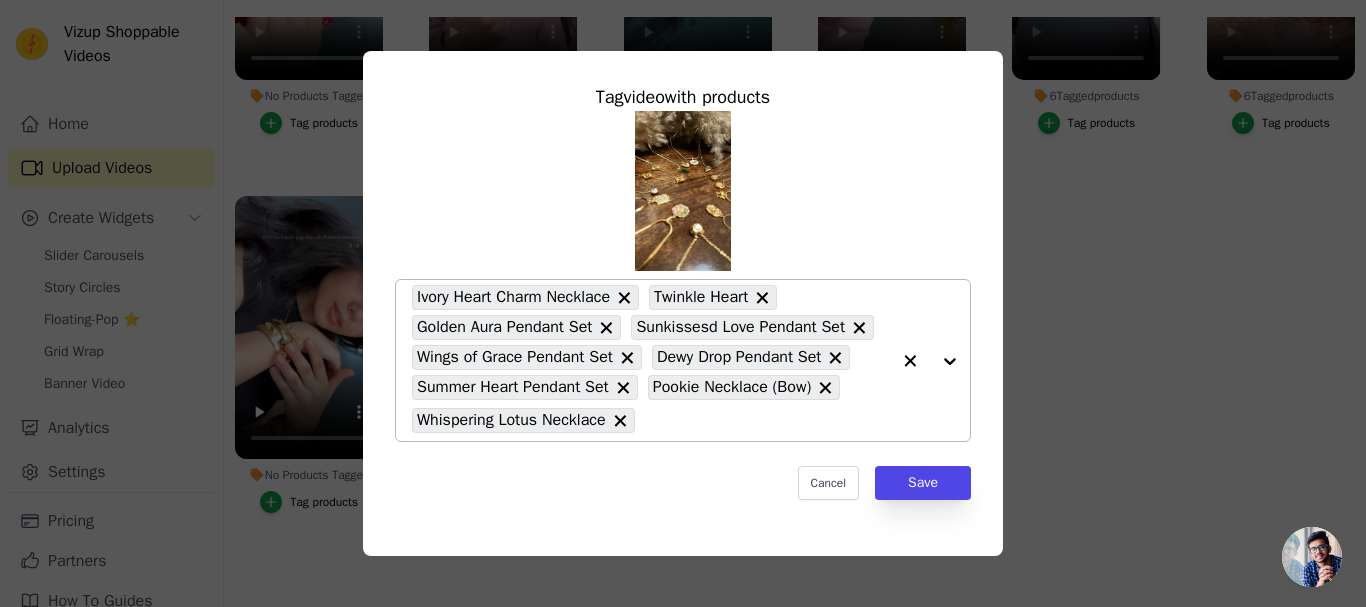click at bounding box center [930, 360] 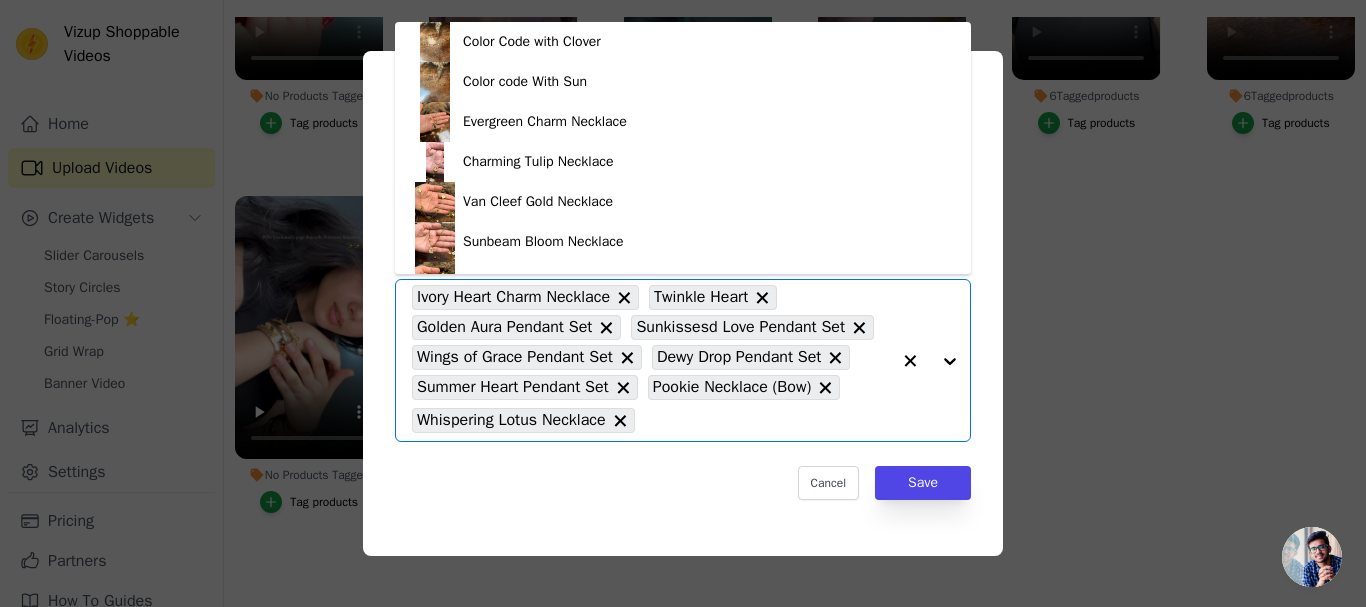 scroll, scrollTop: 589, scrollLeft: 0, axis: vertical 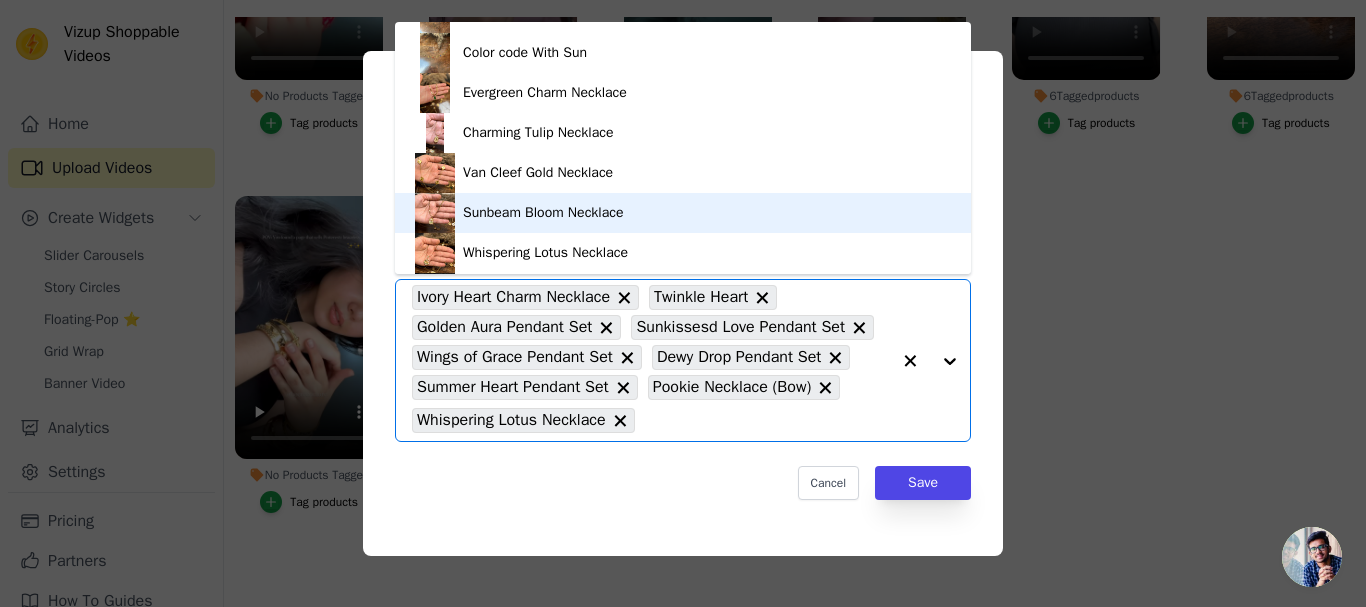click on "Sunbeam Bloom Necklace" at bounding box center [683, 213] 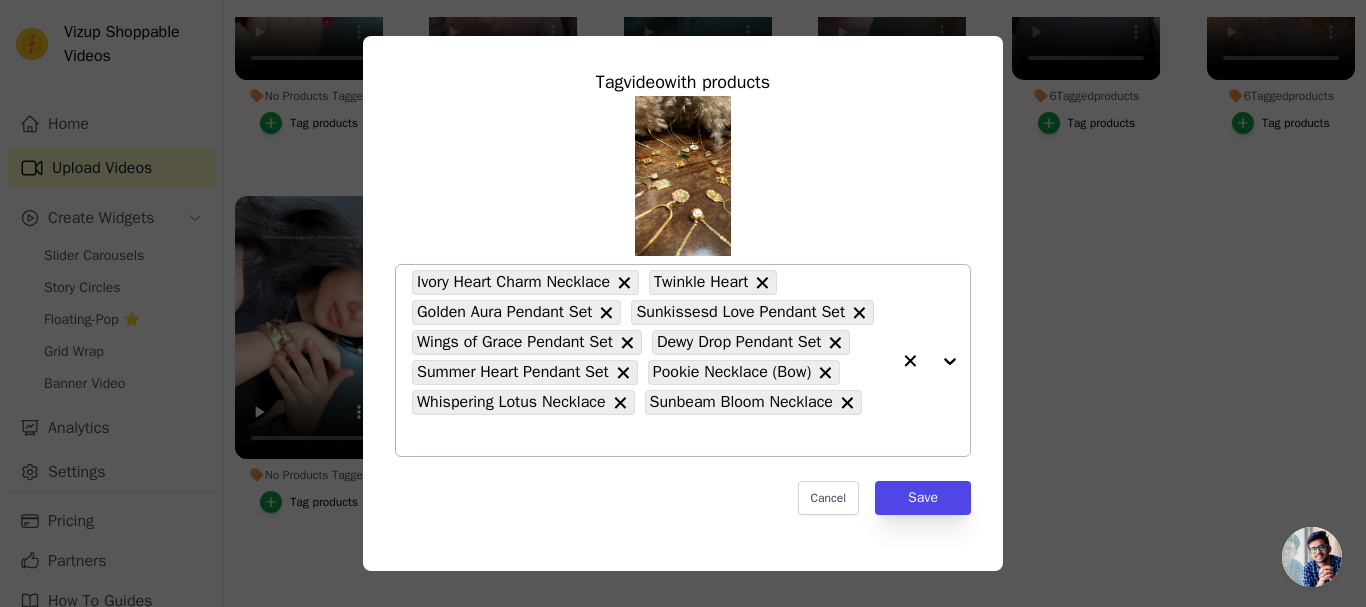 click at bounding box center (930, 360) 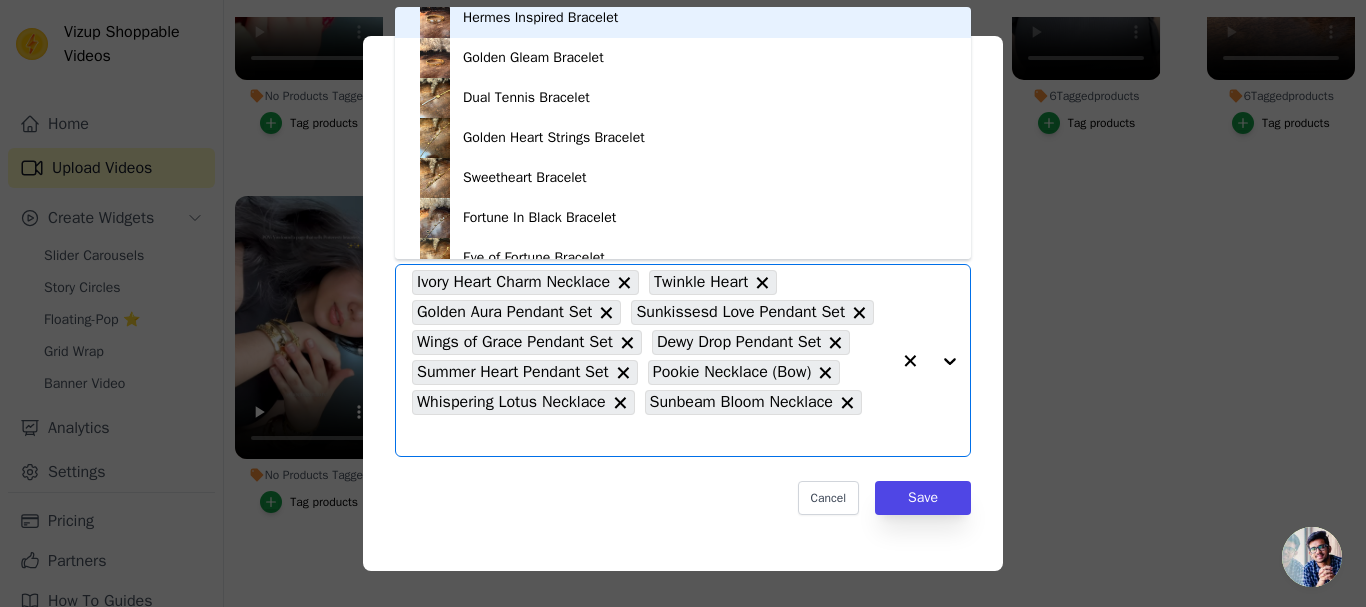 scroll, scrollTop: 469, scrollLeft: 0, axis: vertical 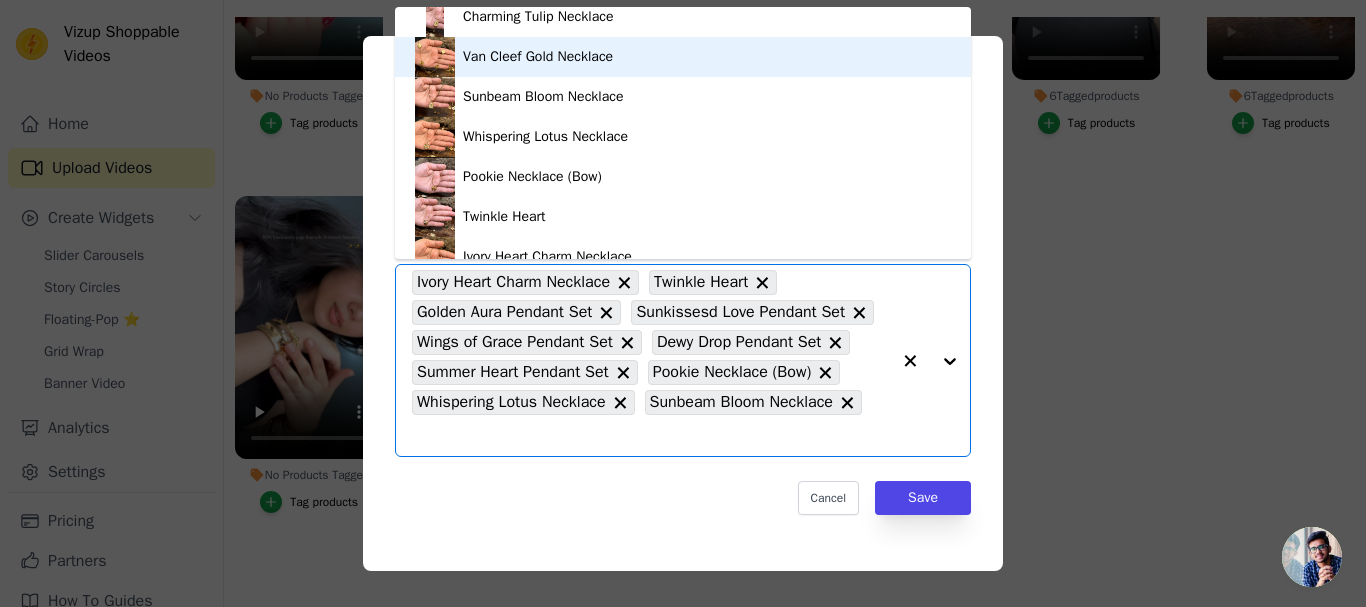 click on "Van Cleef Gold Necklace" at bounding box center [683, 57] 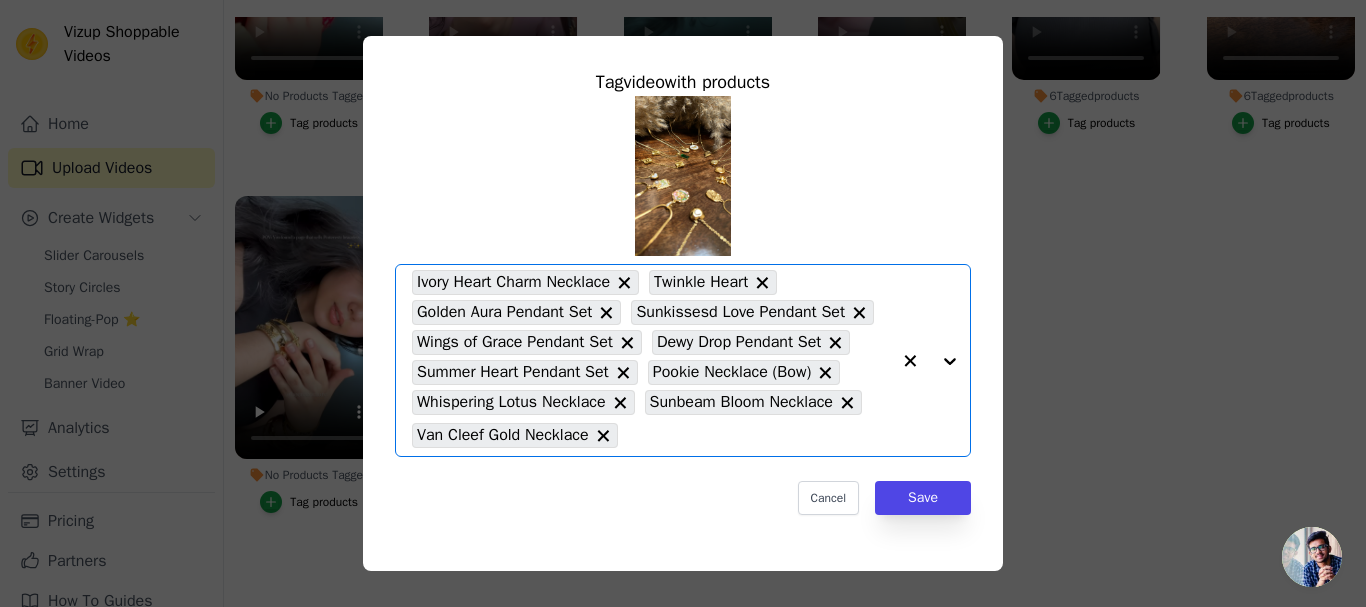 click at bounding box center (930, 360) 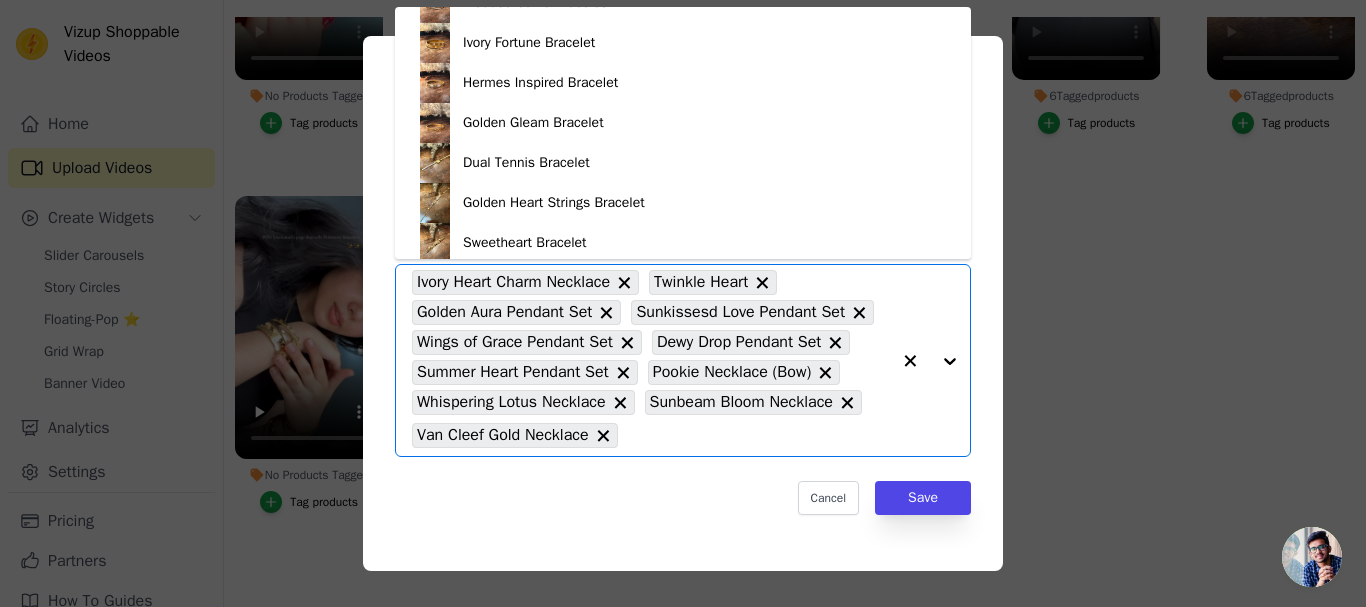scroll, scrollTop: 221, scrollLeft: 0, axis: vertical 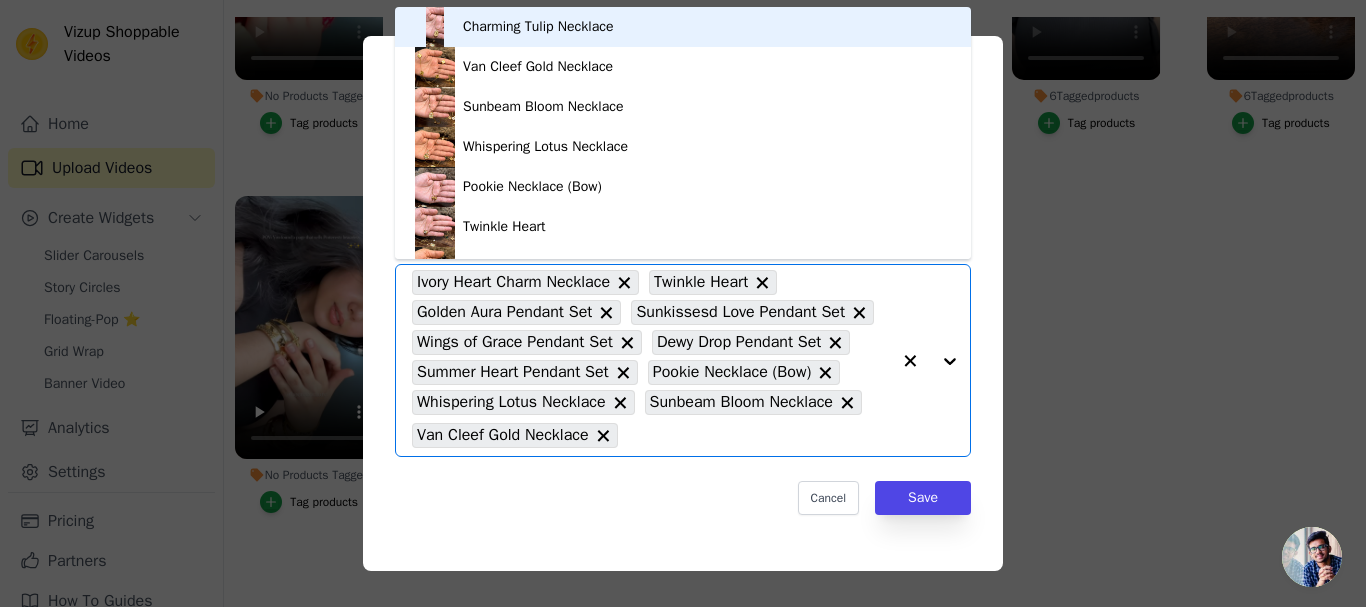 click on "Charming Tulip Necklace" at bounding box center (683, 27) 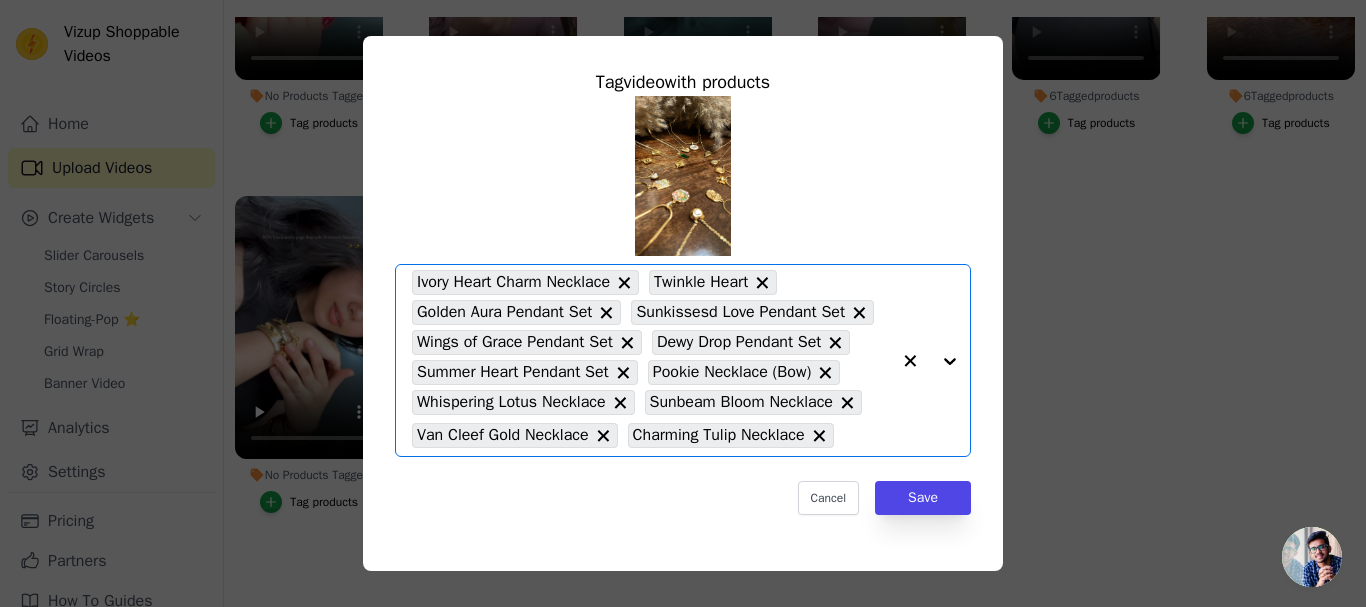 click at bounding box center [930, 360] 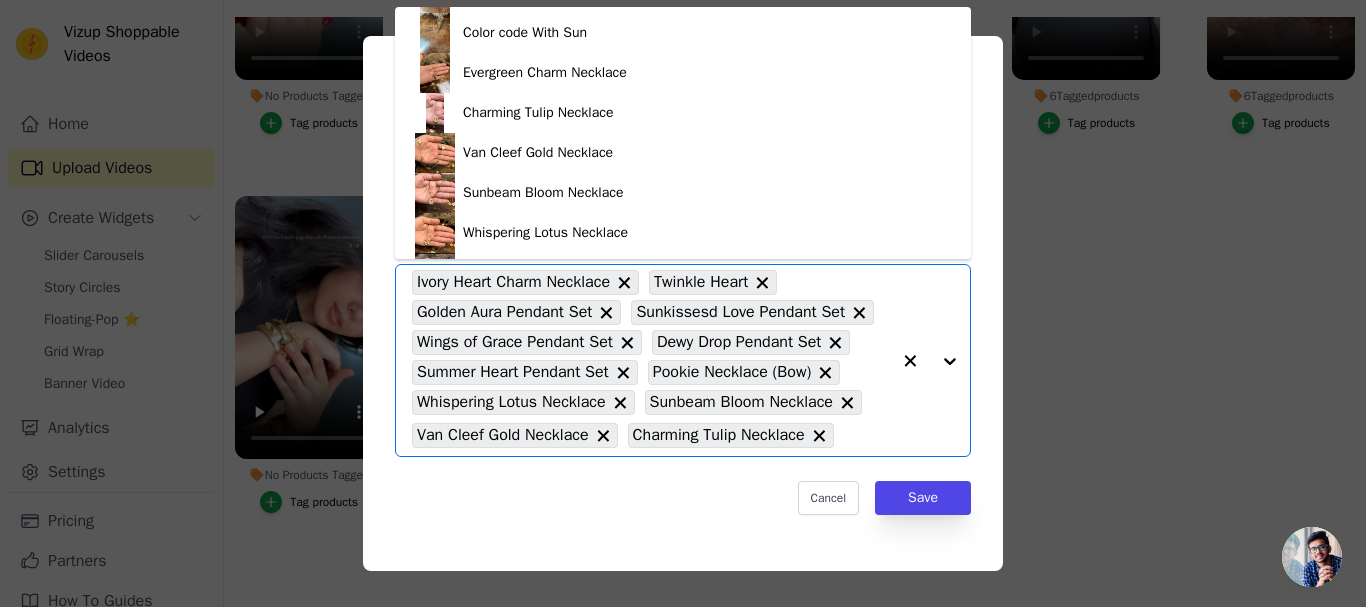 scroll, scrollTop: 600, scrollLeft: 0, axis: vertical 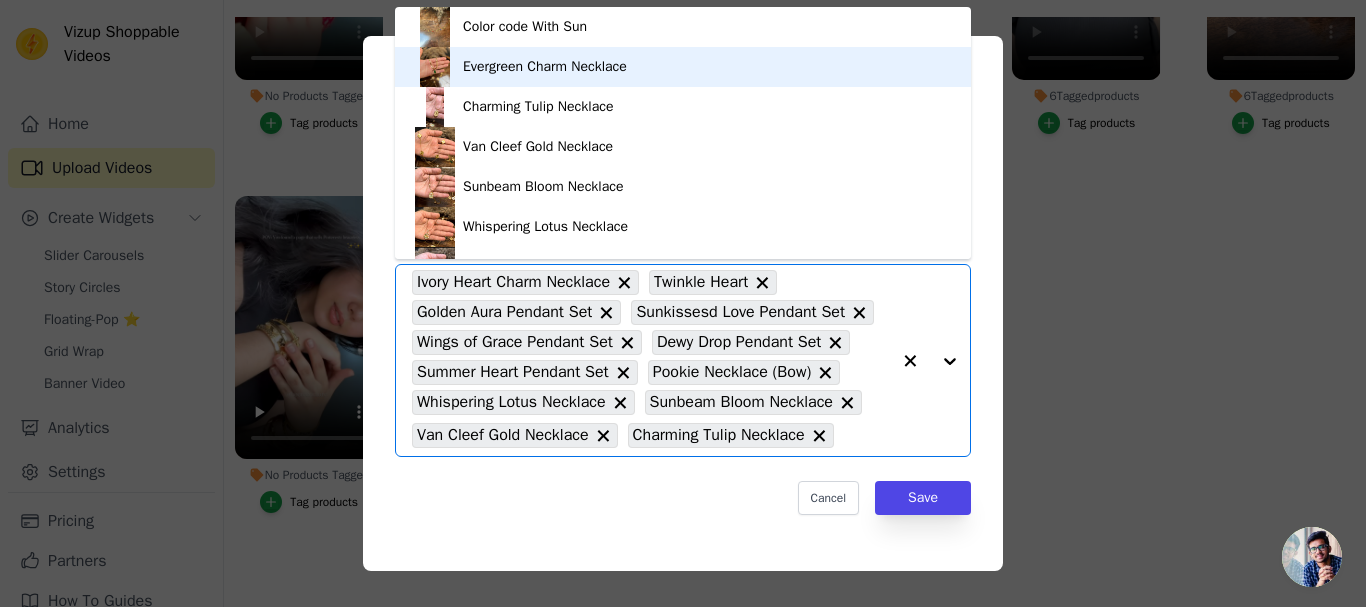 click on "Evergreen Charm Necklace" at bounding box center (683, 67) 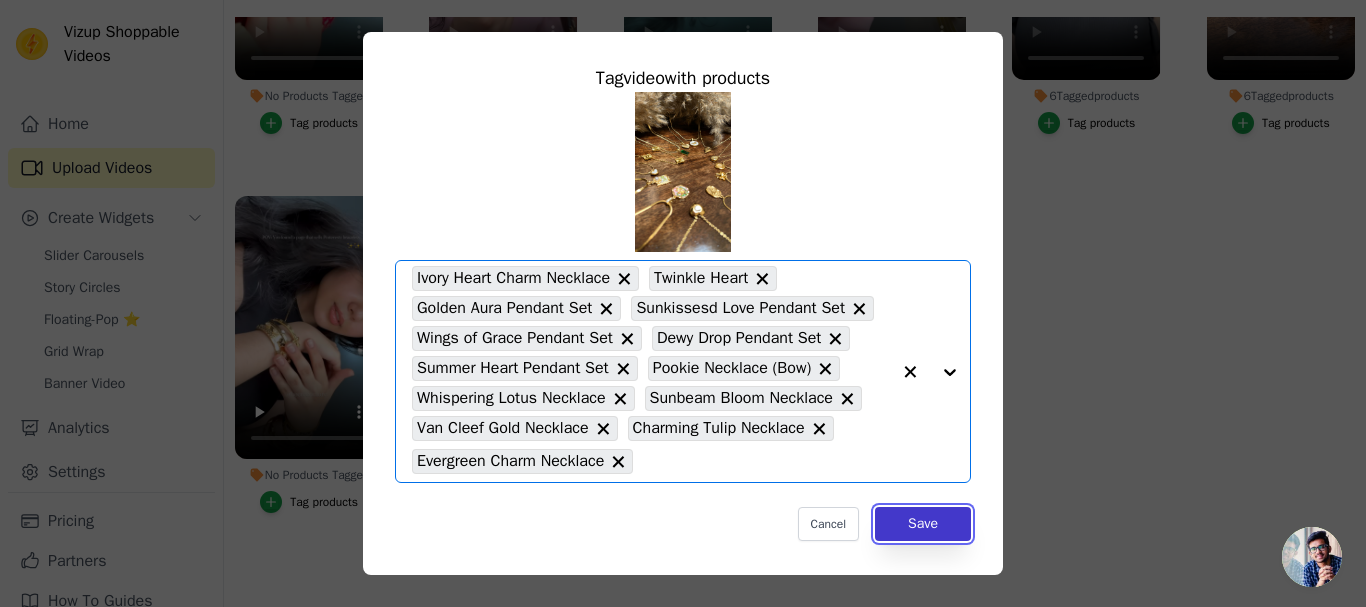 click on "Save" at bounding box center [923, 524] 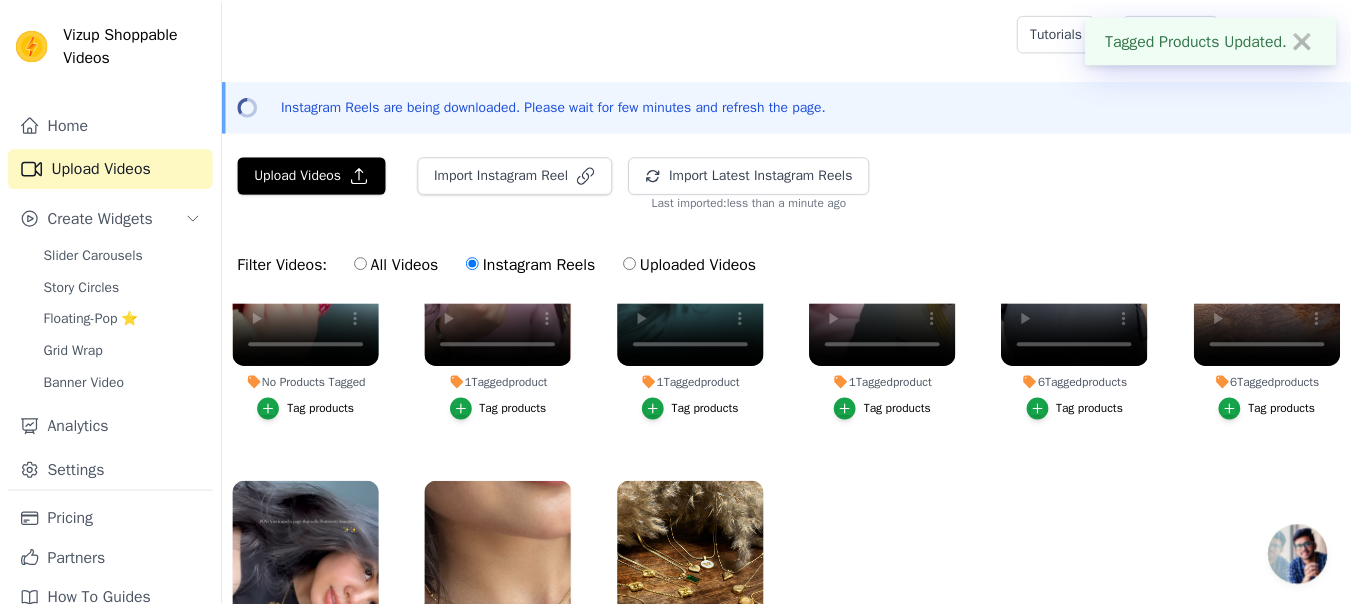 scroll, scrollTop: 287, scrollLeft: 0, axis: vertical 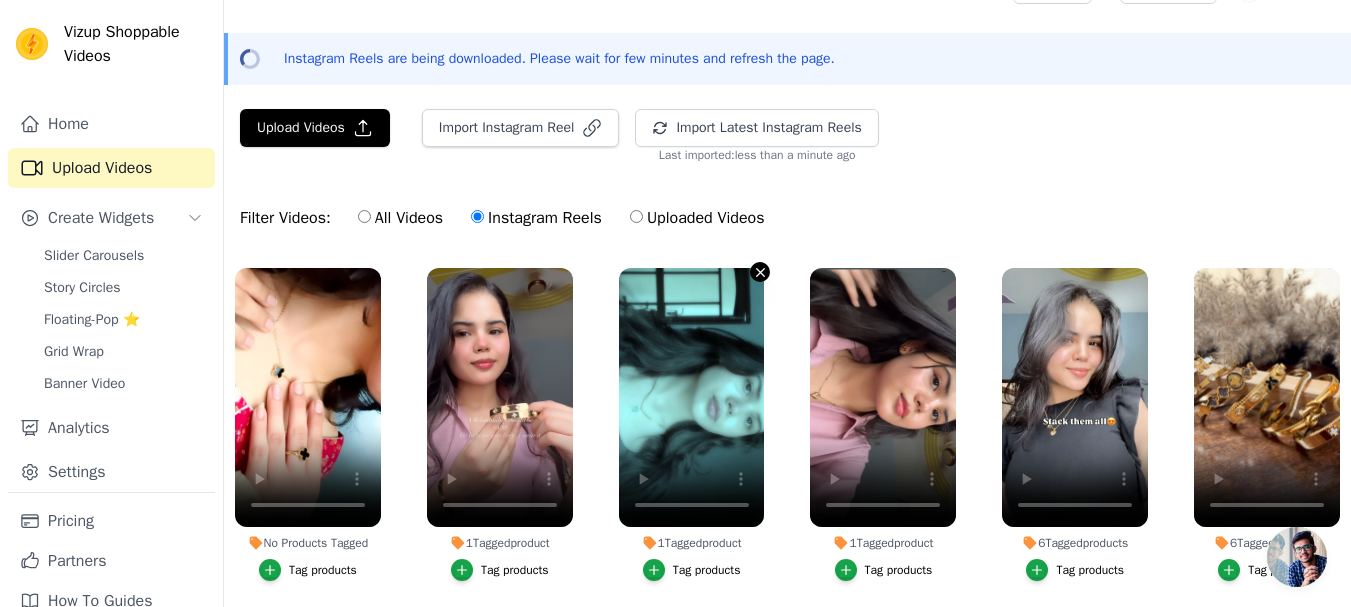 click 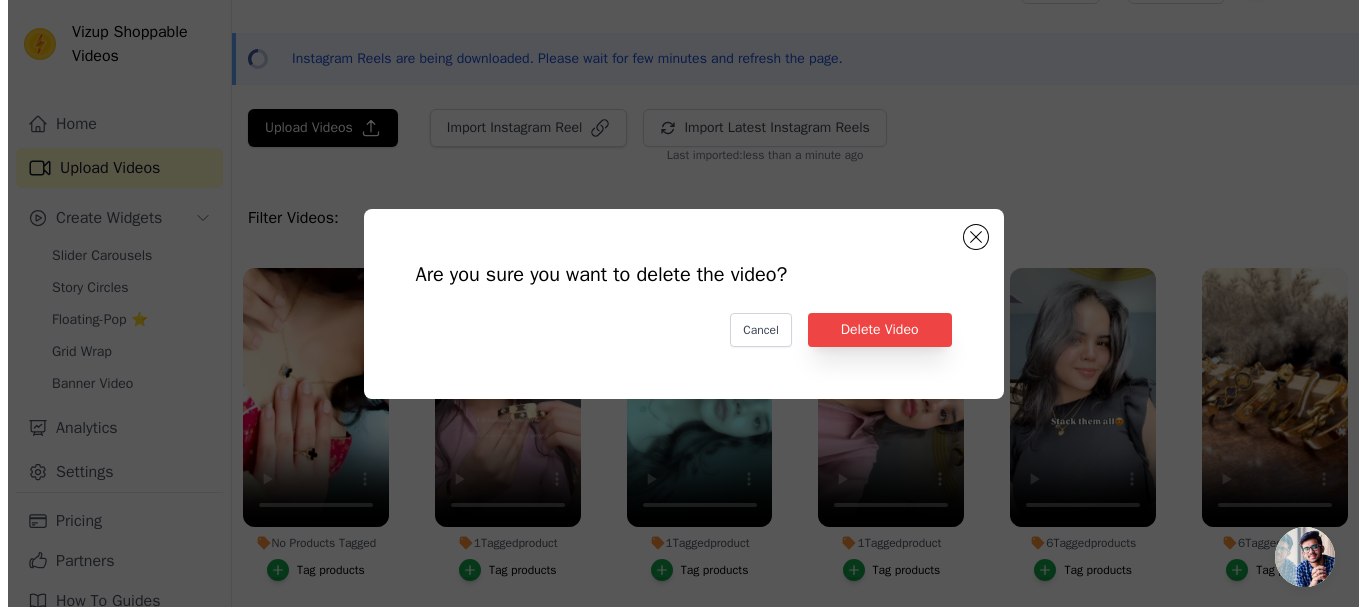 scroll, scrollTop: 0, scrollLeft: 0, axis: both 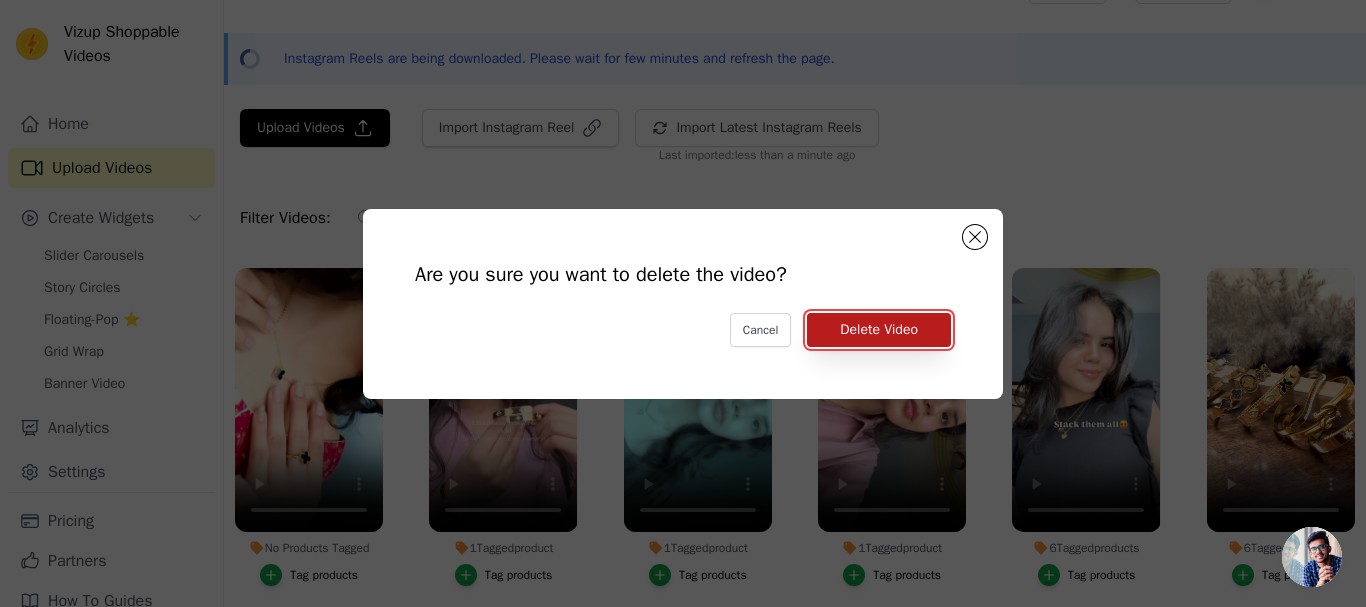 click on "Delete Video" at bounding box center [879, 330] 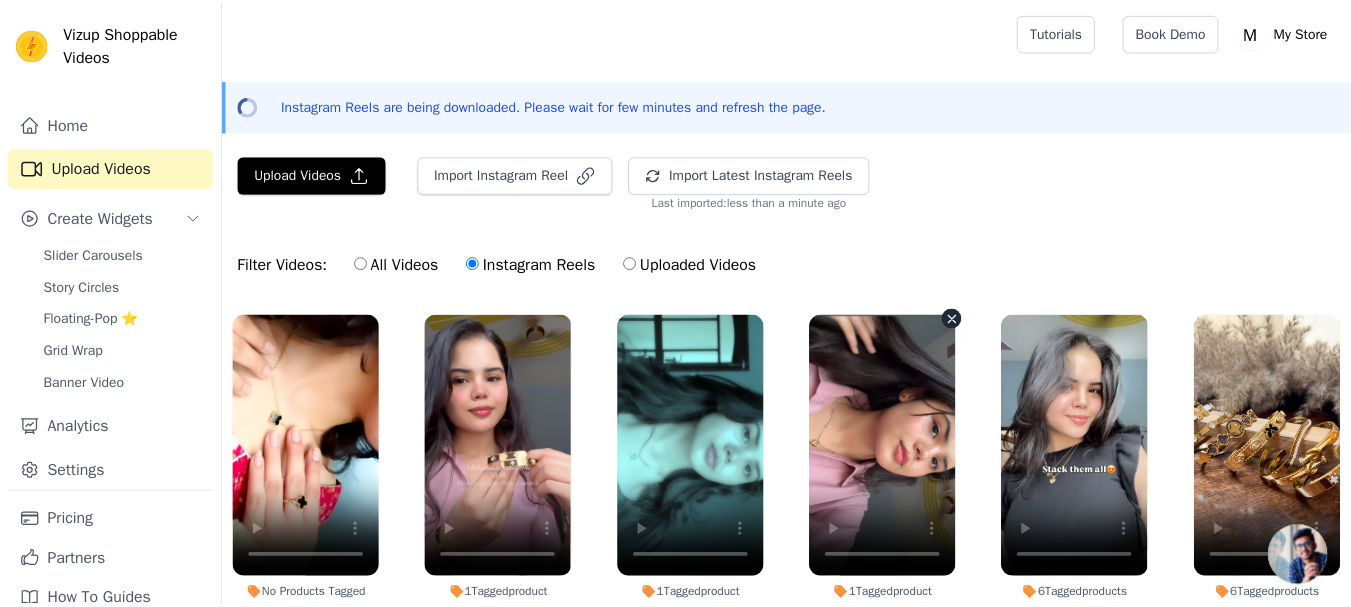 scroll, scrollTop: 47, scrollLeft: 0, axis: vertical 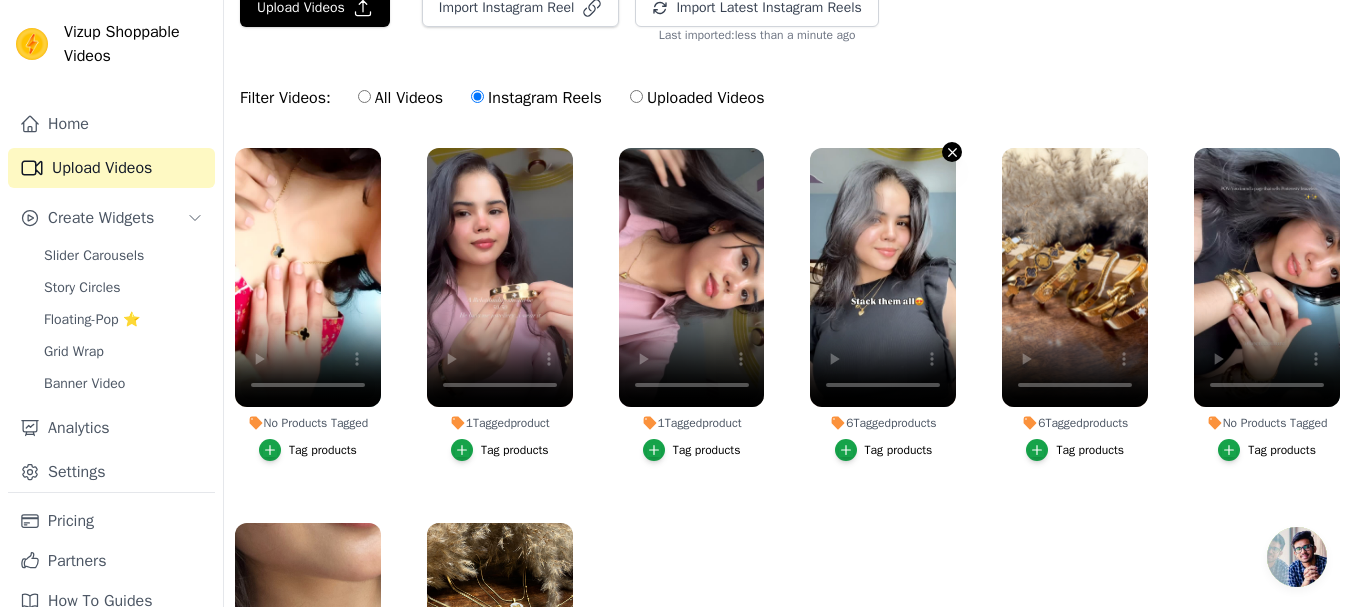 click 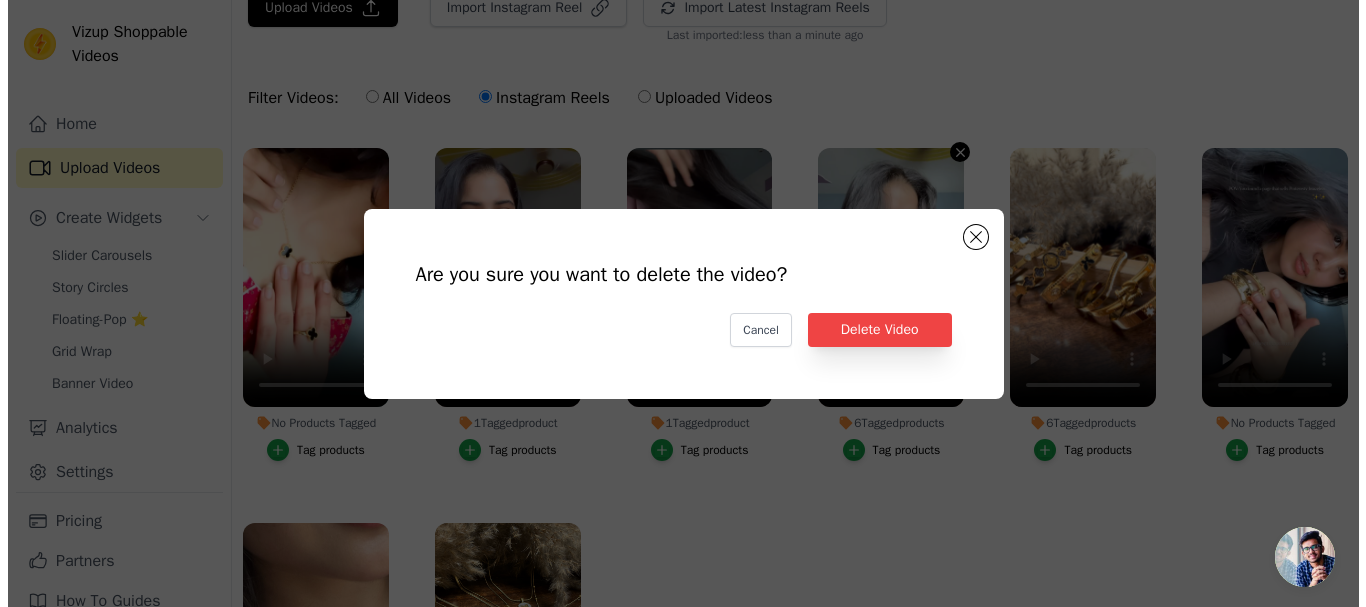 scroll, scrollTop: 0, scrollLeft: 0, axis: both 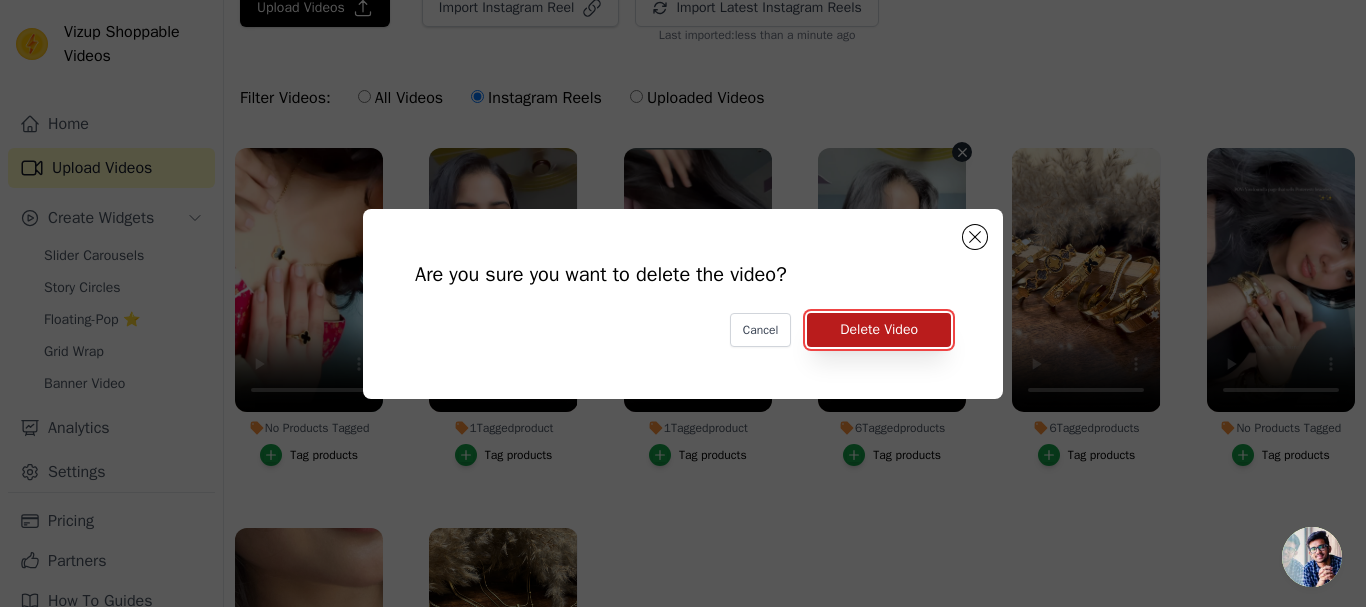 click on "Delete Video" at bounding box center (879, 330) 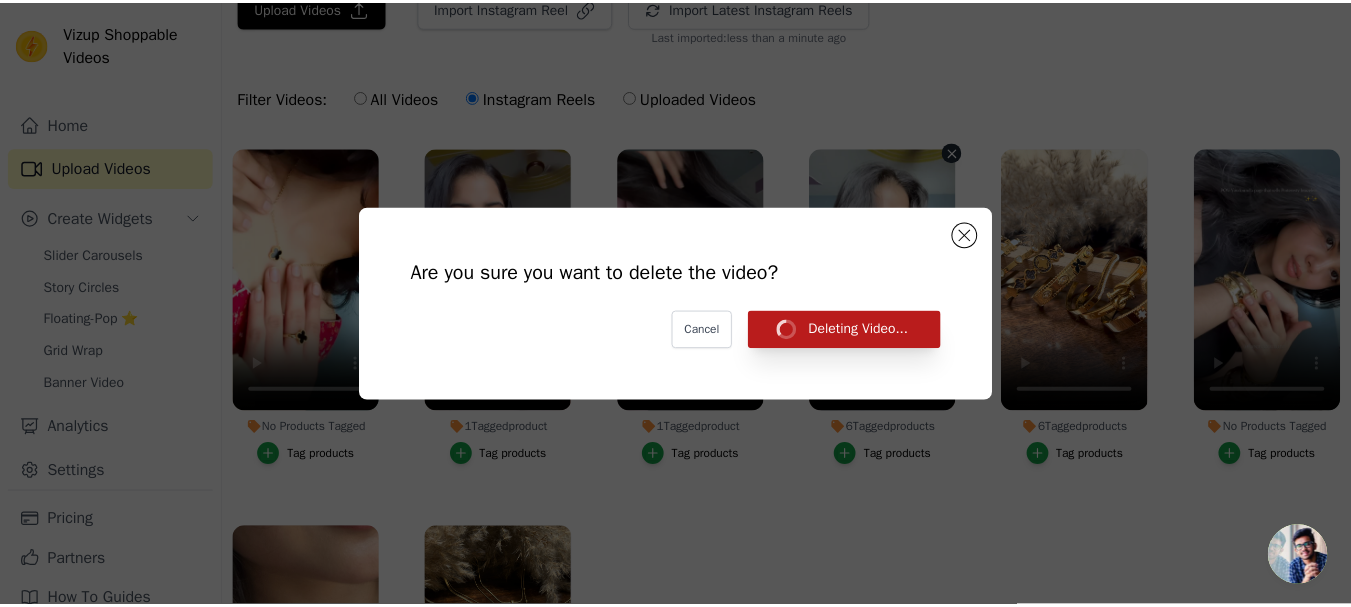 scroll, scrollTop: 167, scrollLeft: 0, axis: vertical 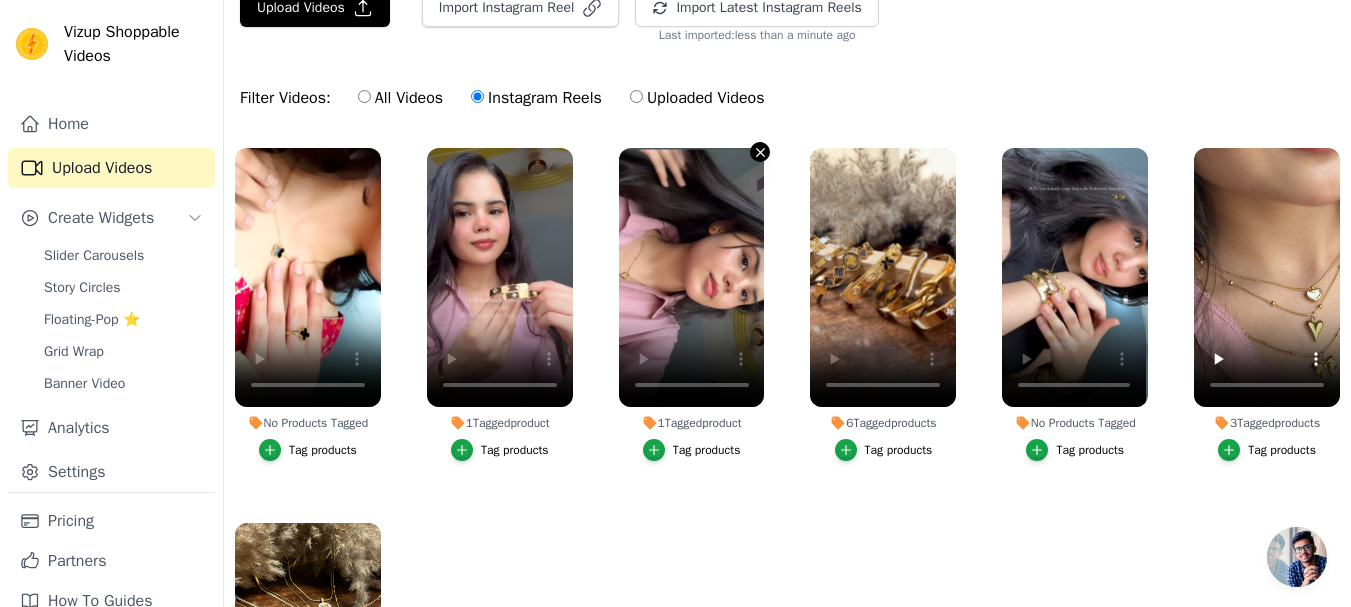 click 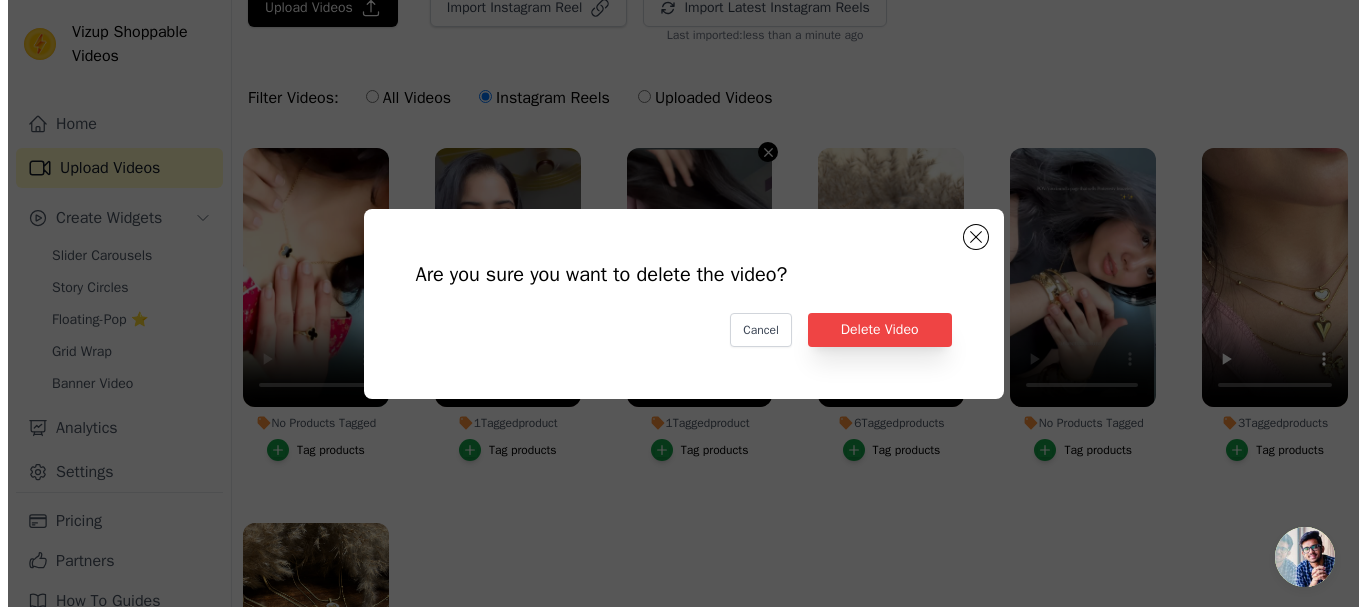 scroll, scrollTop: 0, scrollLeft: 0, axis: both 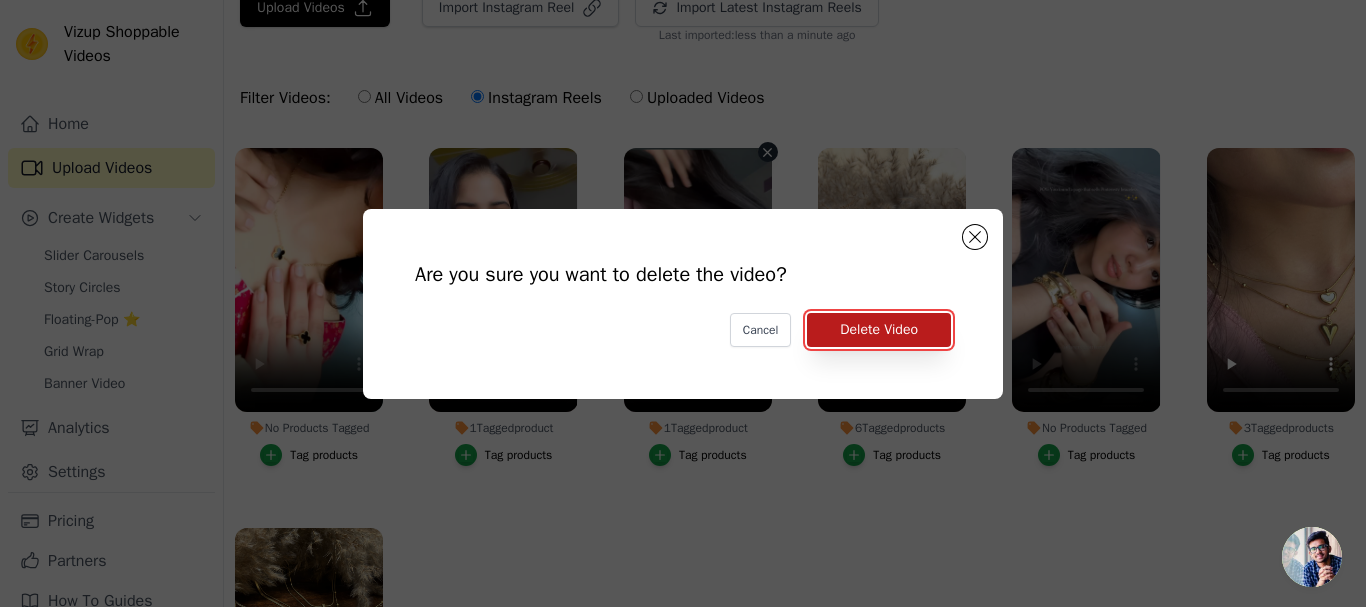 click on "Delete Video" at bounding box center [879, 330] 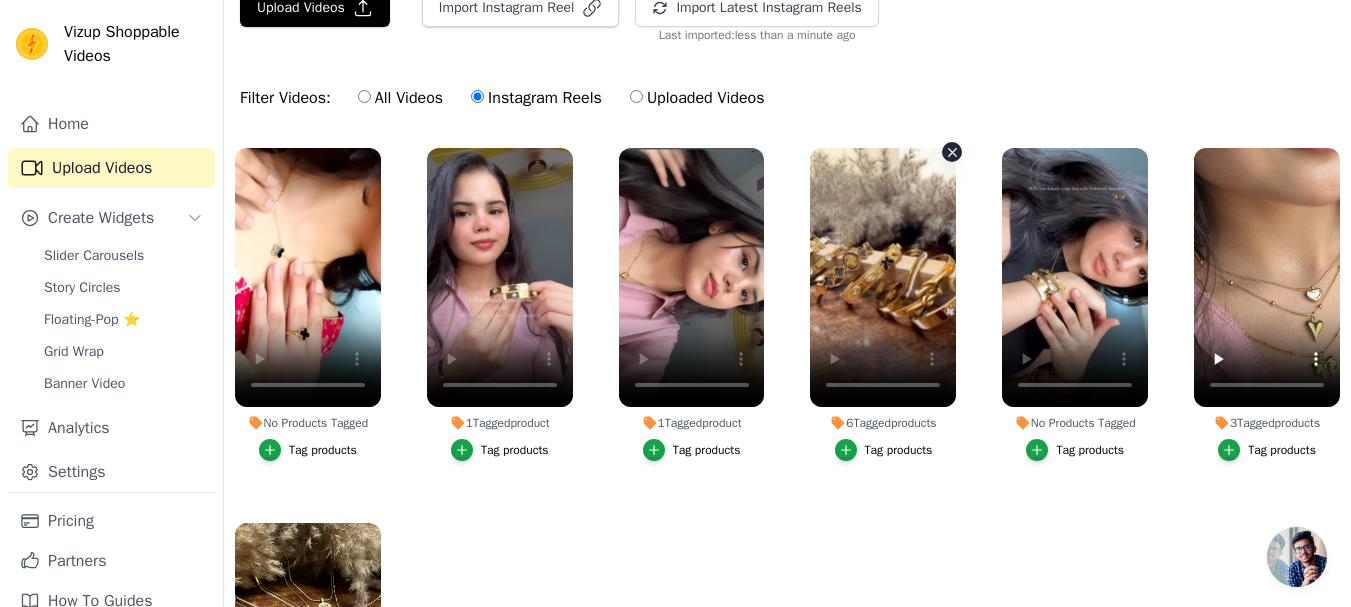 scroll, scrollTop: 162, scrollLeft: 0, axis: vertical 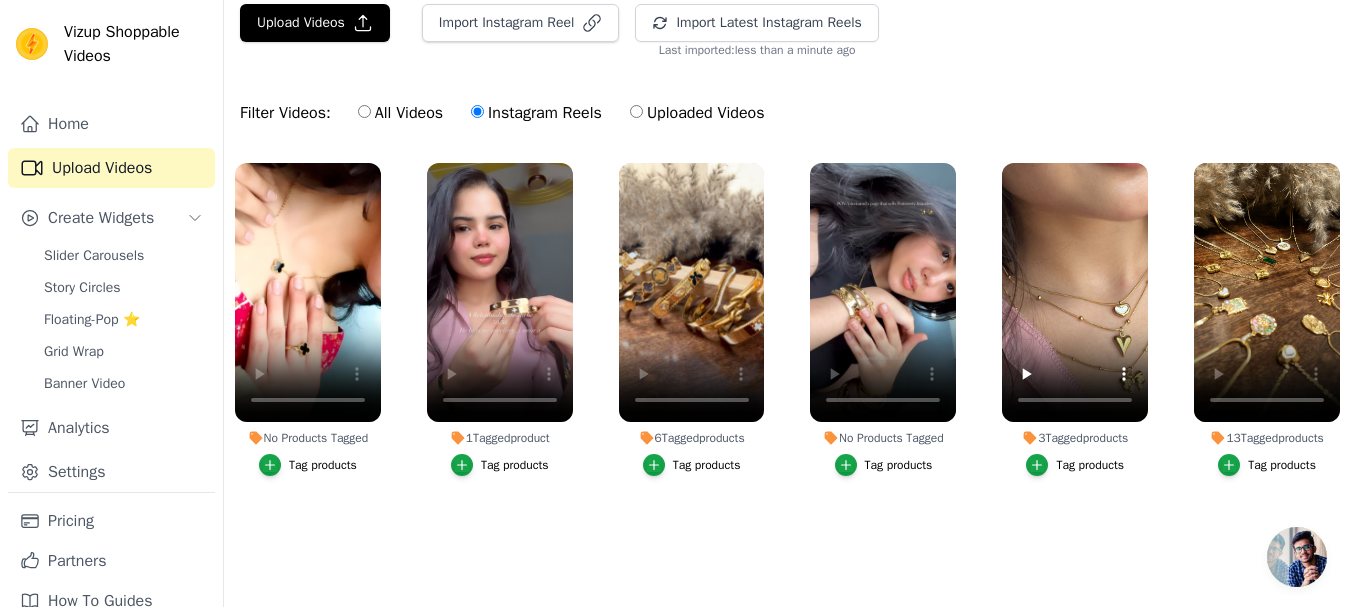 click on "No Products Tagged       Tag products           1  Tagged  product       Tag products           6  Tagged  products       Tag products
No Products Tagged       Tag products           3  Tagged  products       Tag products           13  Tagged  products       Tag products" at bounding box center [787, 355] 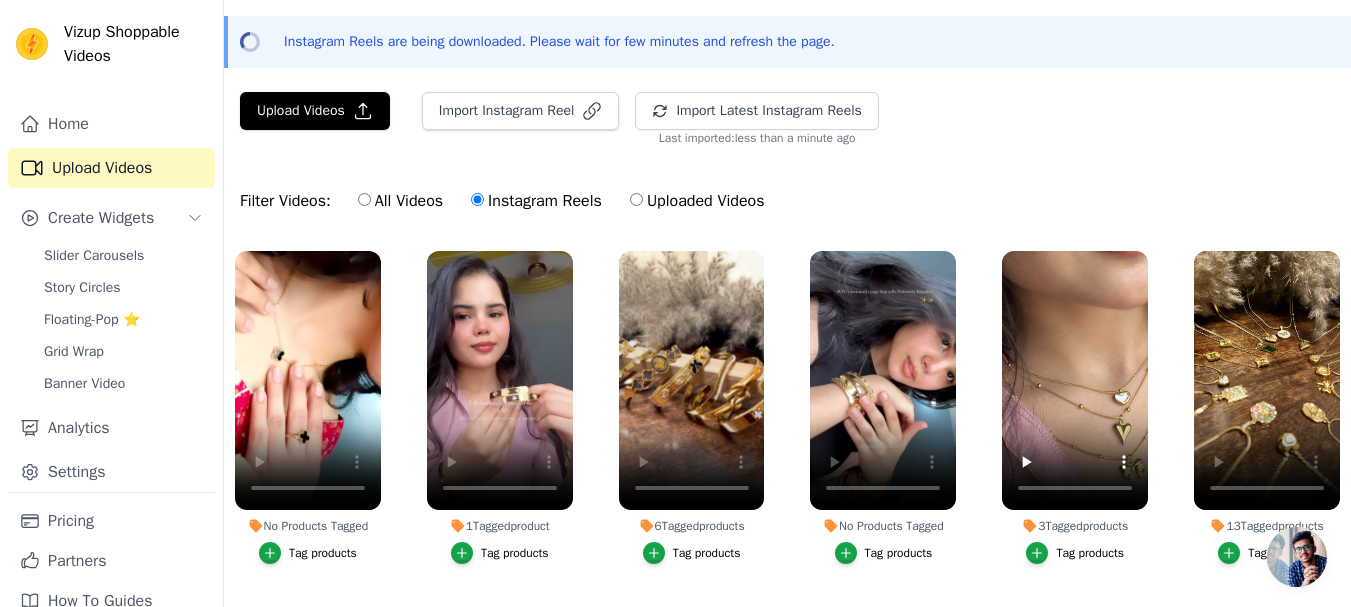 scroll, scrollTop: 0, scrollLeft: 0, axis: both 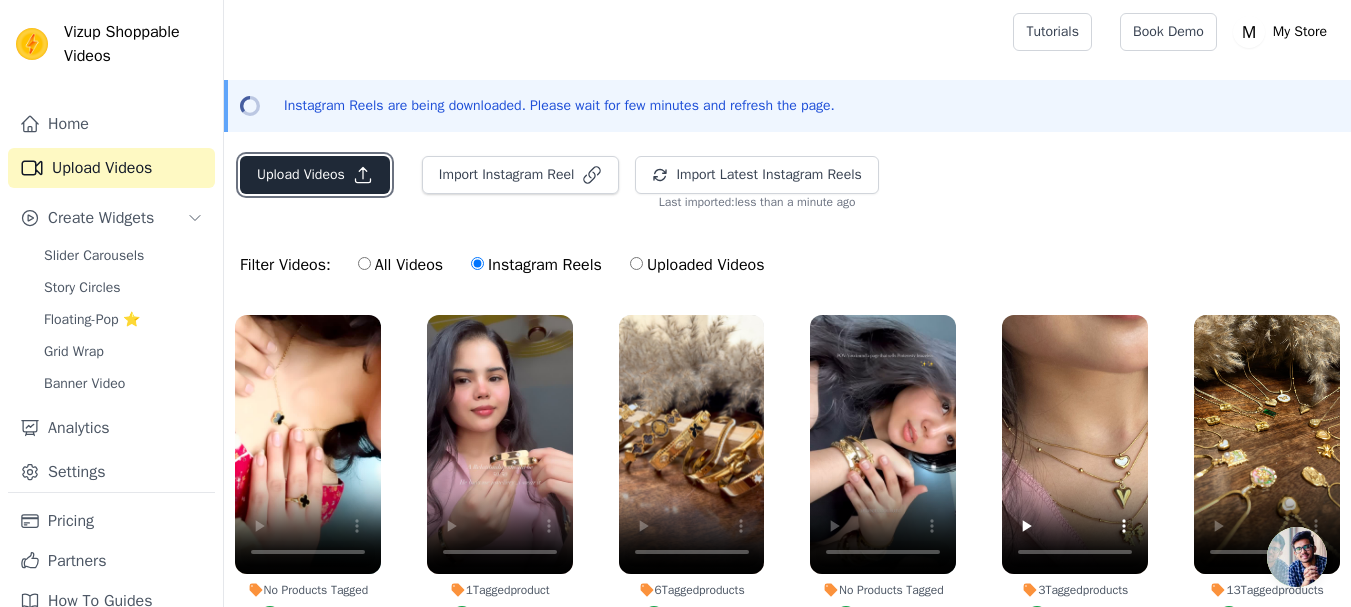 click on "Upload Videos" at bounding box center (315, 175) 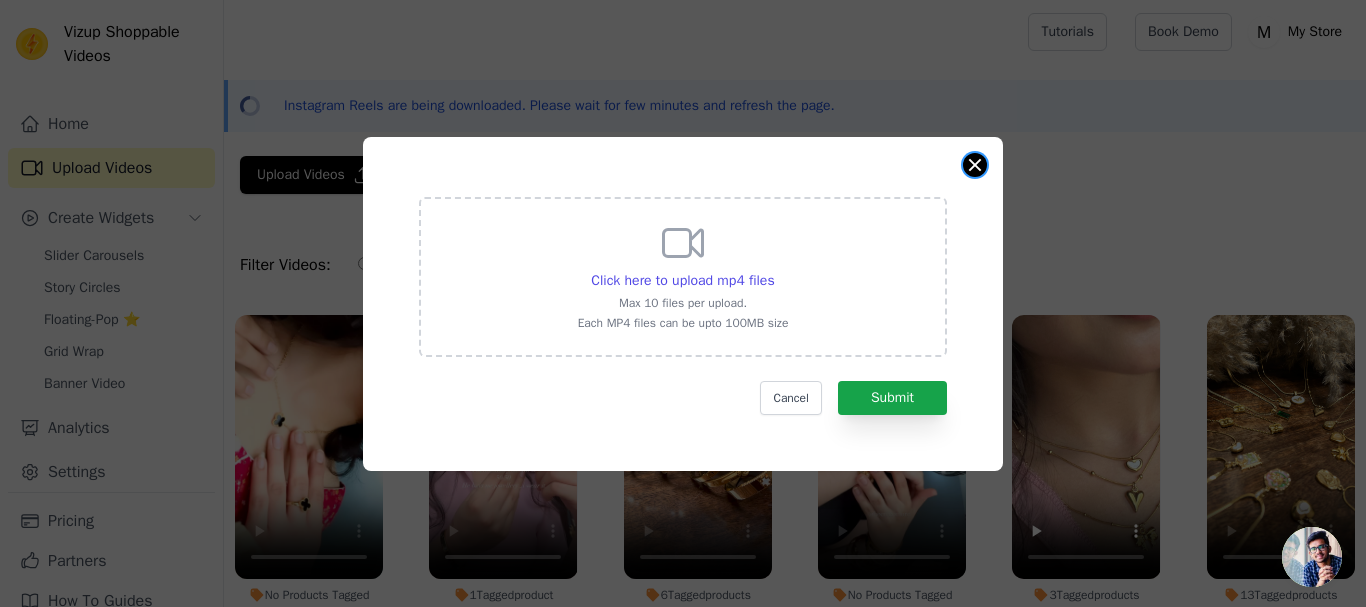 click at bounding box center (975, 165) 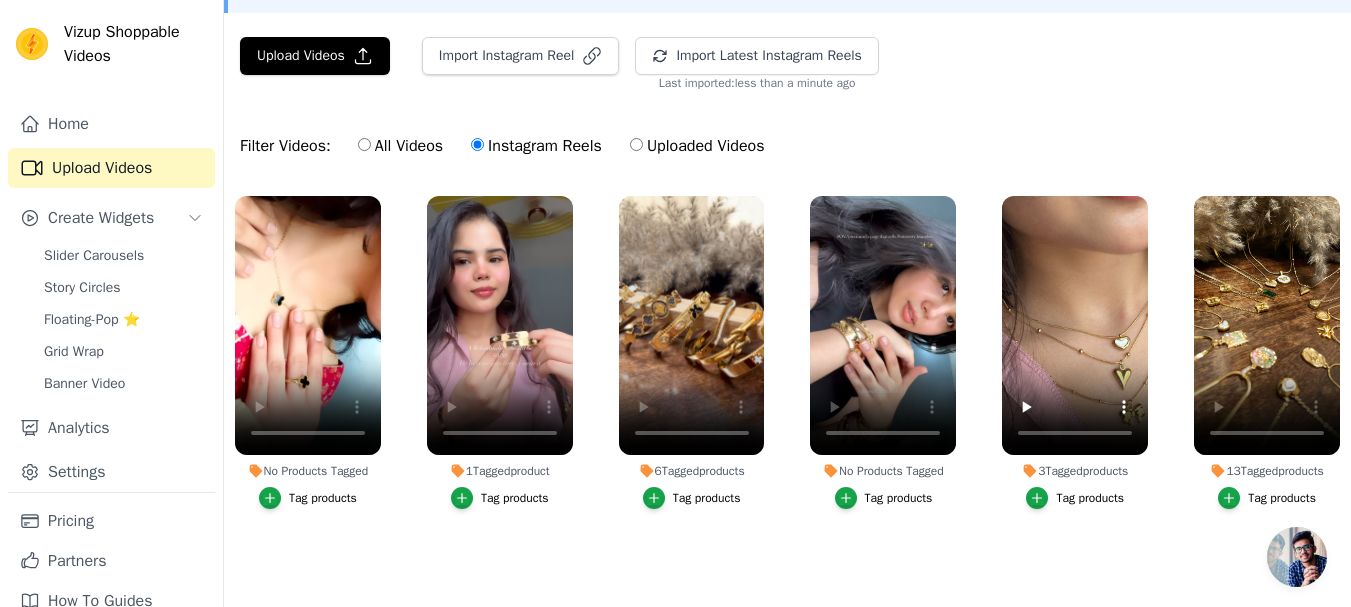 scroll, scrollTop: 138, scrollLeft: 0, axis: vertical 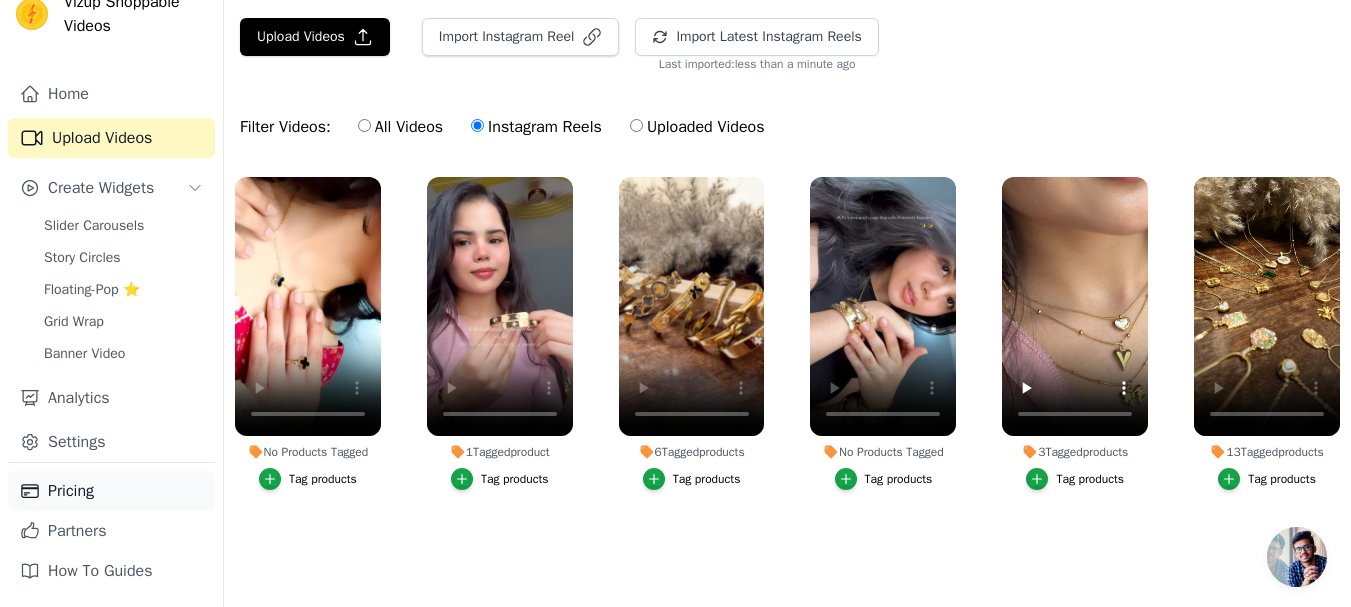 click on "Pricing" at bounding box center [111, 491] 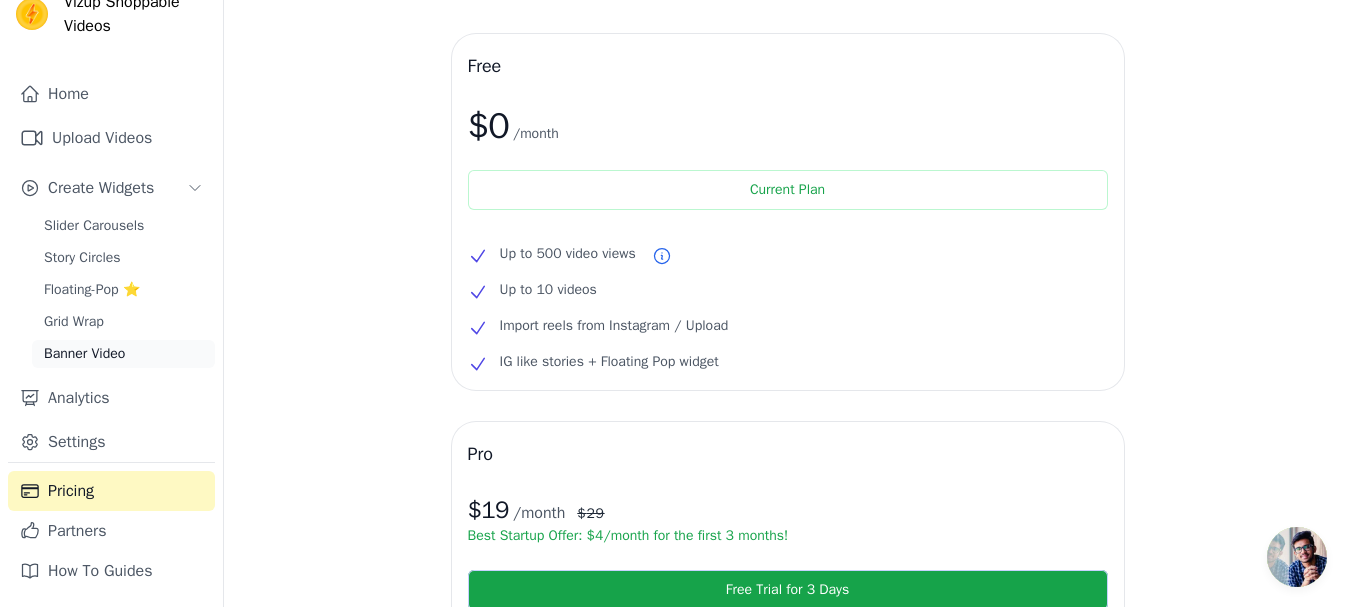 click on "Banner Video" at bounding box center [123, 354] 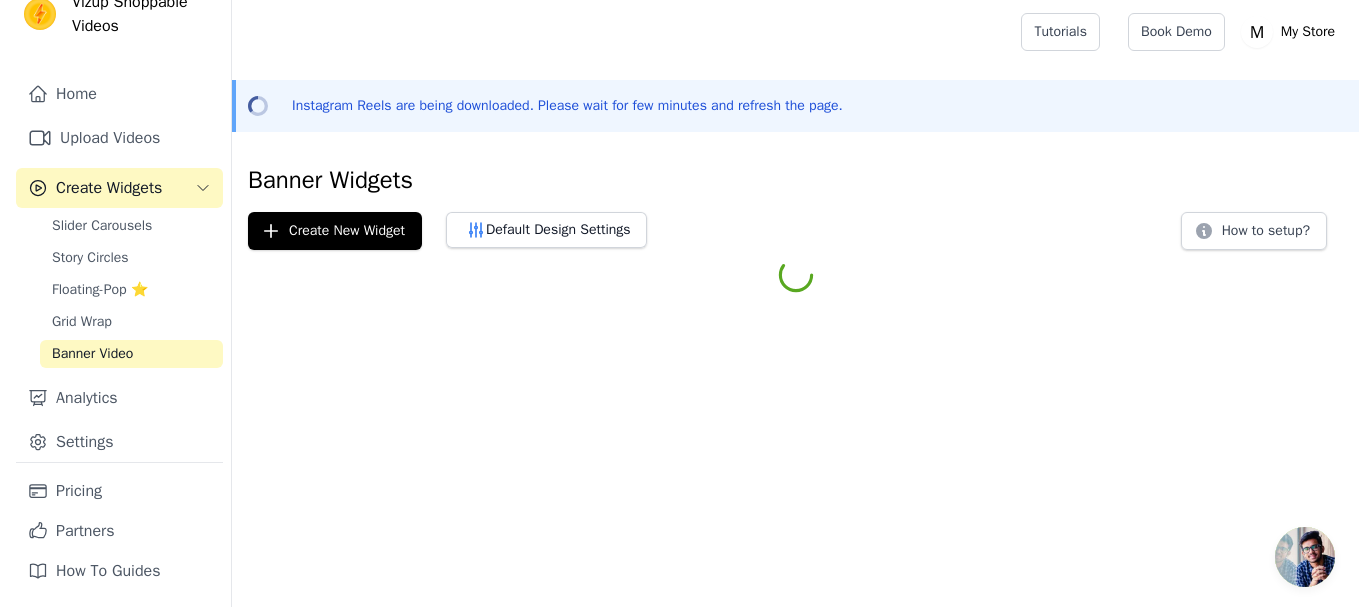 scroll, scrollTop: 0, scrollLeft: 0, axis: both 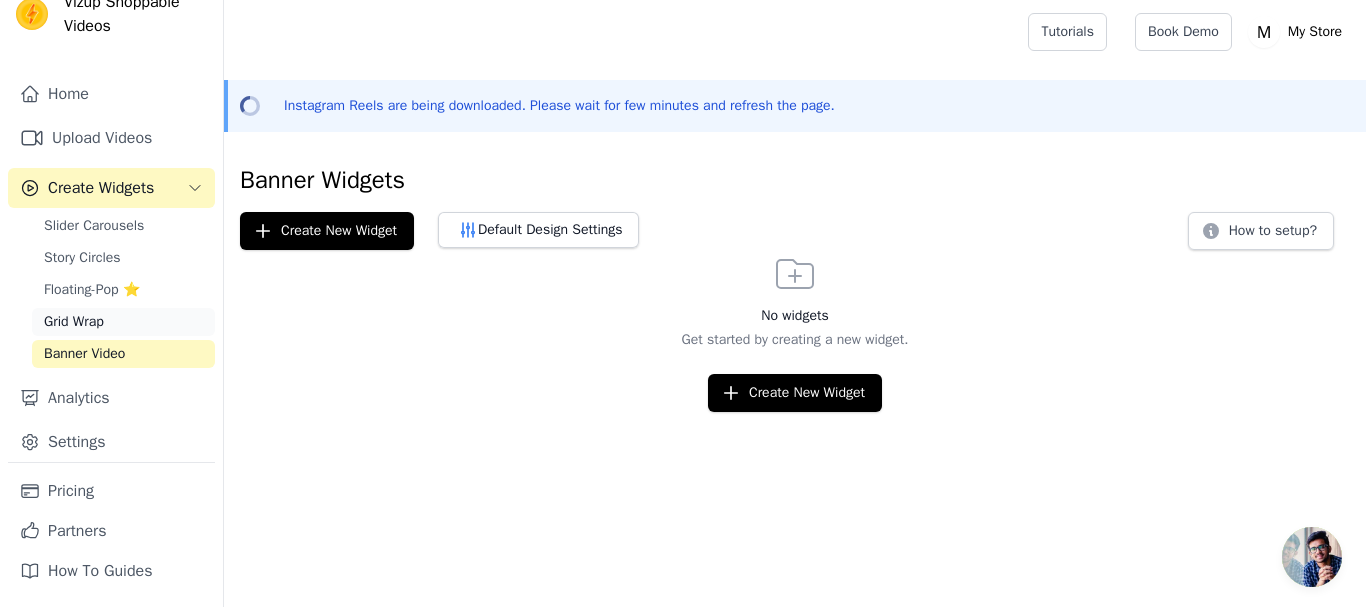click on "Grid Wrap" at bounding box center [123, 322] 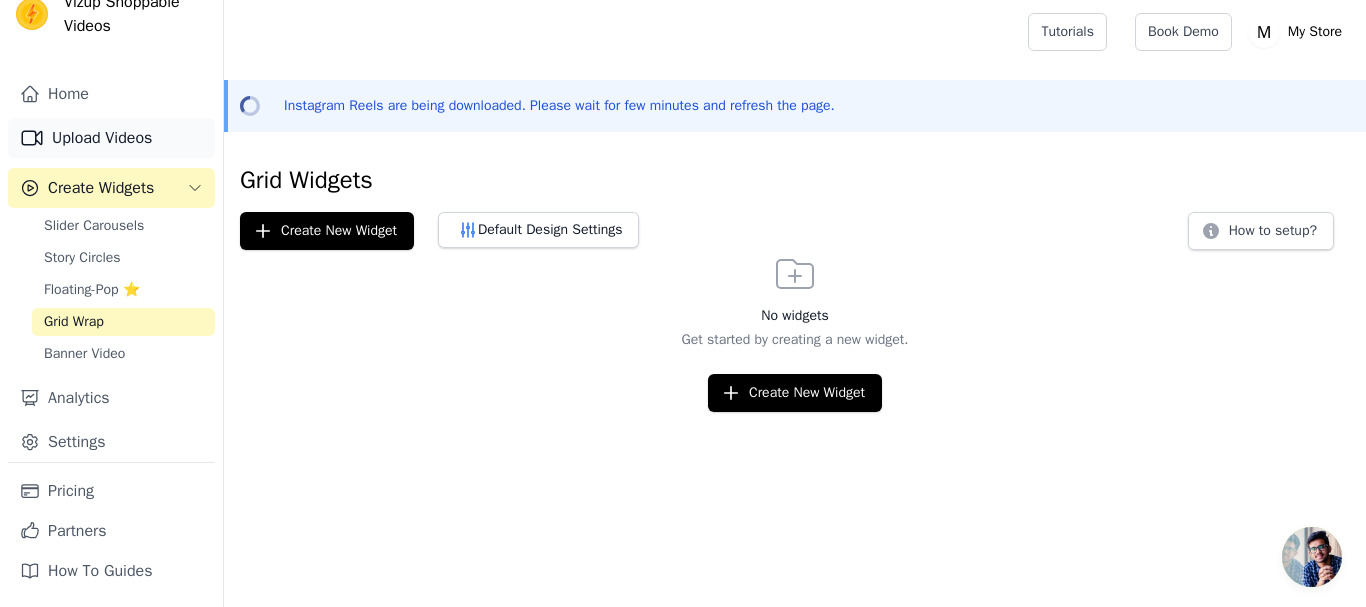 click on "Upload Videos" at bounding box center (111, 138) 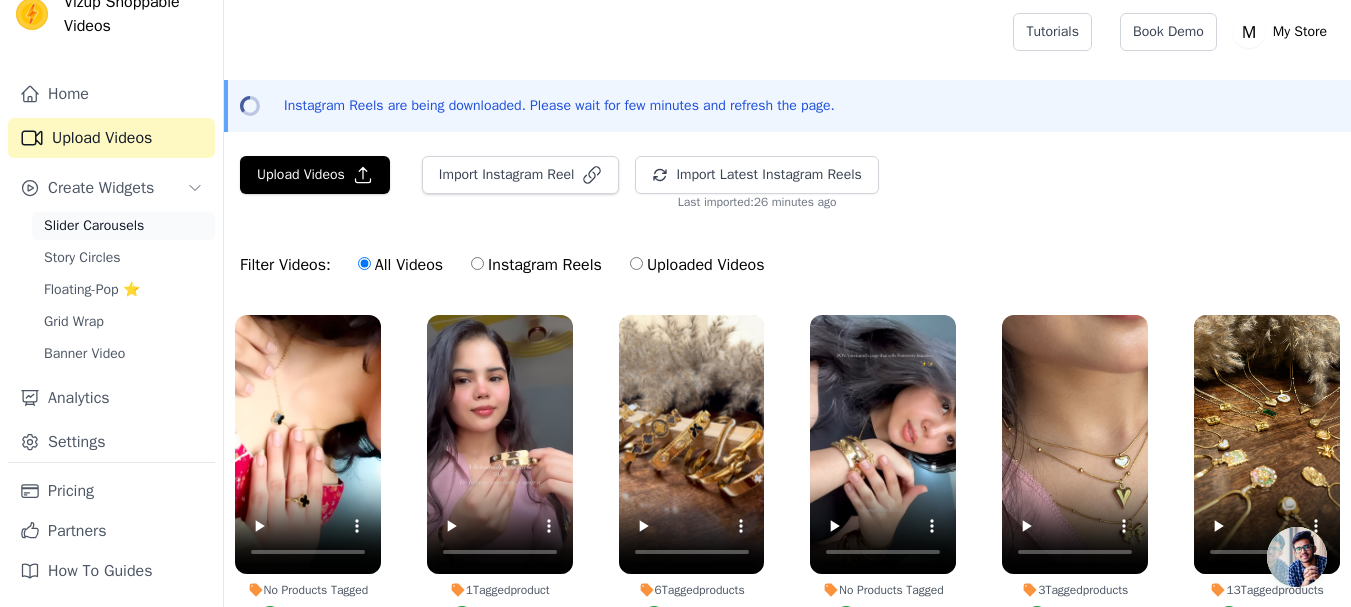 click on "Slider Carousels" at bounding box center (94, 226) 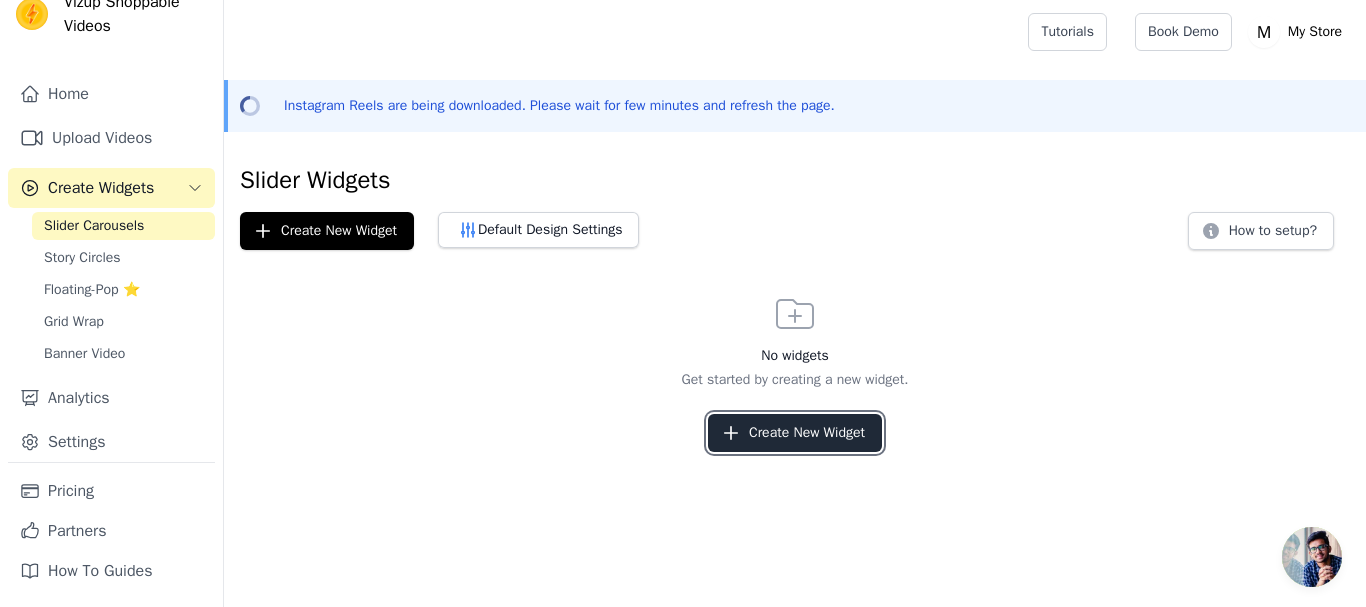 click on "Create New Widget" at bounding box center (795, 433) 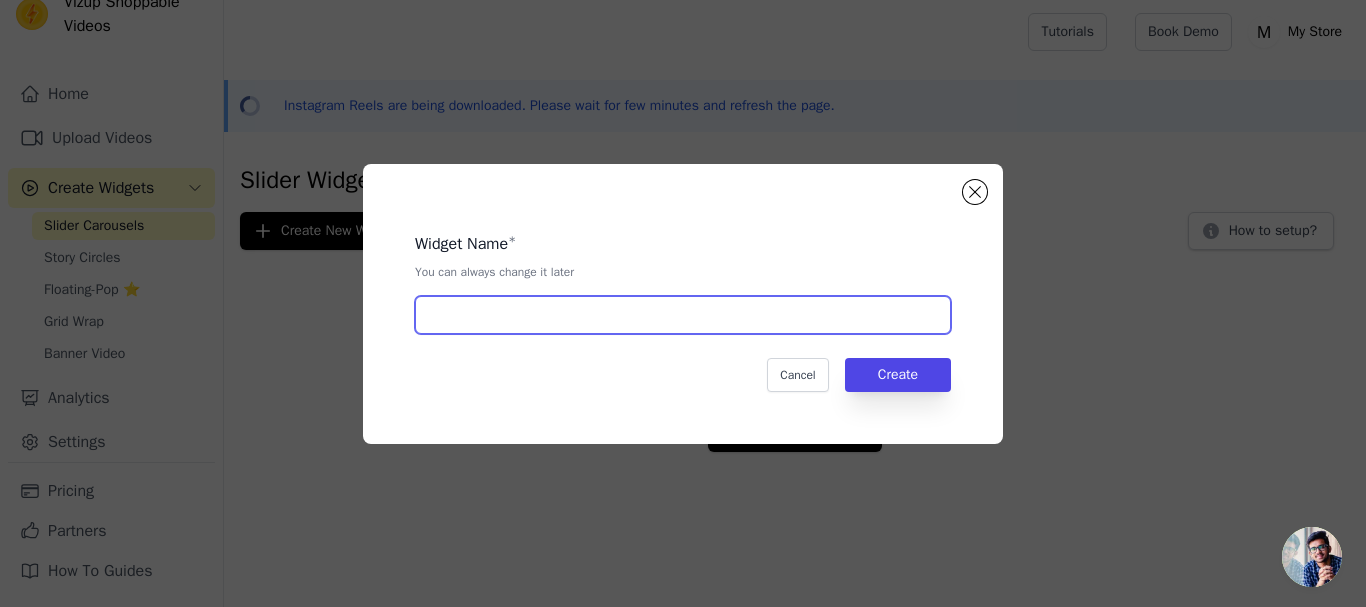 click at bounding box center [683, 315] 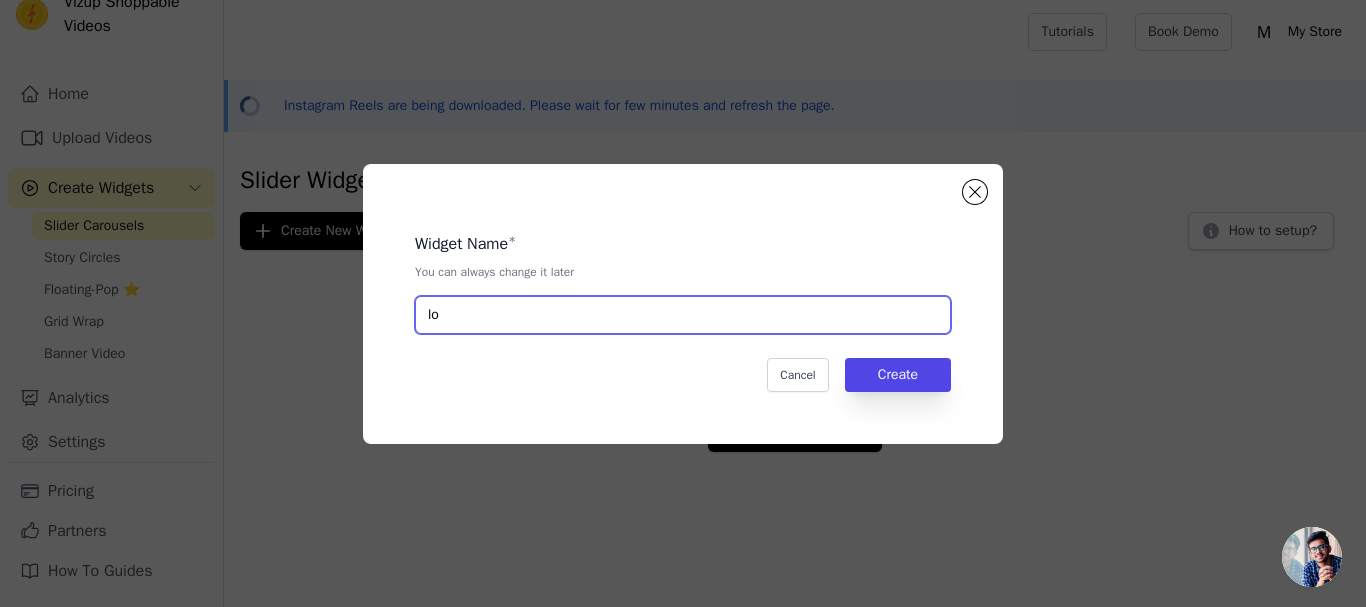 type on "l" 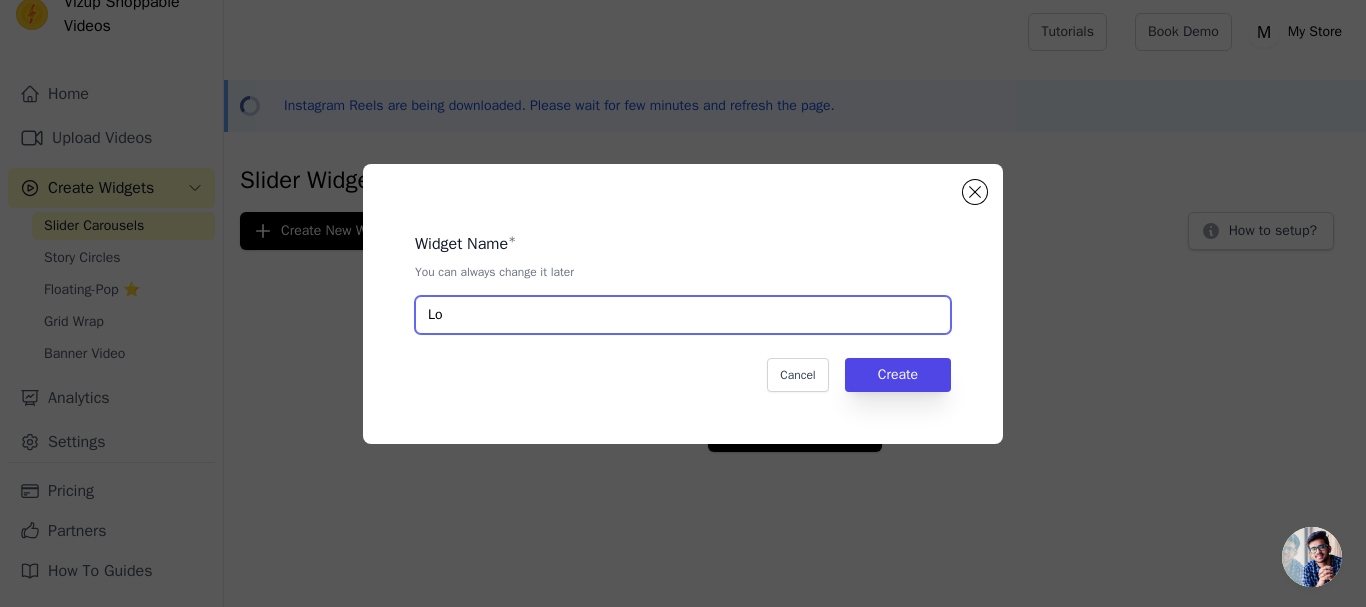 type on "L" 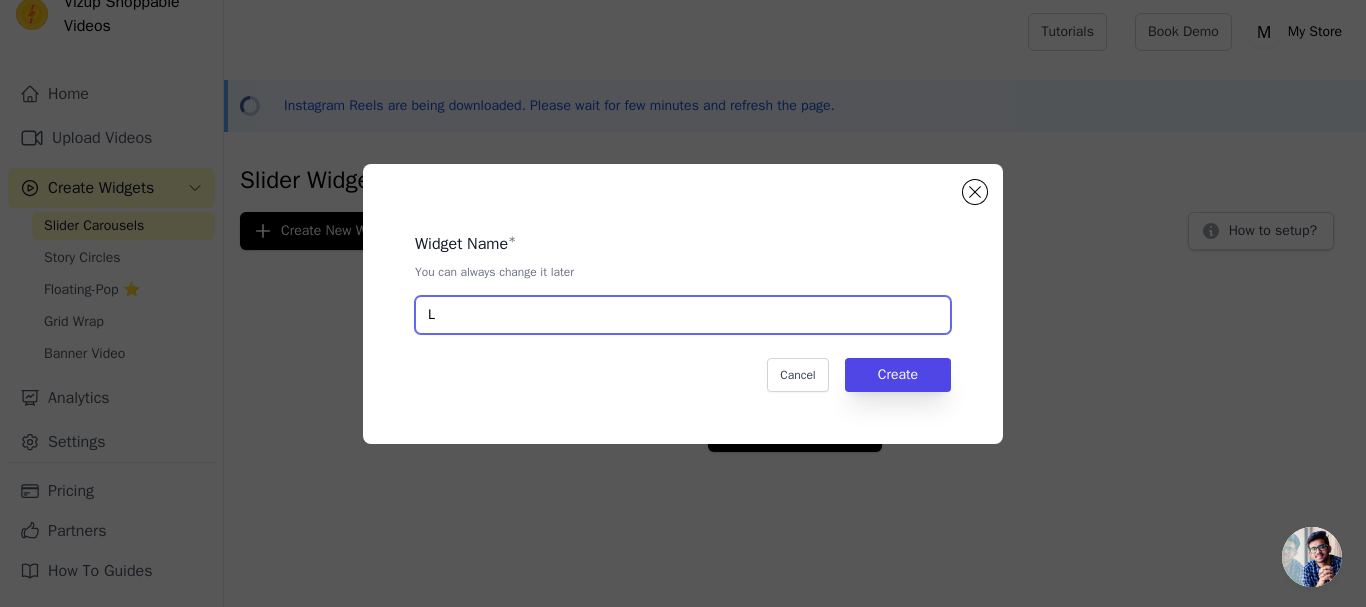 type 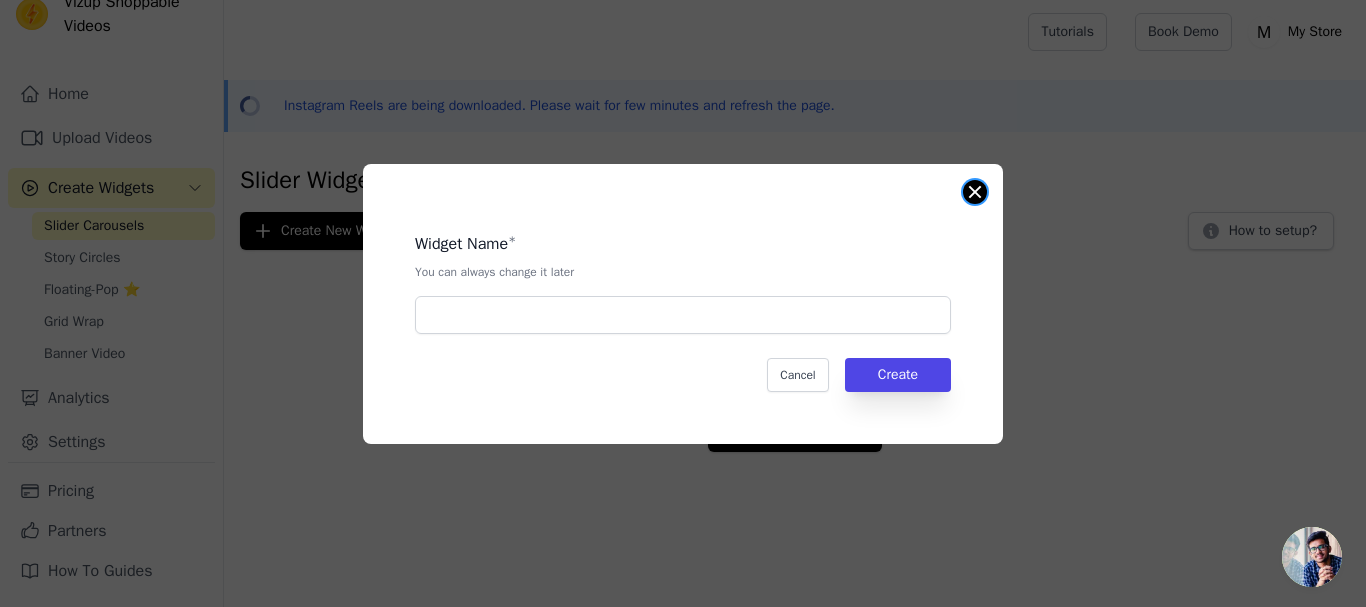 click at bounding box center (975, 192) 